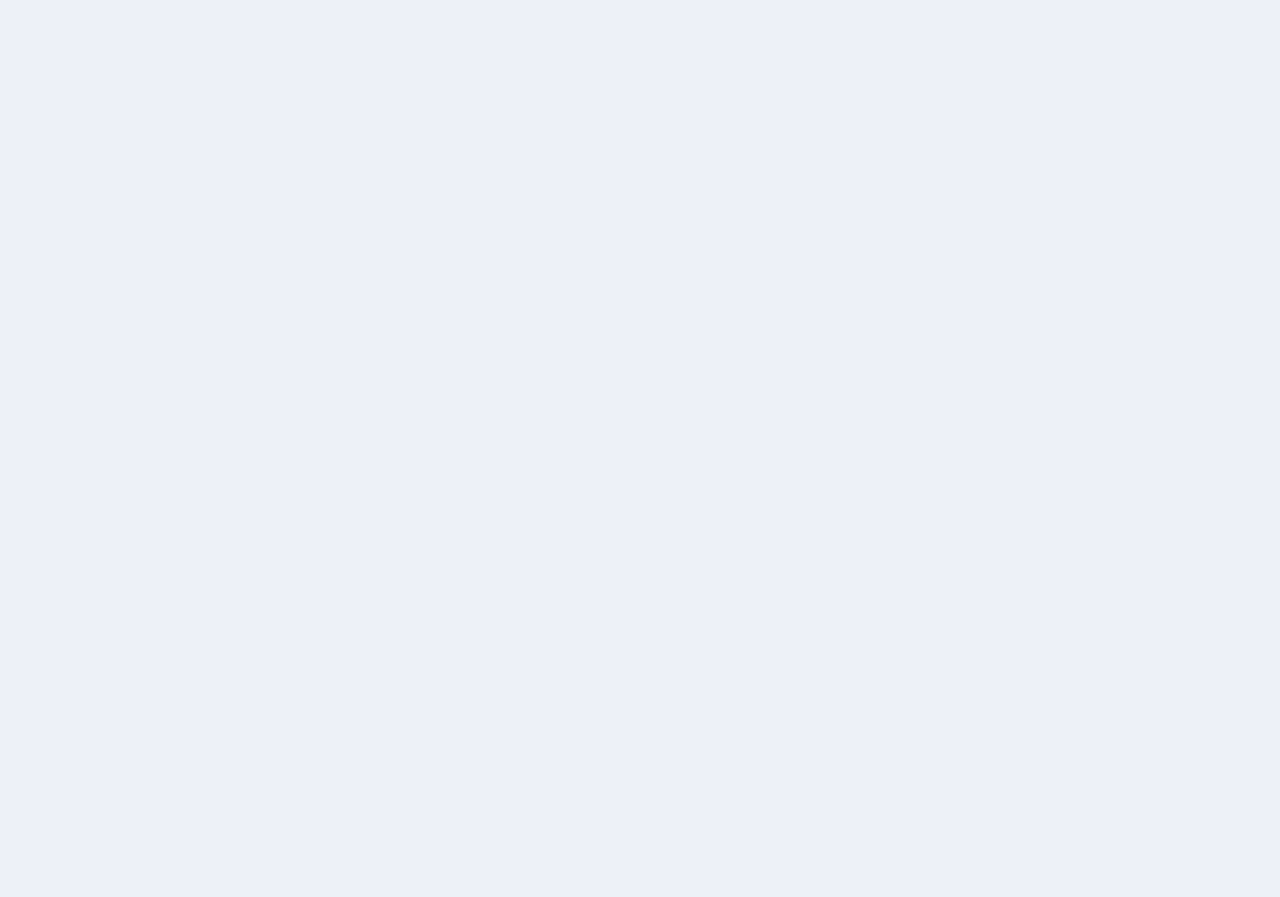 scroll, scrollTop: 0, scrollLeft: 0, axis: both 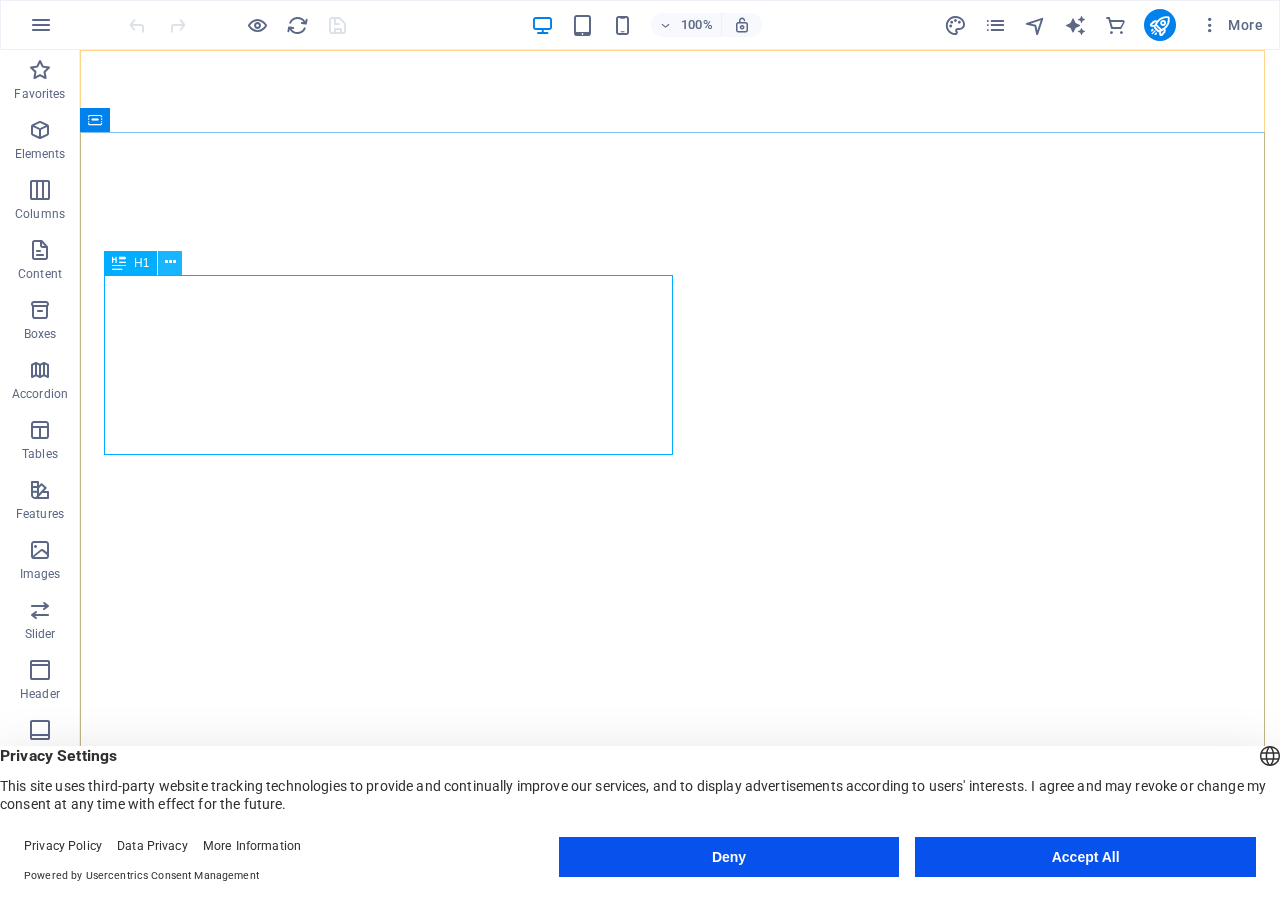 click at bounding box center (170, 262) 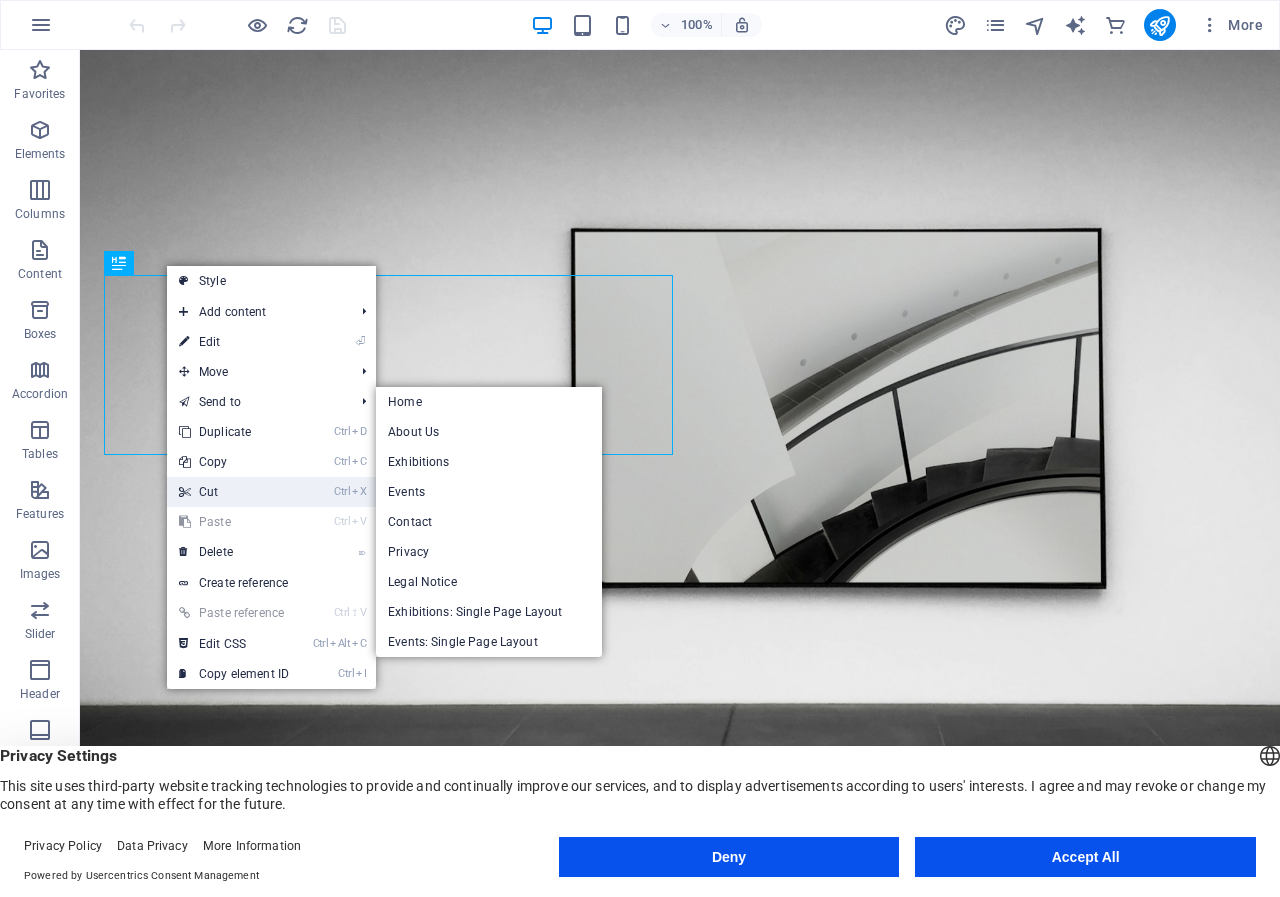 scroll, scrollTop: 0, scrollLeft: 0, axis: both 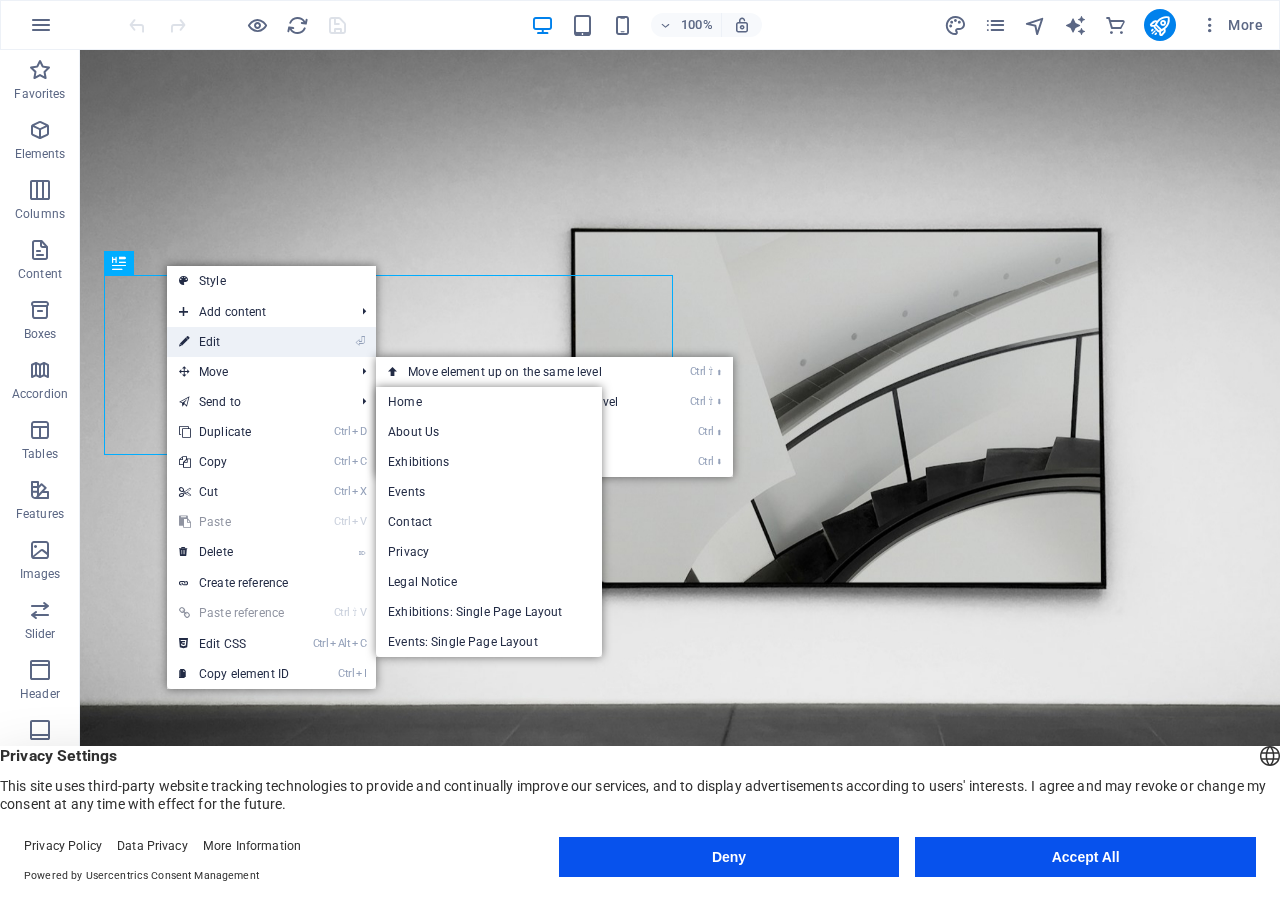 click on "⏎  Edit" at bounding box center (234, 342) 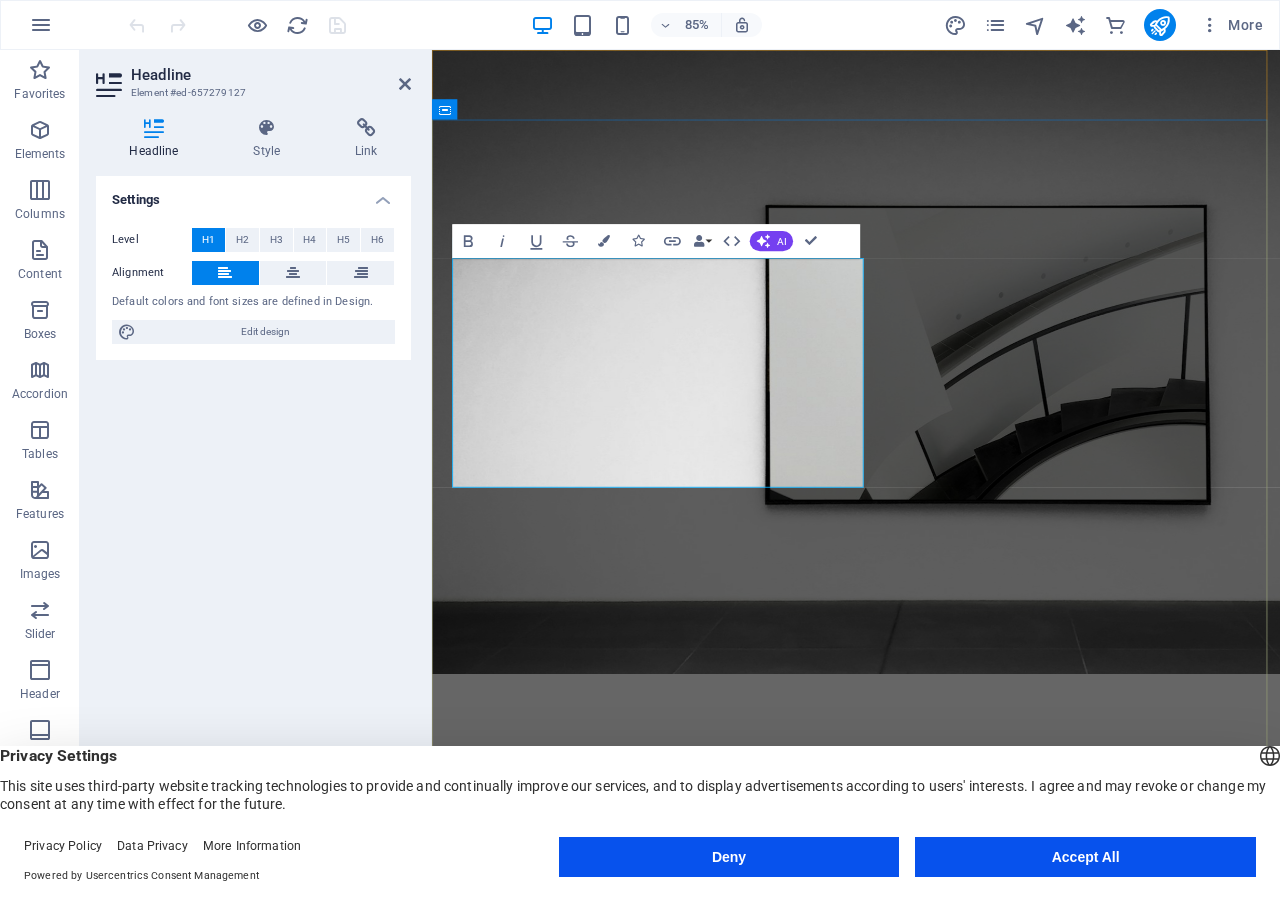 click on "The best art exhibitions" at bounding box center (707, 1106) 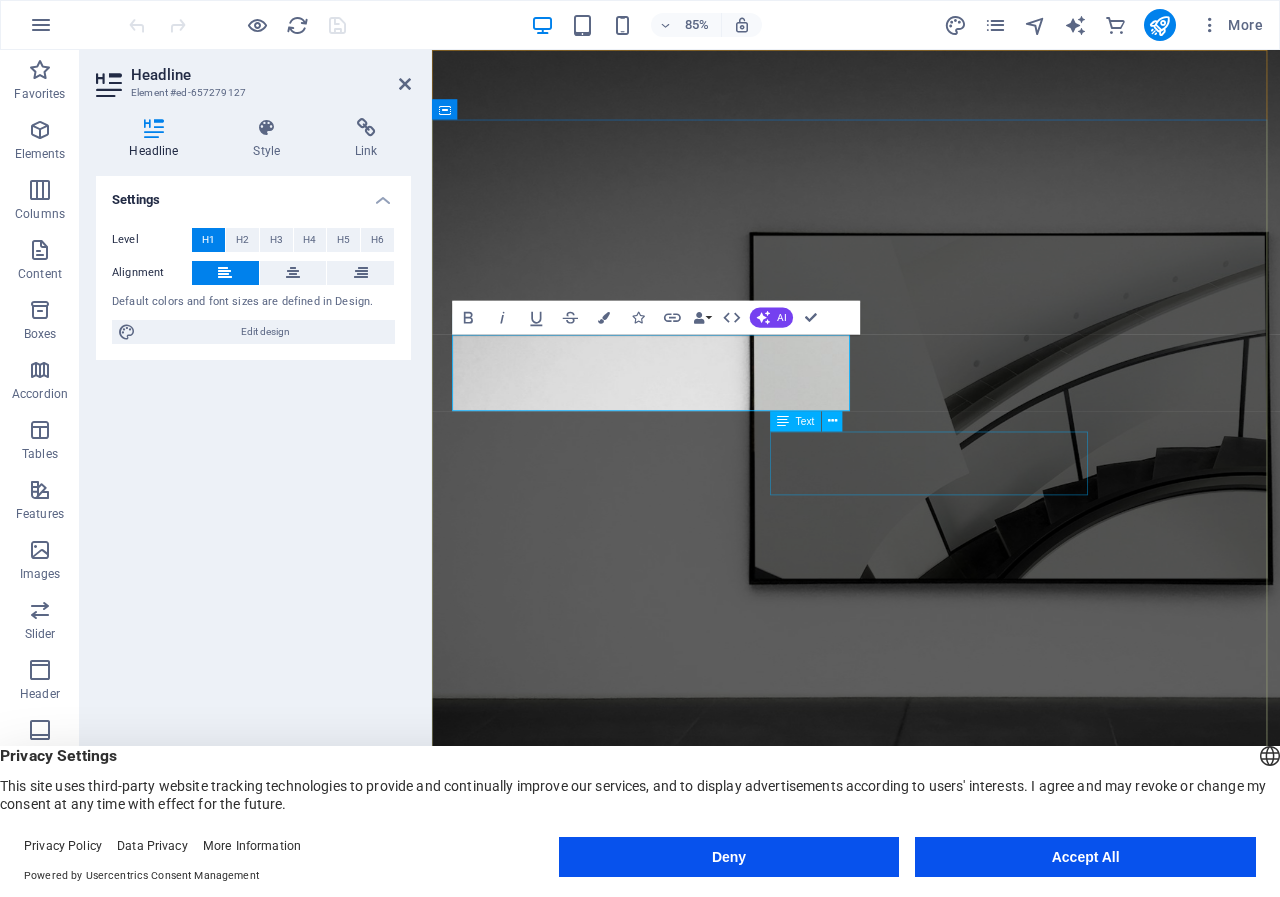 type 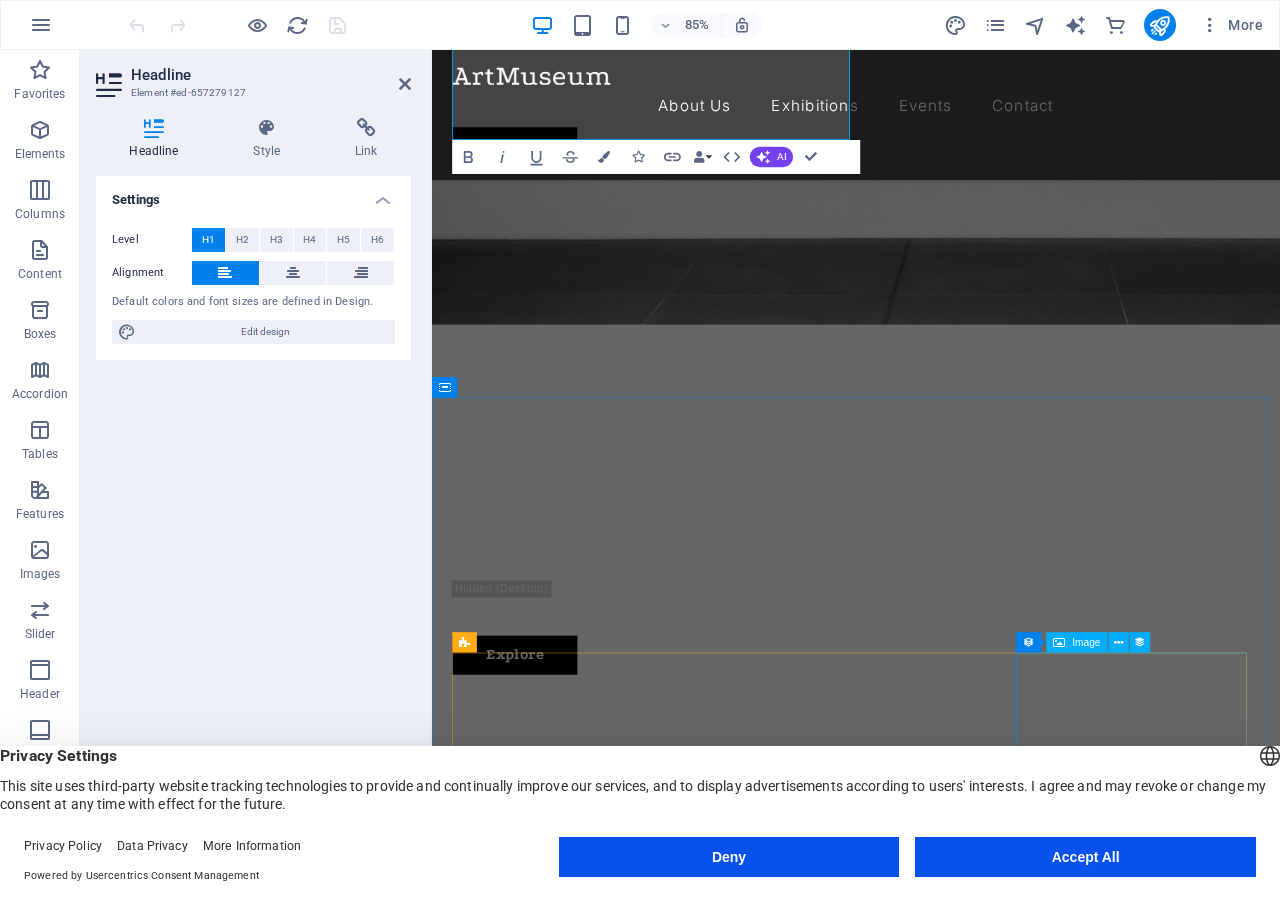 scroll, scrollTop: 600, scrollLeft: 0, axis: vertical 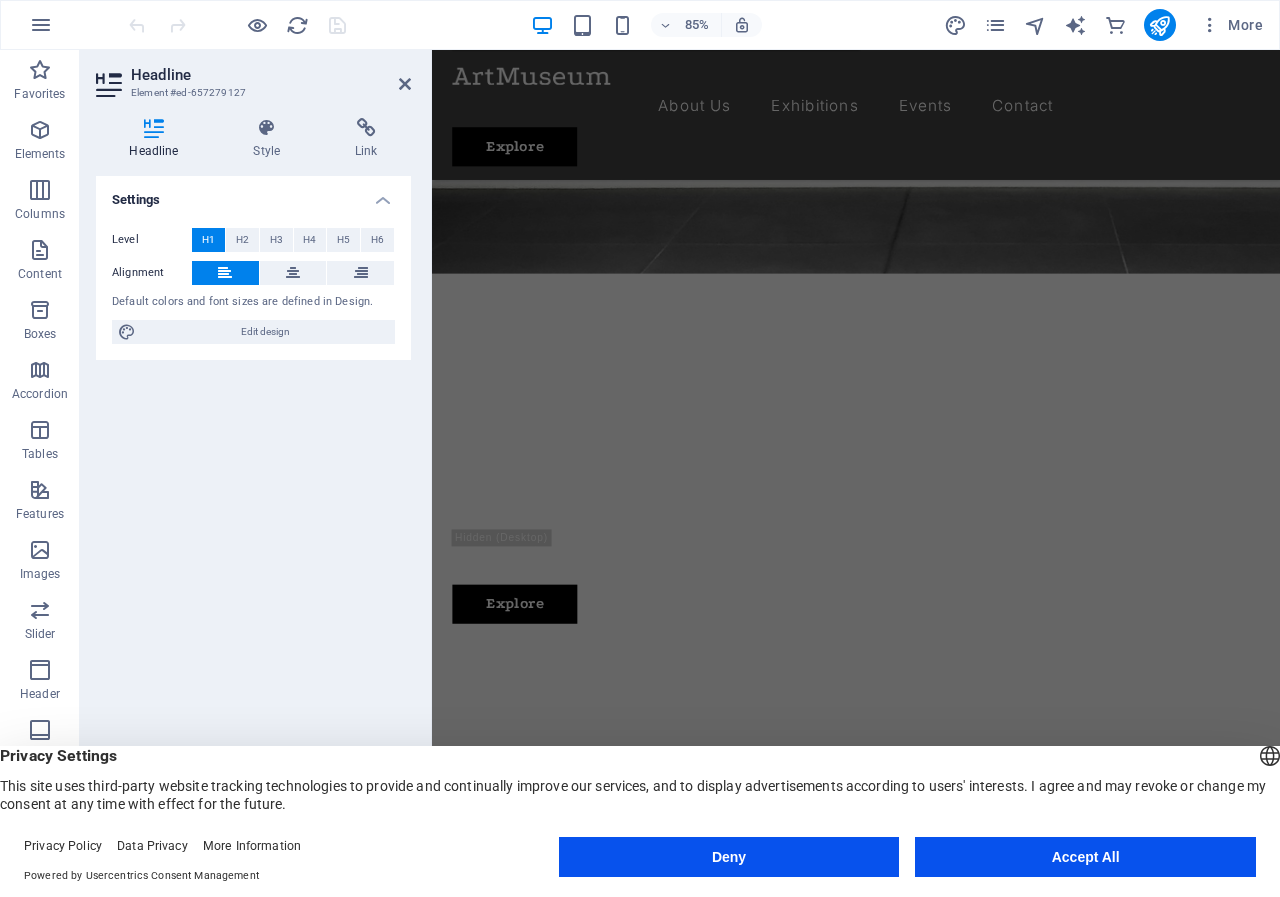 click on "Accept All" at bounding box center (1085, 857) 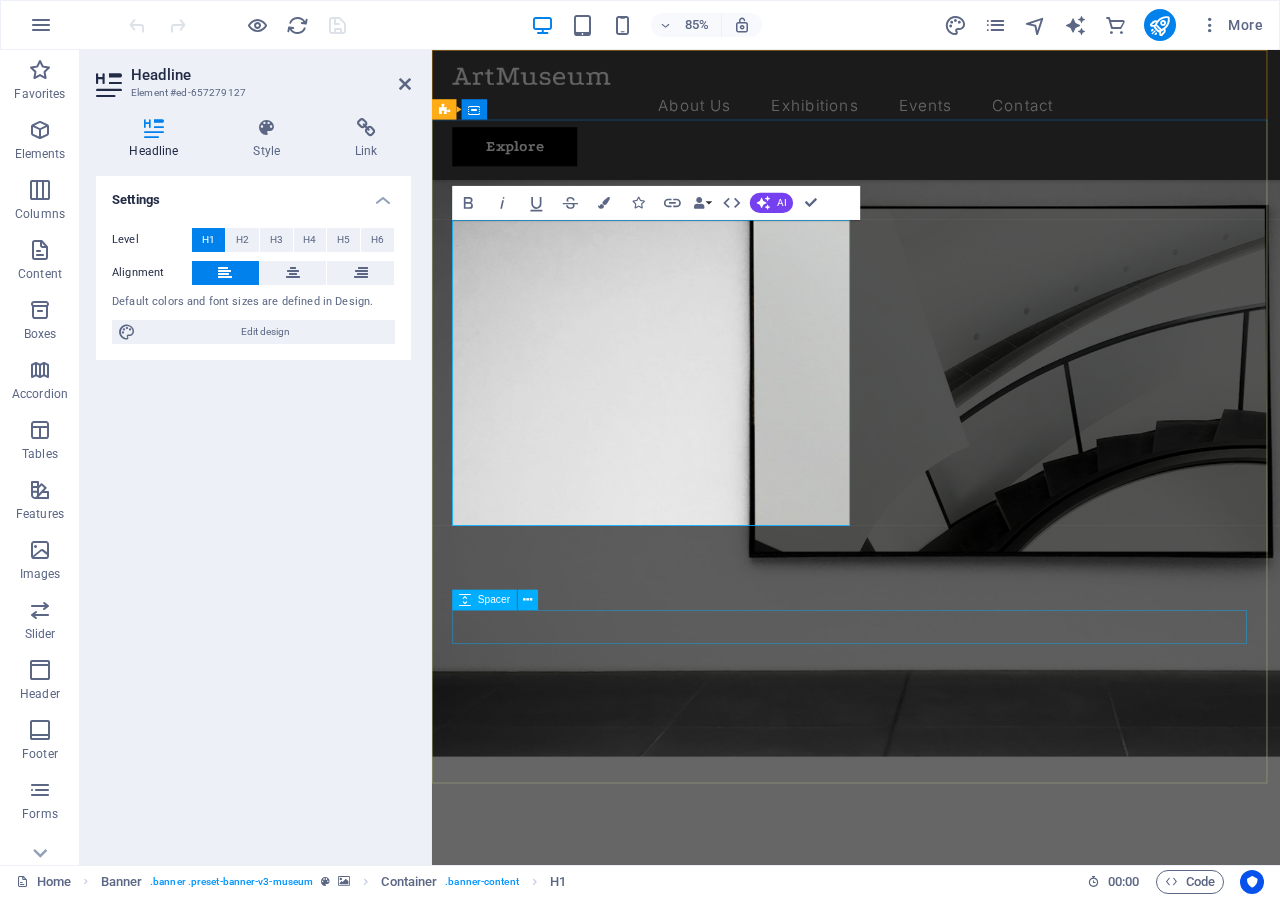 scroll, scrollTop: 0, scrollLeft: 0, axis: both 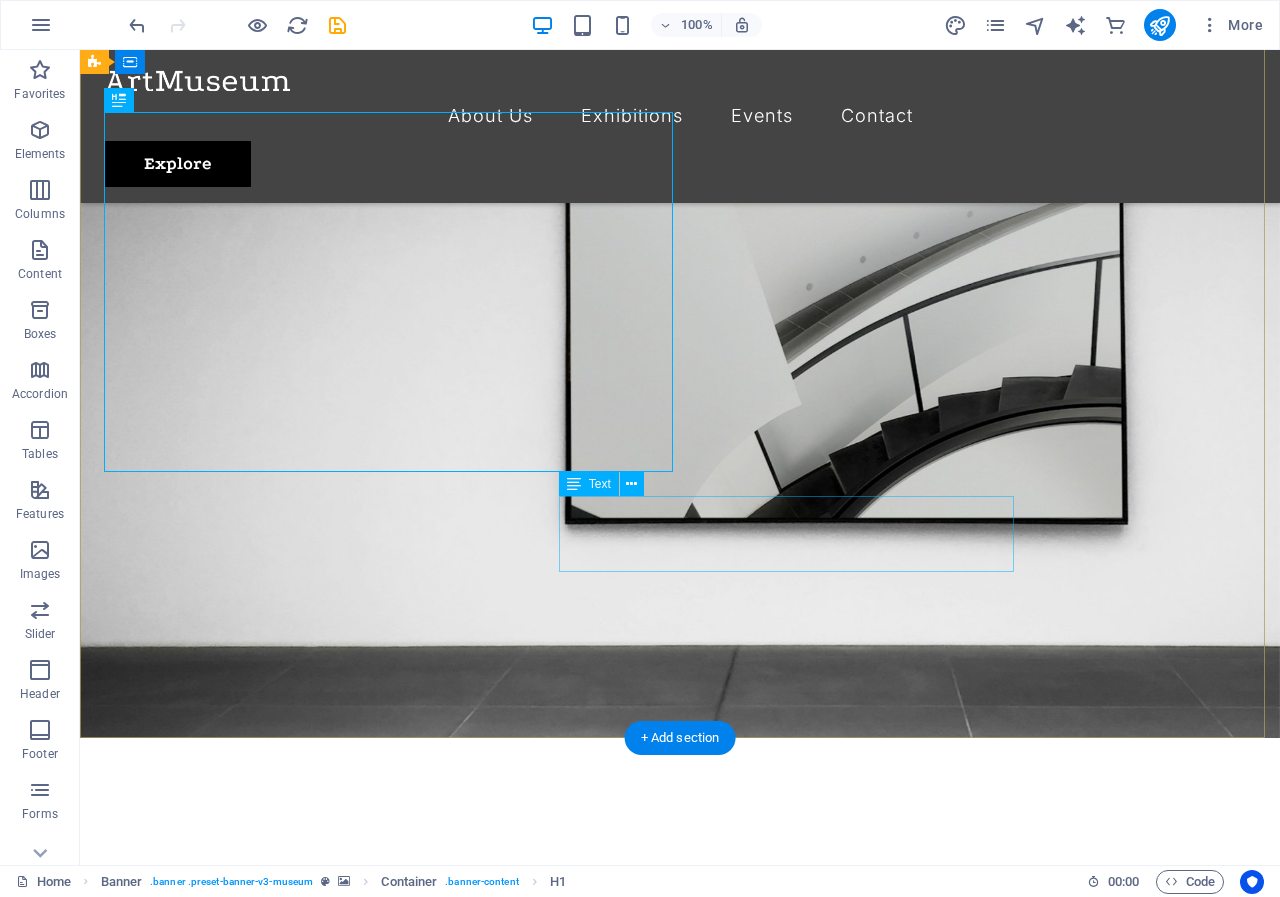 click on "Lorem ipsum dolor sit amet, consectetur adipiscing elit, sed do eiusmod tempor incididunt ut labore" at bounding box center [680, 1051] 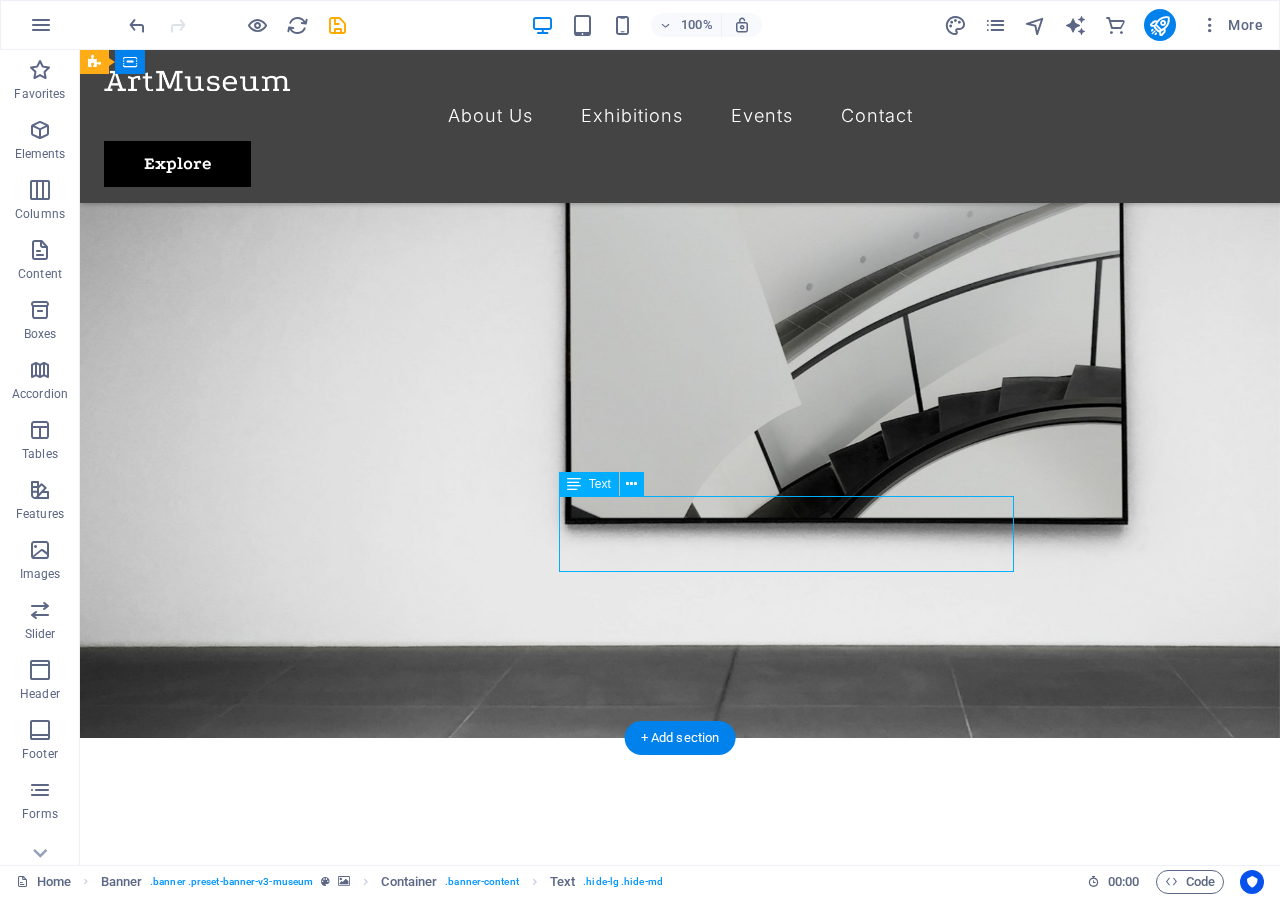drag, startPoint x: 804, startPoint y: 517, endPoint x: 817, endPoint y: 527, distance: 16.40122 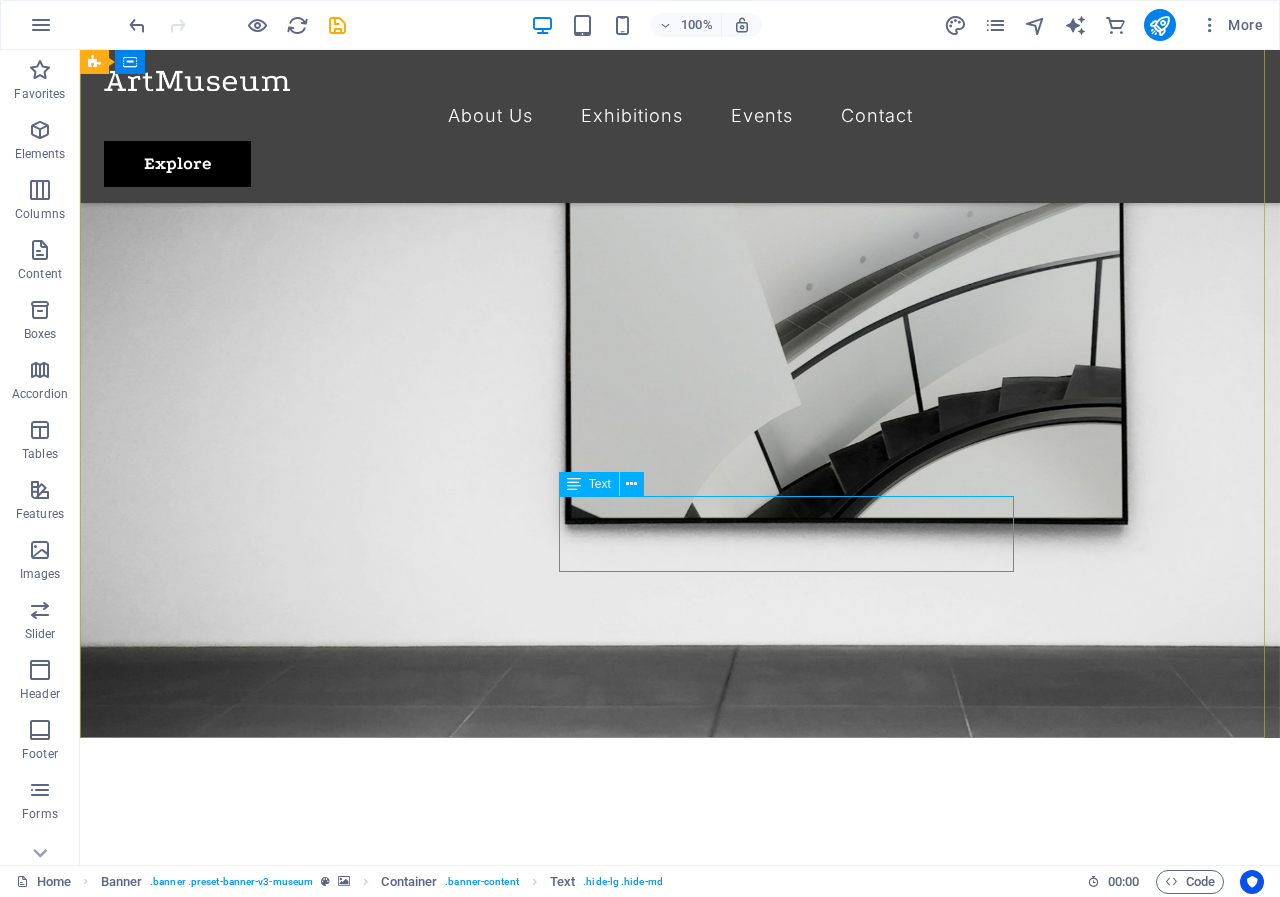 click on "Text" at bounding box center [600, 484] 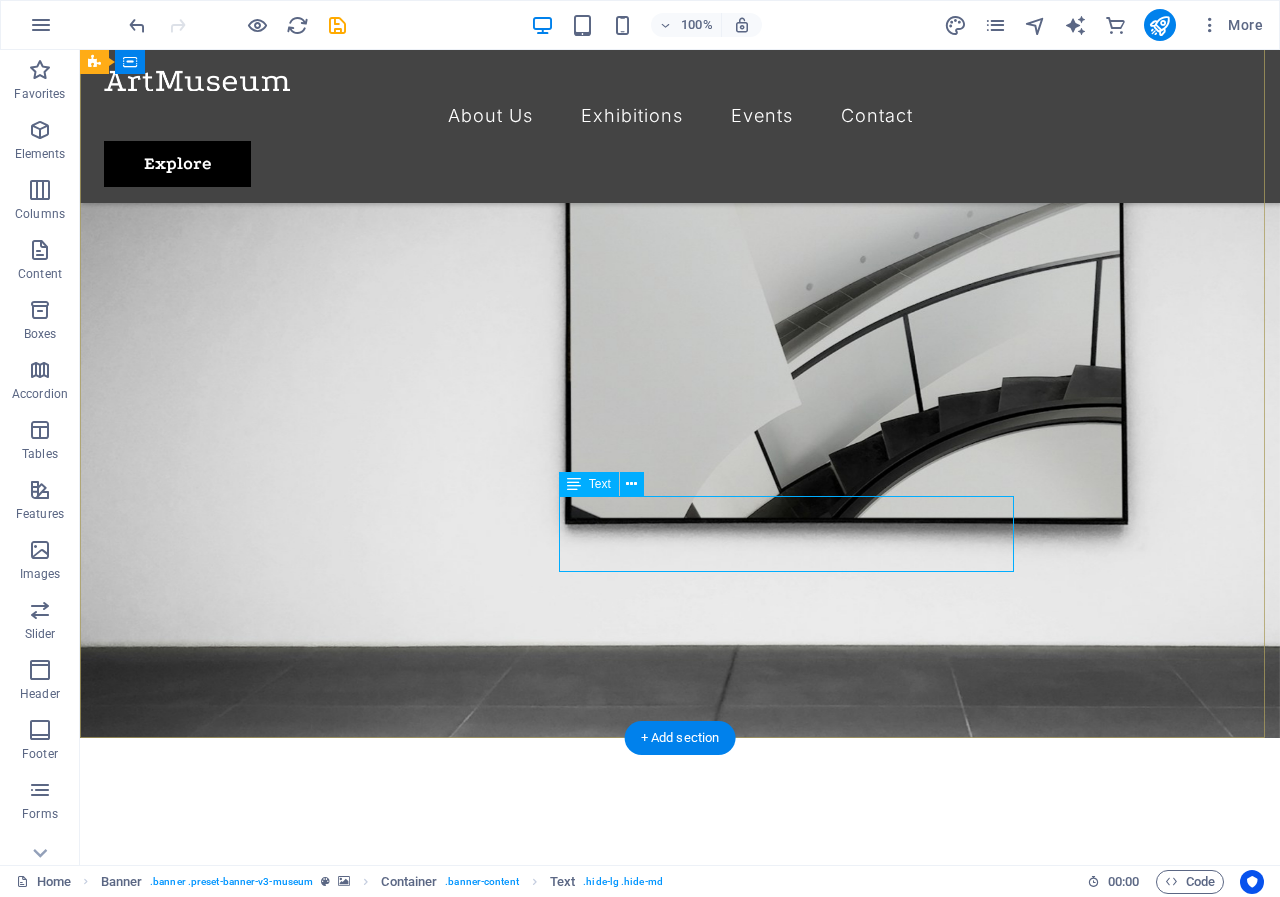 click on "Lorem ipsum dolor sit amet, consectetur adipiscing elit, sed do eiusmod tempor incididunt ut labore" at bounding box center [680, 1051] 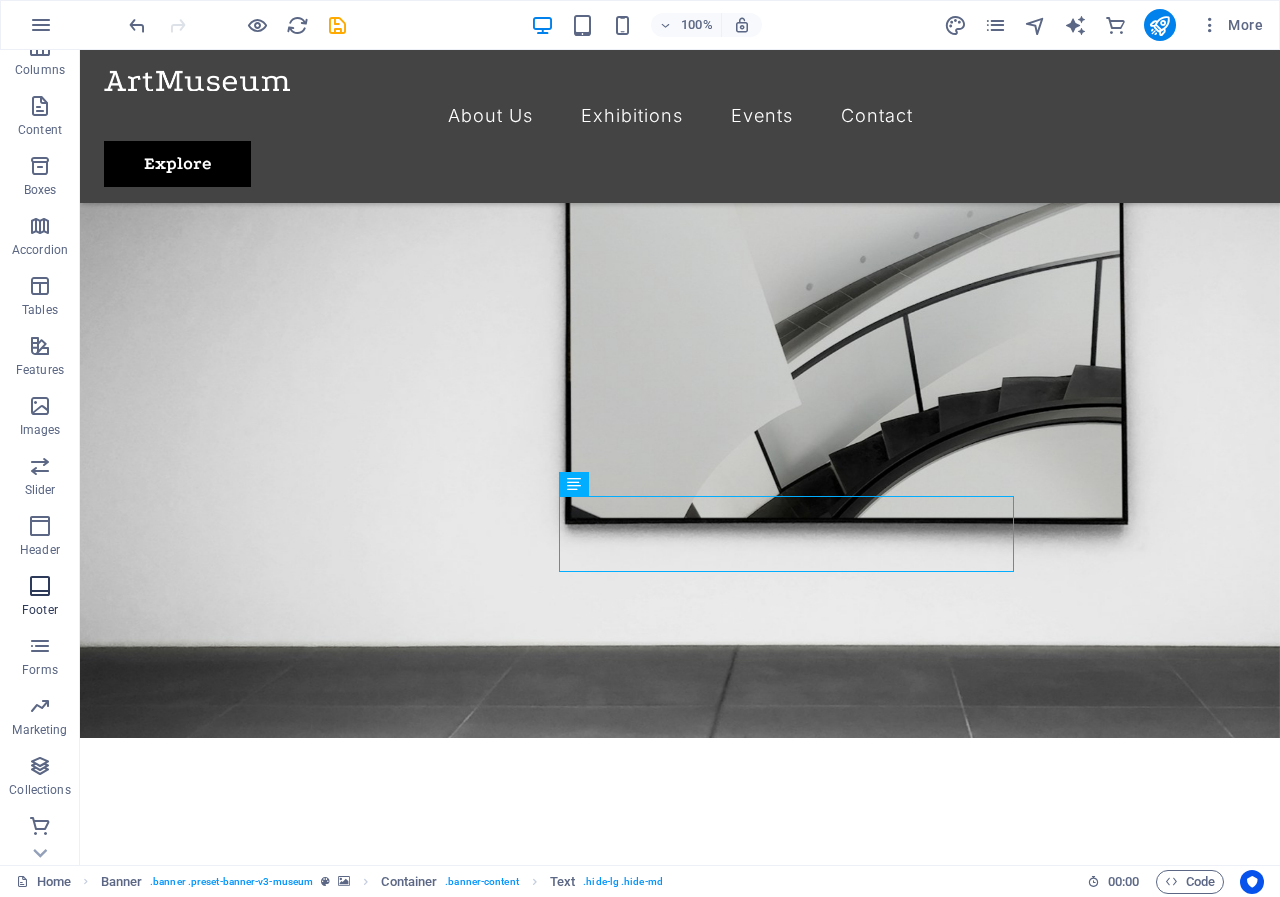 scroll, scrollTop: 145, scrollLeft: 0, axis: vertical 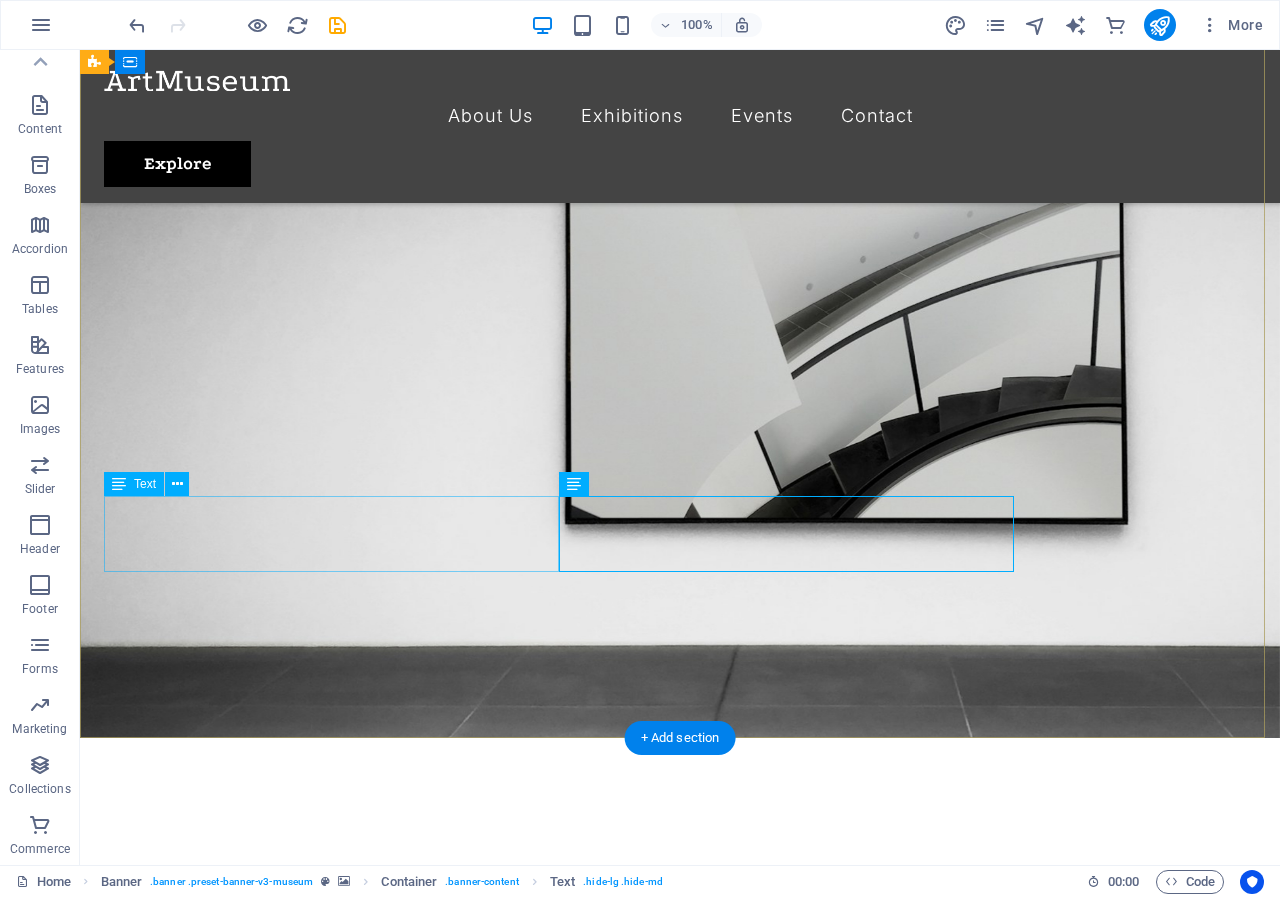 click on "Lorem ipsum dolor sit amet, consectetur adipiscing elit, sed do eiusmod tempor incididunt ut labore" at bounding box center [680, 1026] 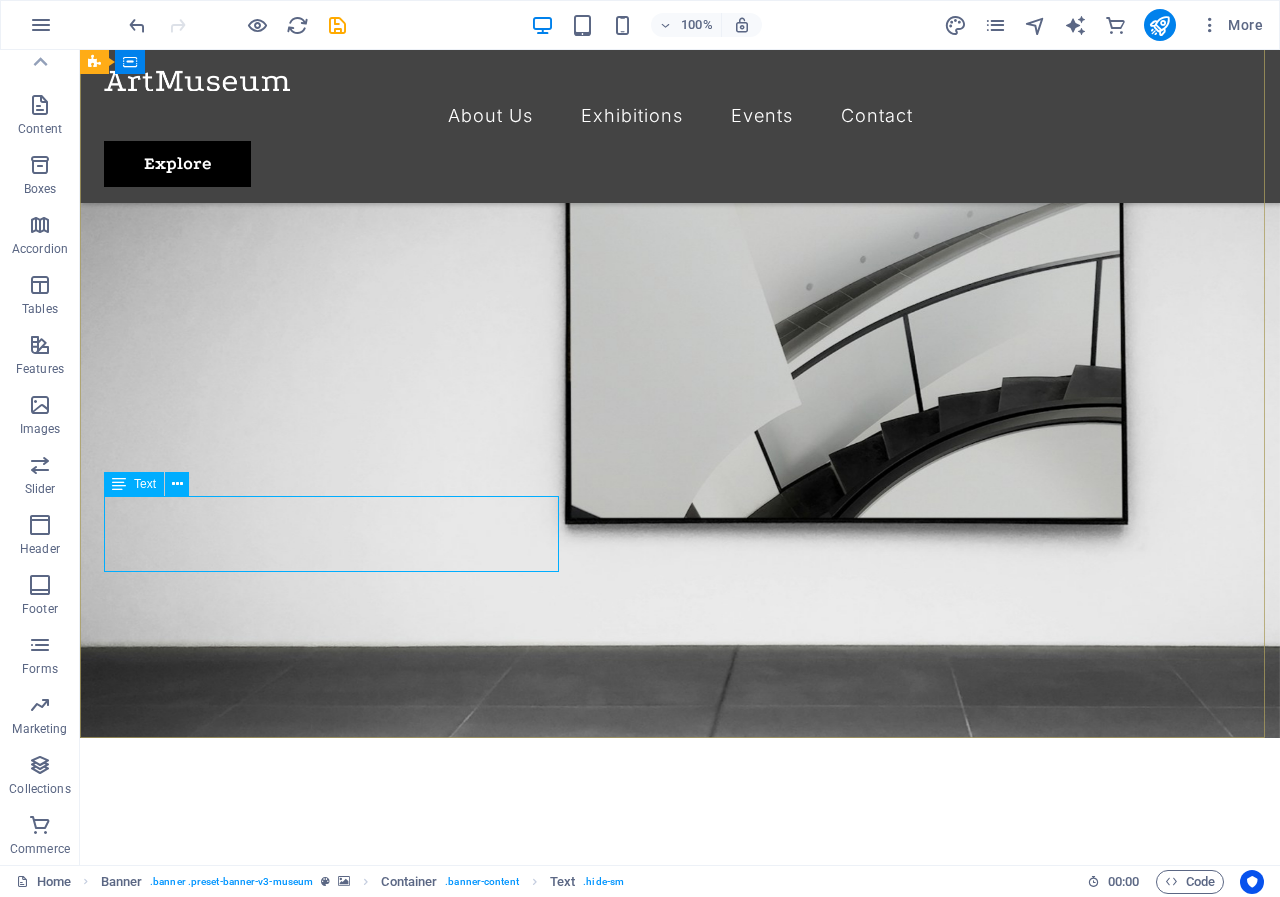 click on "Text" at bounding box center (145, 484) 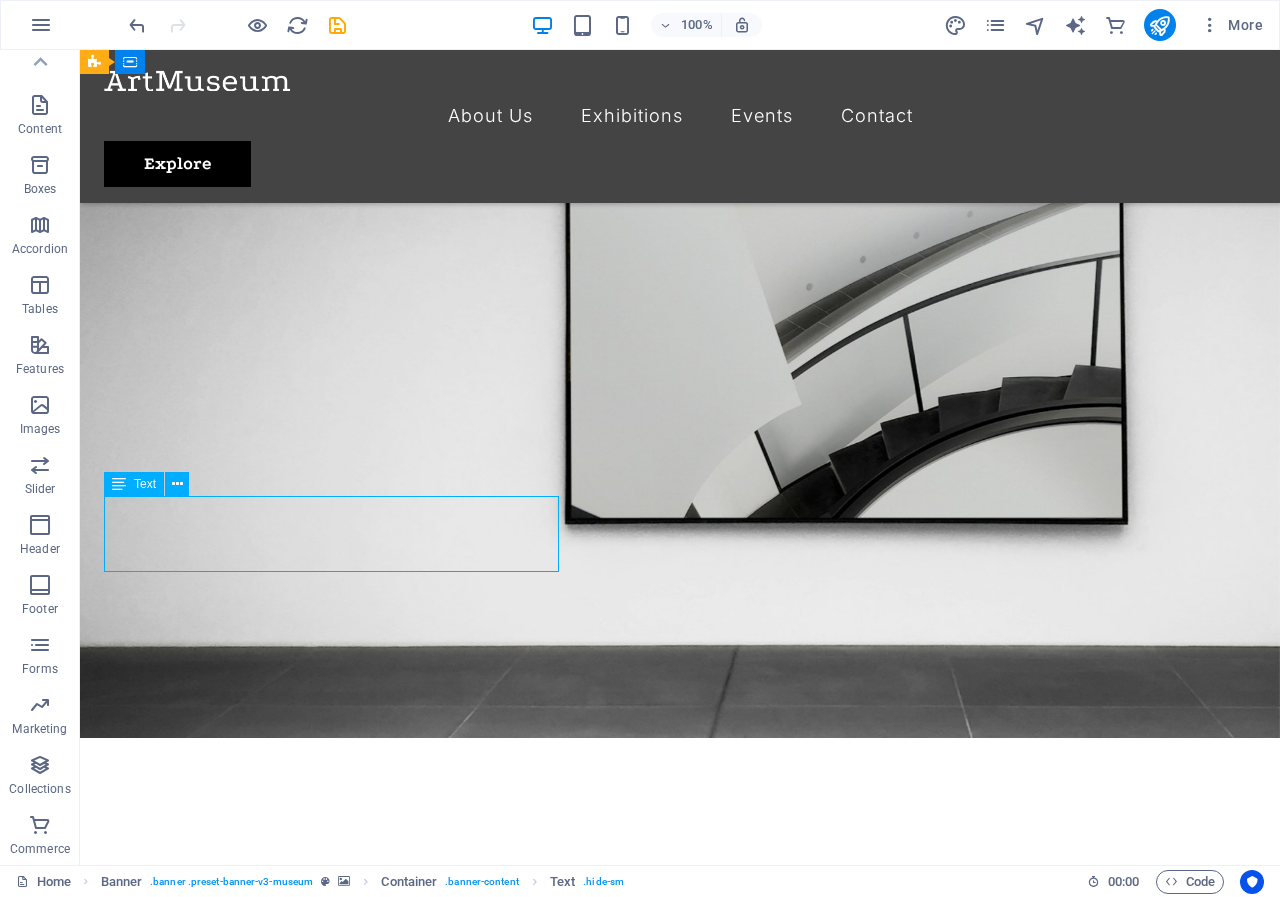 drag, startPoint x: 224, startPoint y: 534, endPoint x: 244, endPoint y: 546, distance: 23.323807 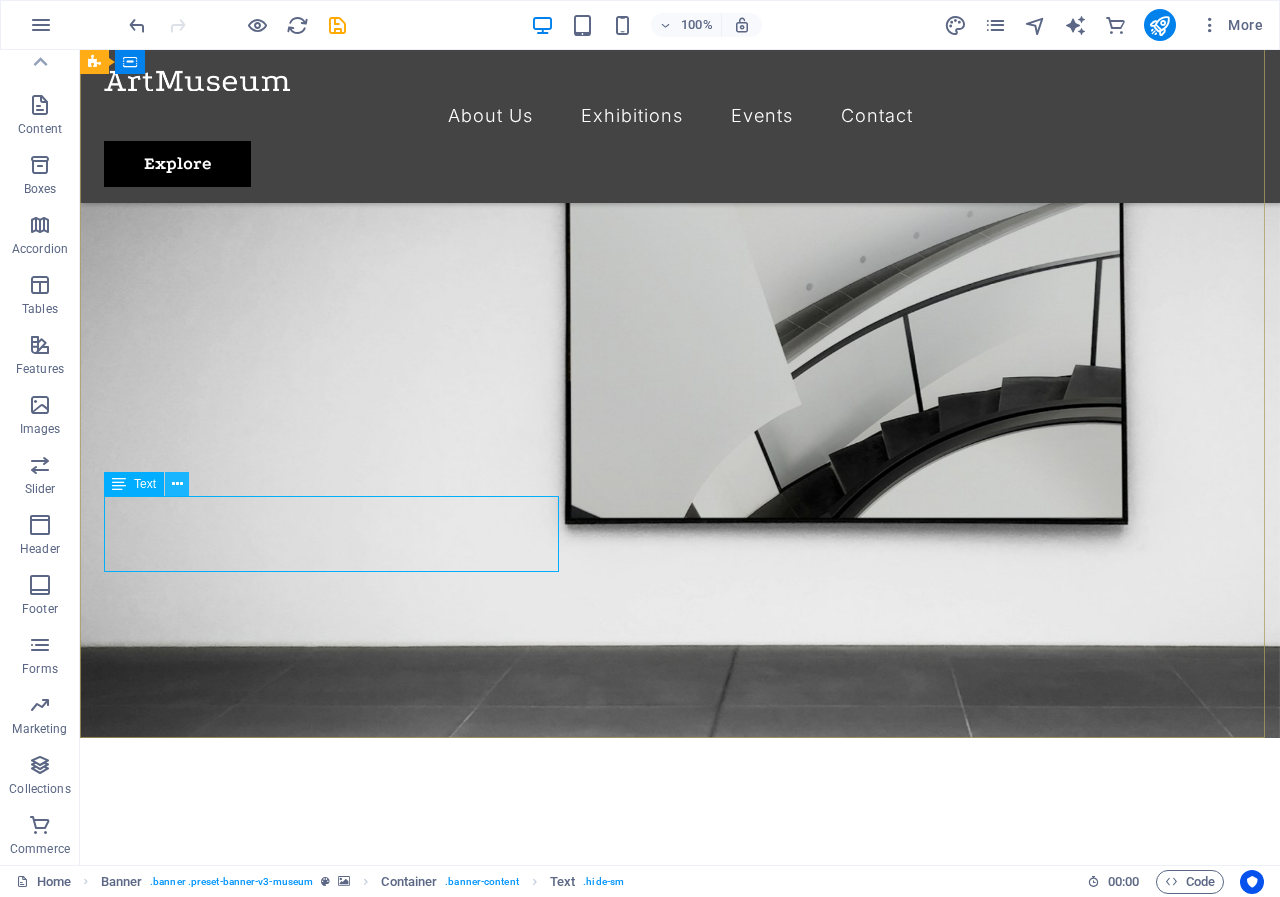 click at bounding box center (177, 484) 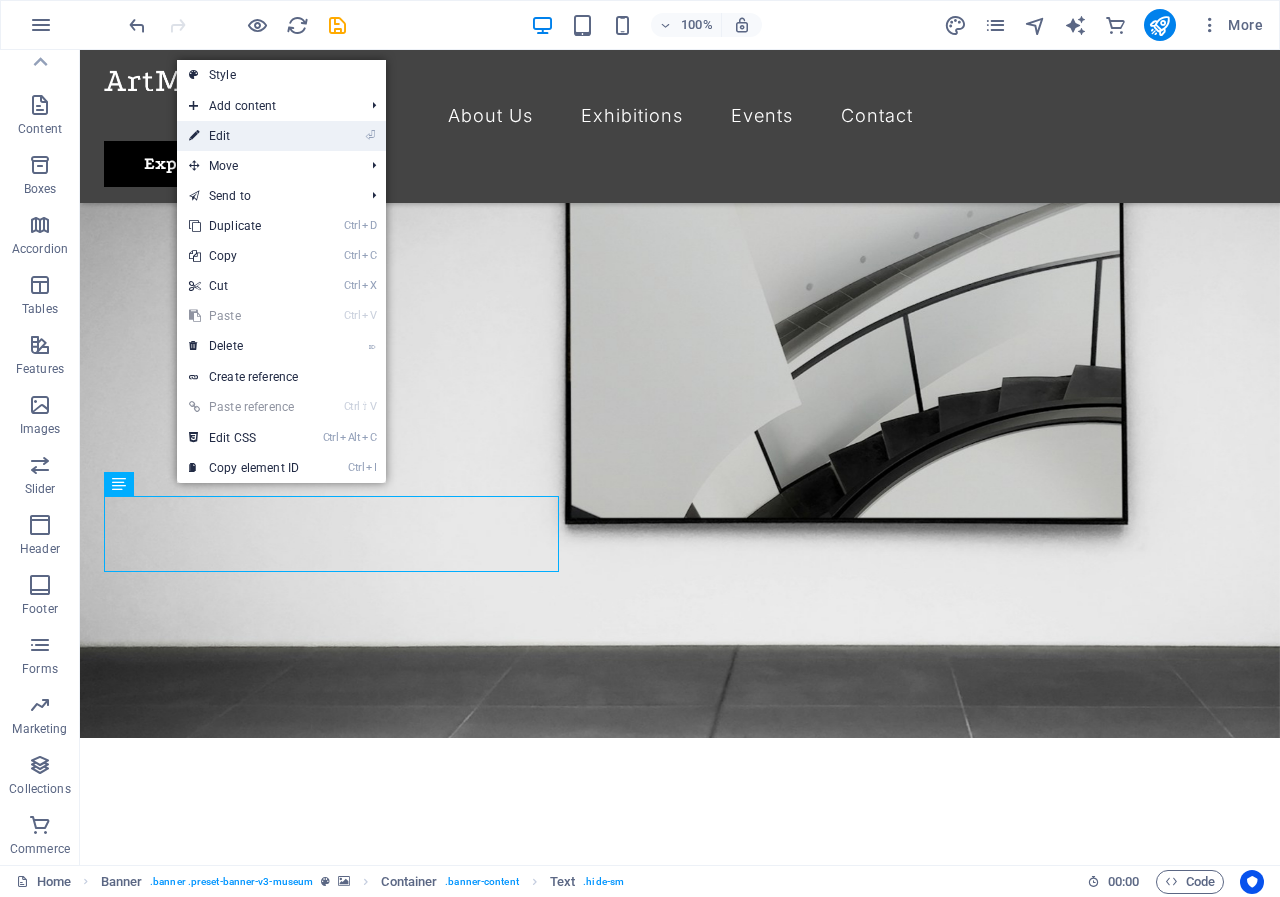click on "⏎  Edit" at bounding box center [244, 136] 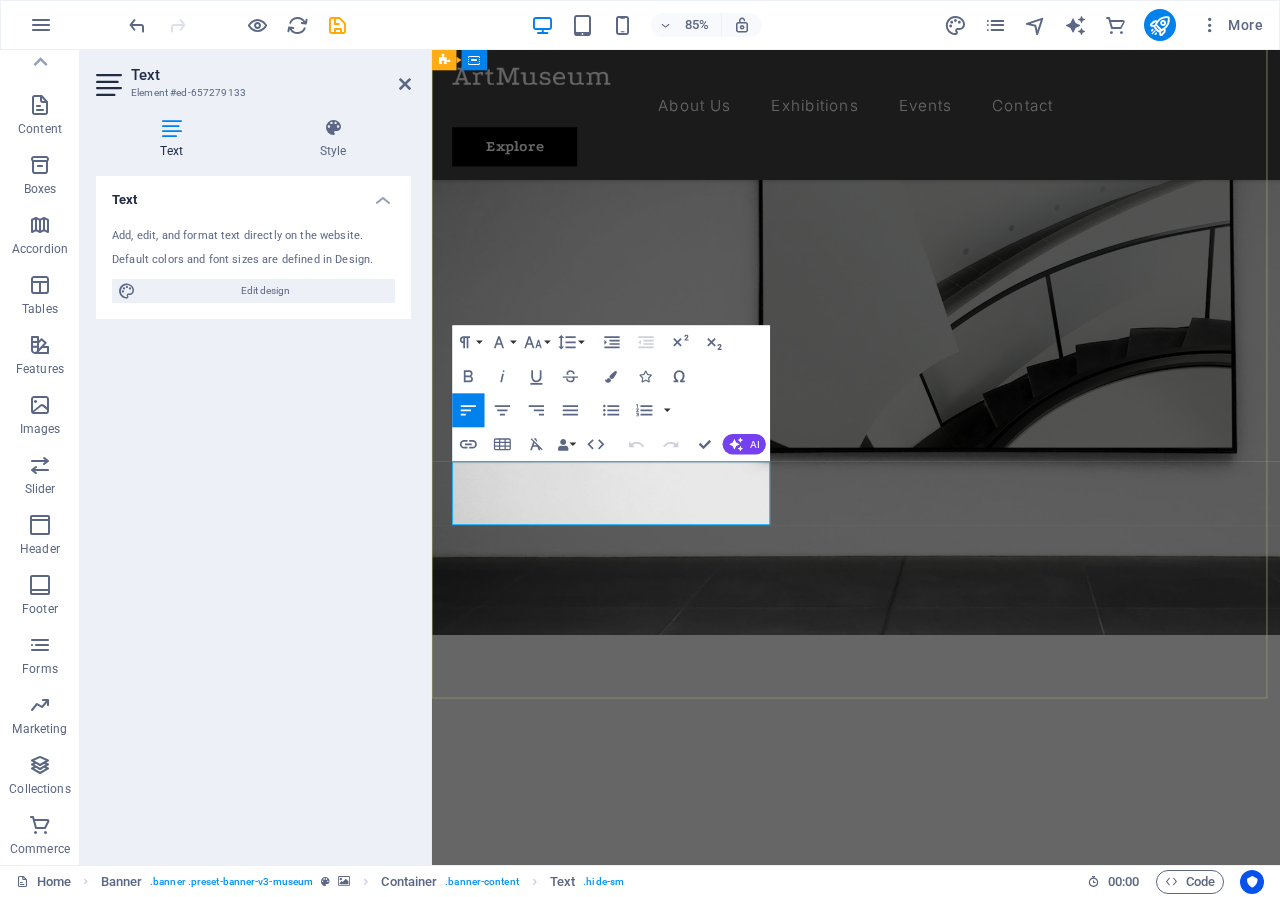 click on "Lorem ipsum dolor sit amet, consectetur adipiscing elit, sed do eiusmod tempor incididunt ut labore" at bounding box center (918, 1026) 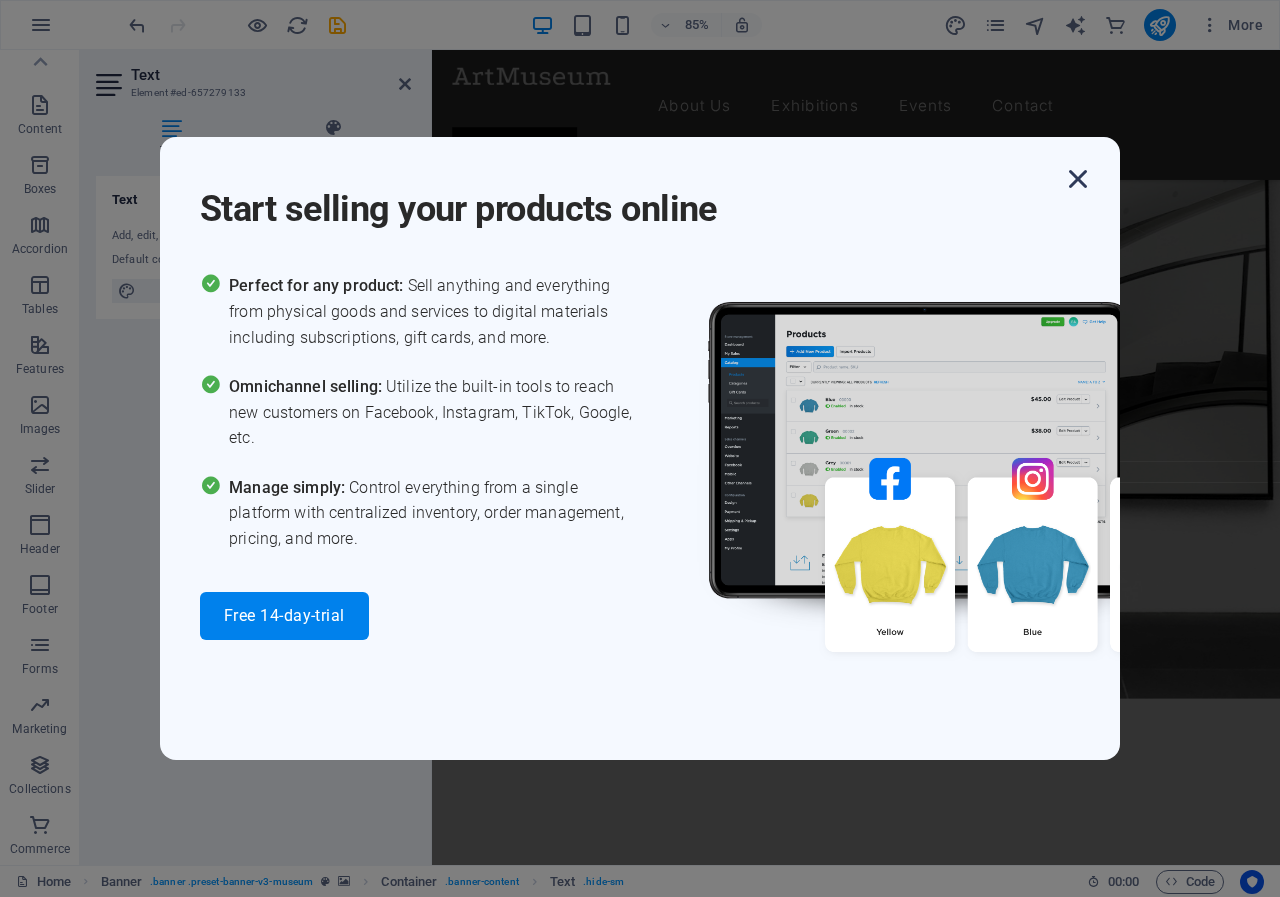 click at bounding box center [1078, 179] 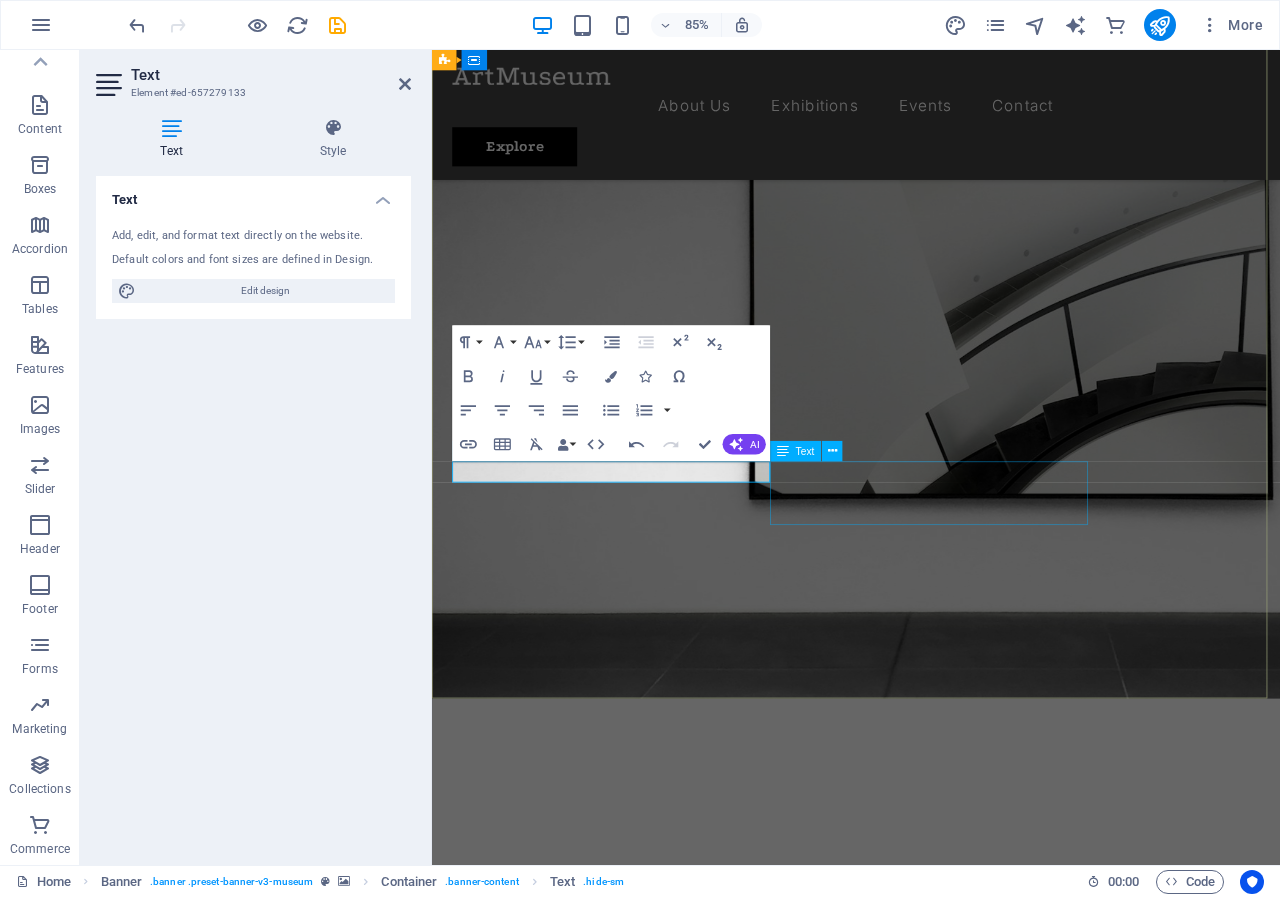 click on "Lorem ipsum dolor sit amet, consectetur adipiscing elit, sed do eiusmod tempor incididunt ut labore" at bounding box center (931, 1126) 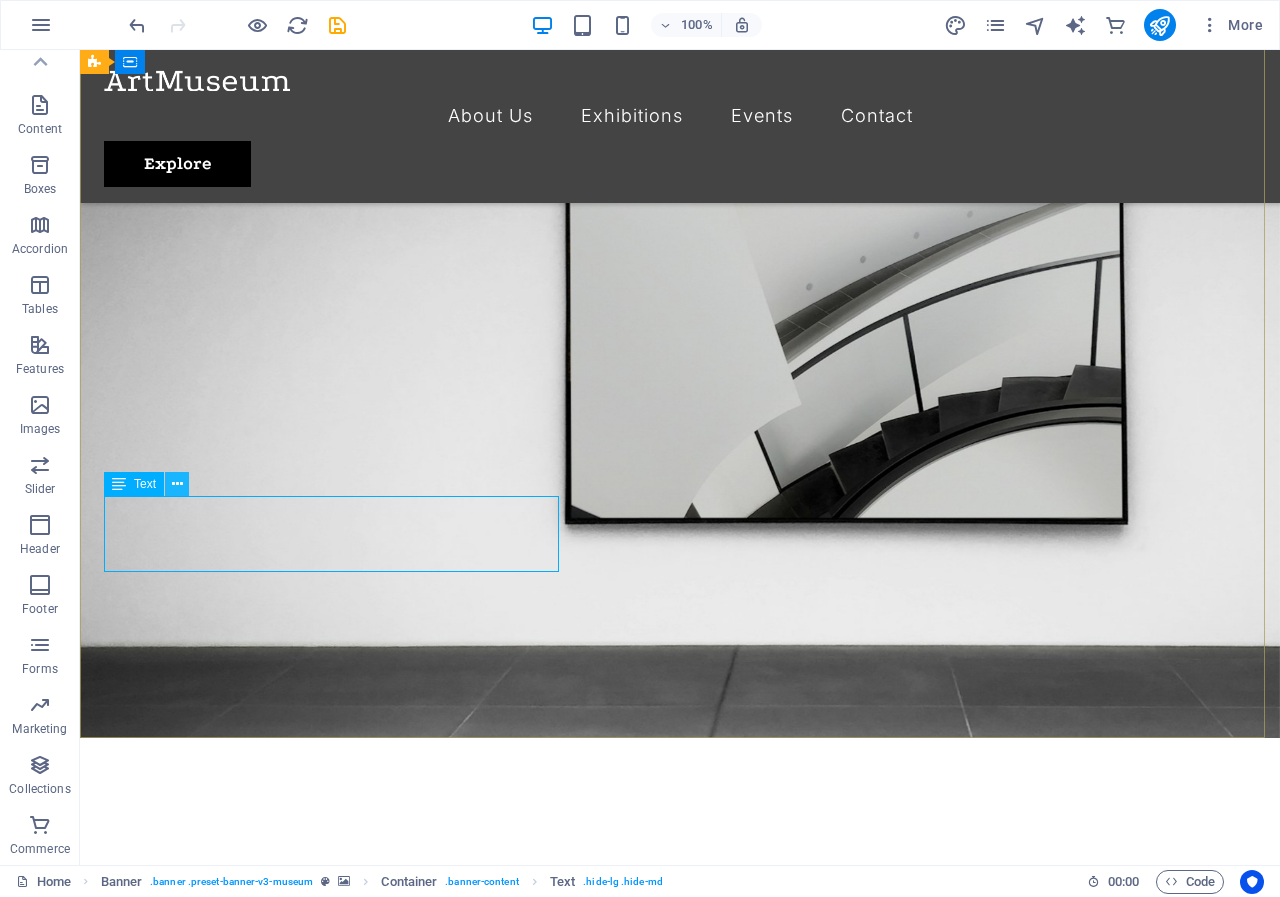 click at bounding box center (177, 484) 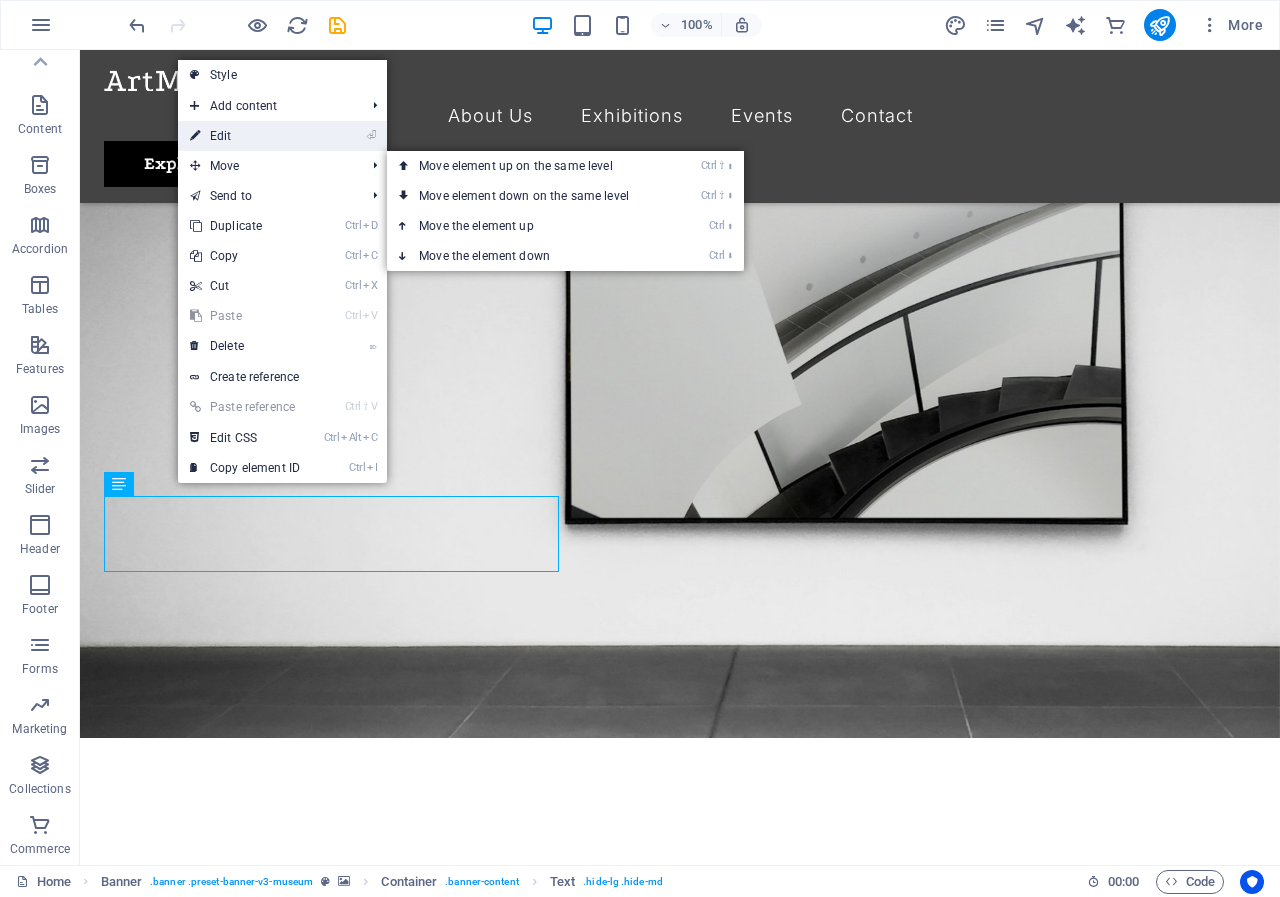 click on "⏎  Edit" at bounding box center (245, 136) 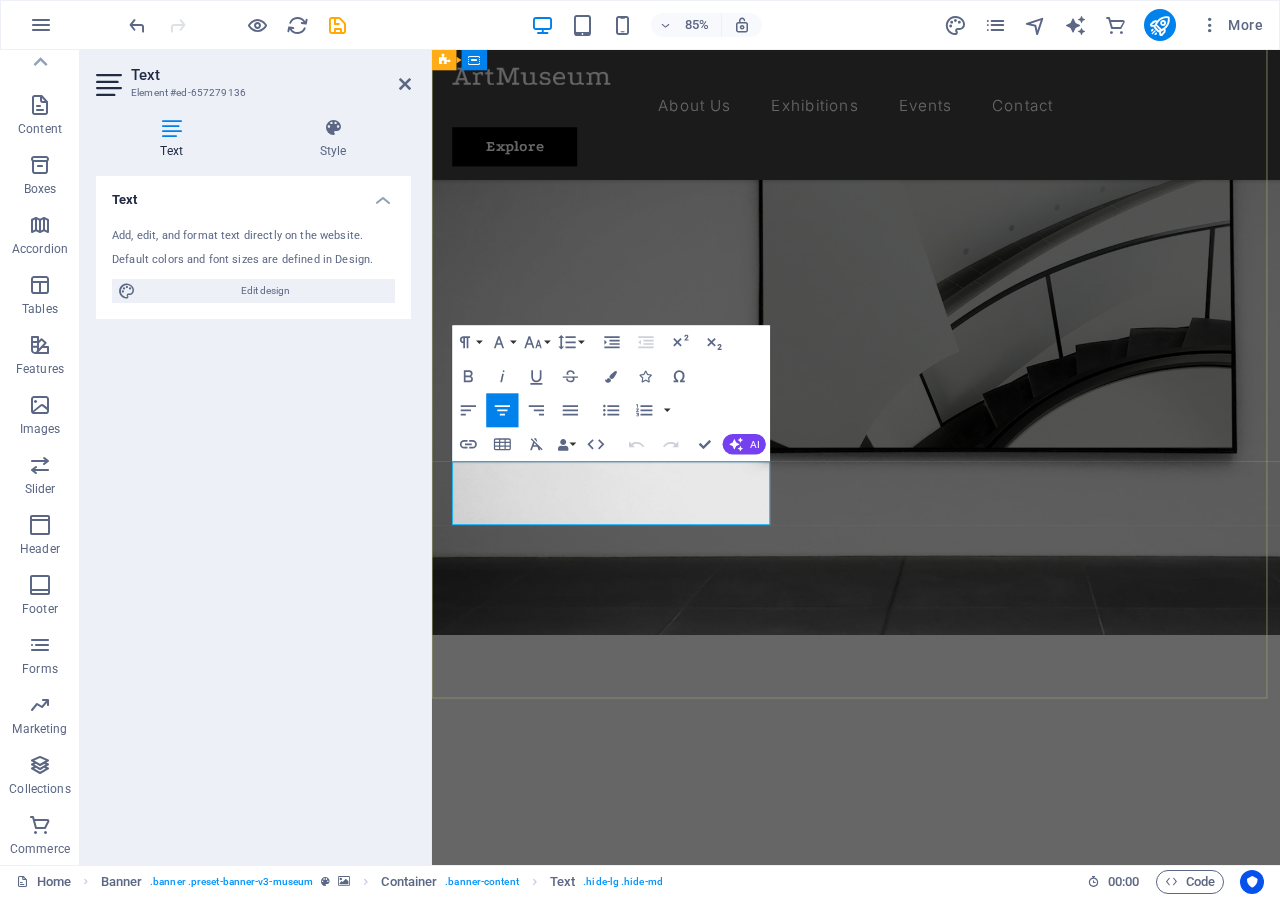 click on "Lorem ipsum dolor sit amet, consectetur adipiscing elit, sed do eiusmod tempor incididunt ut labore" at bounding box center (931, 1026) 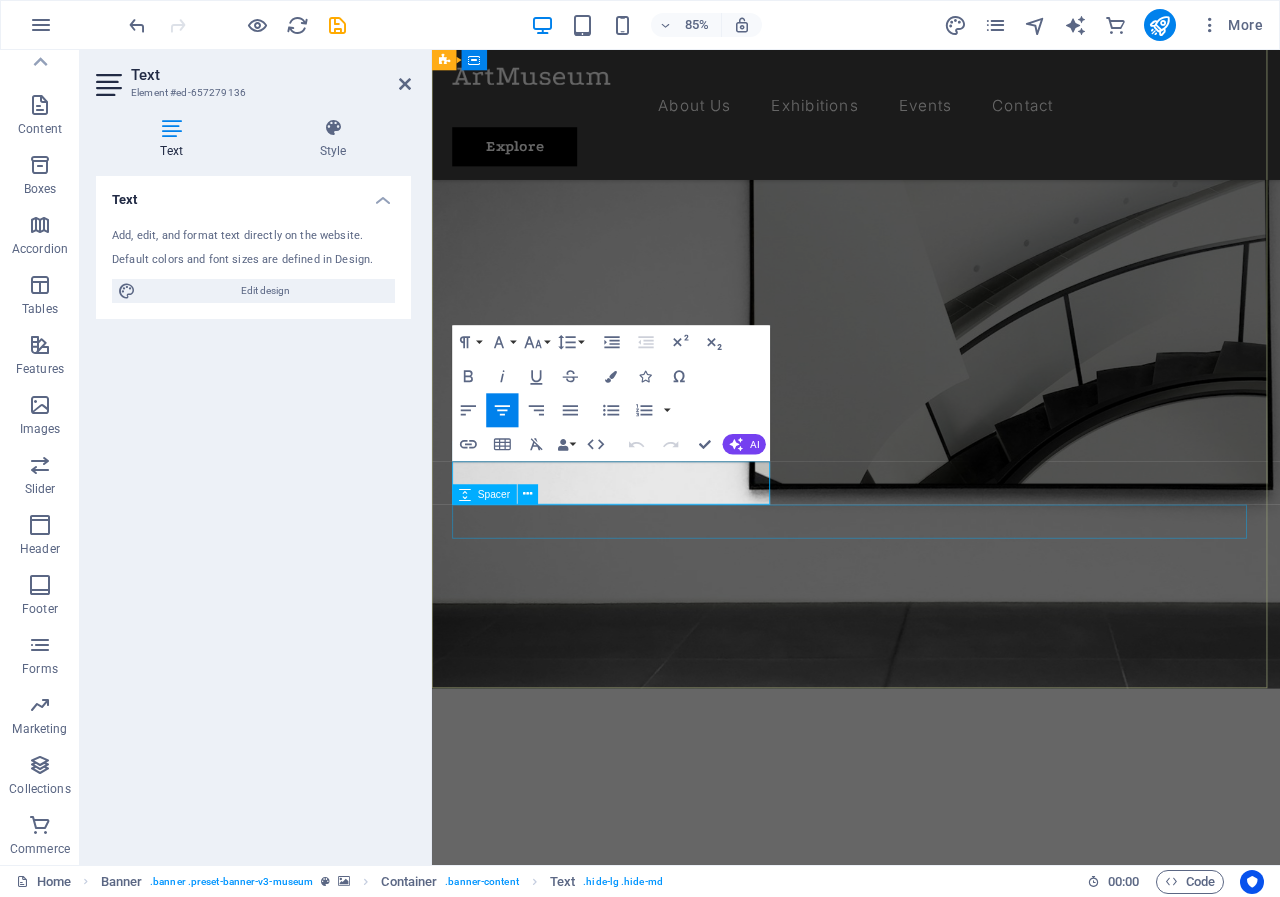 scroll, scrollTop: 125, scrollLeft: 0, axis: vertical 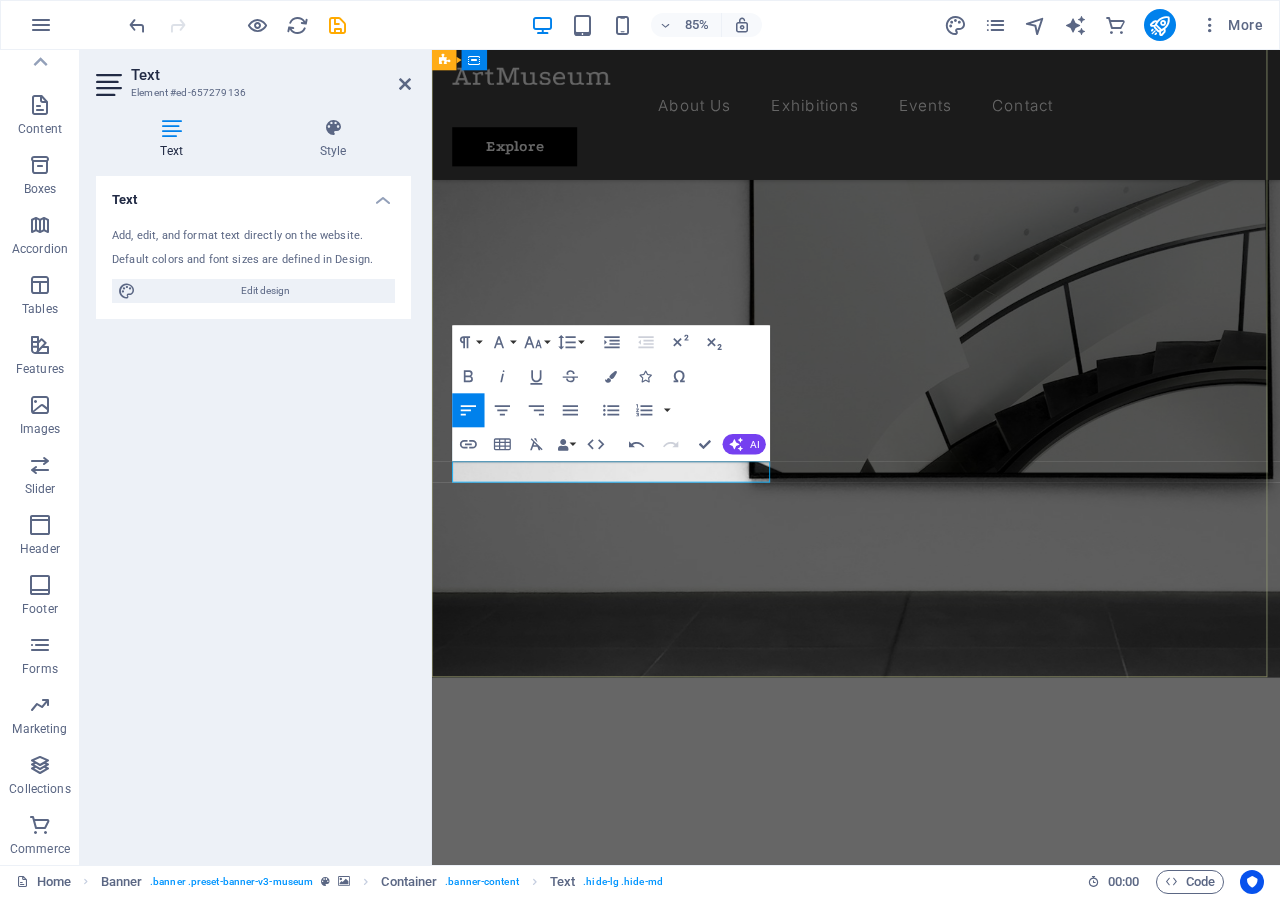 click at bounding box center (931, 1076) 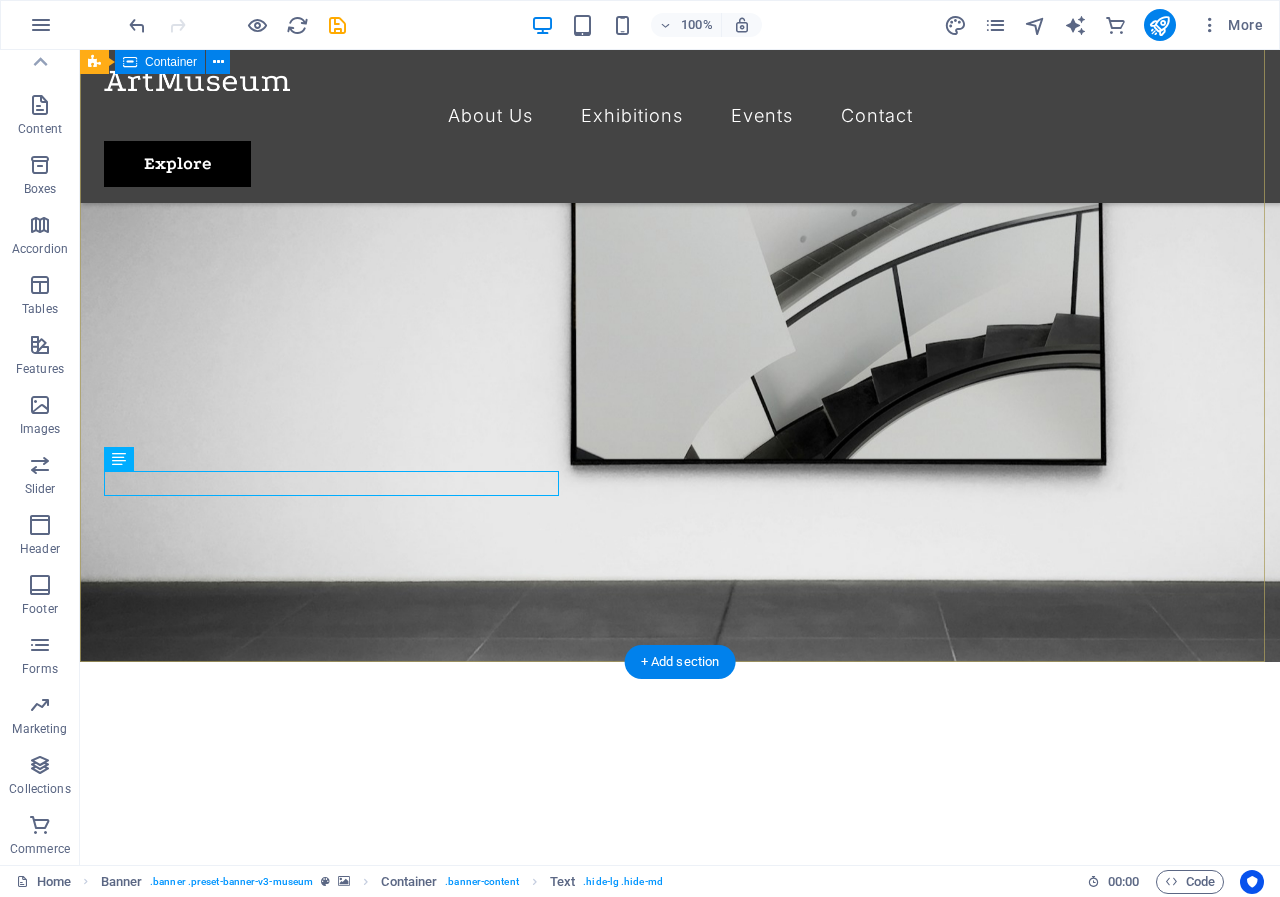 click on "The best Digital Marketing Service [DOMAIN] Explore" at bounding box center (680, 936) 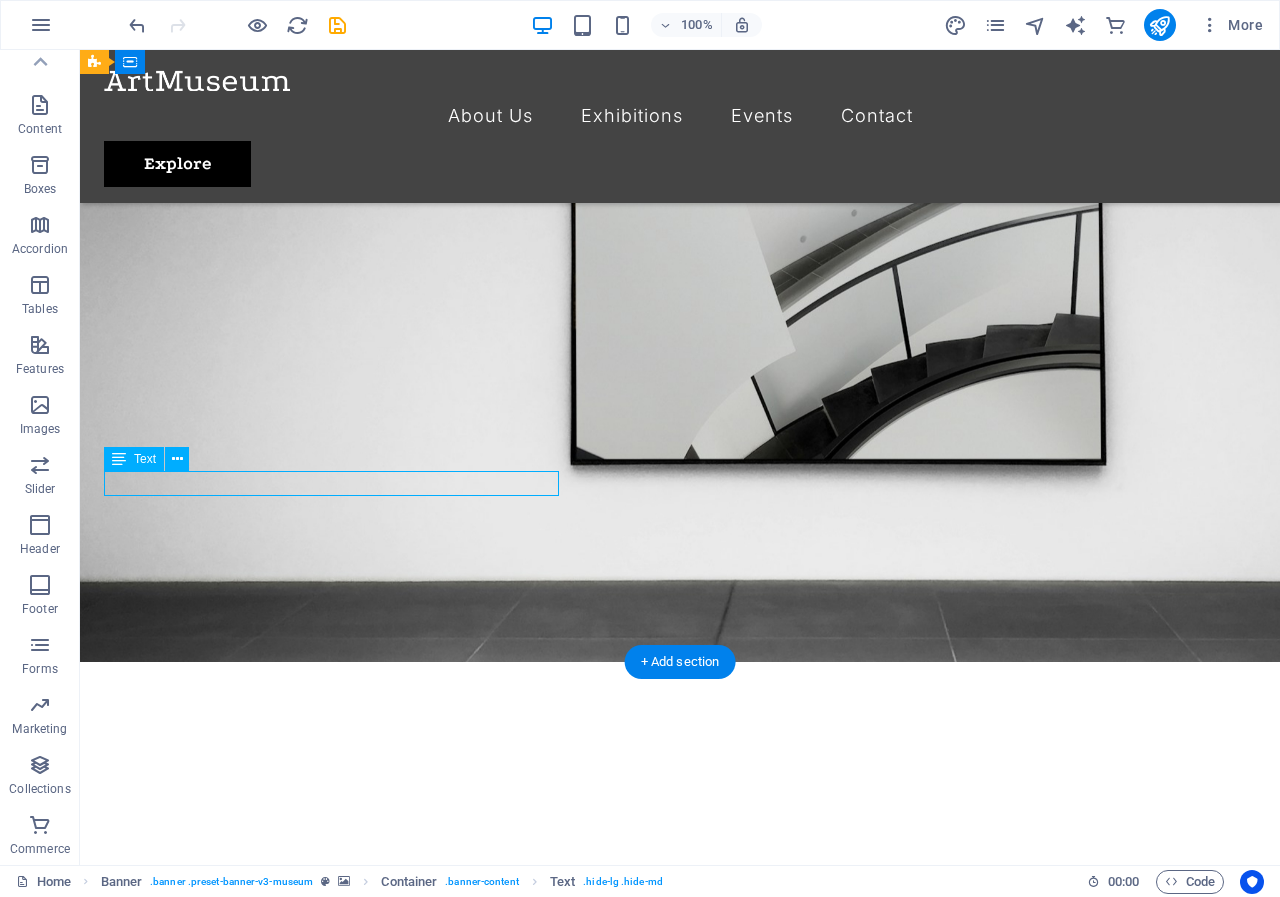 drag, startPoint x: 155, startPoint y: 474, endPoint x: 163, endPoint y: 493, distance: 20.615528 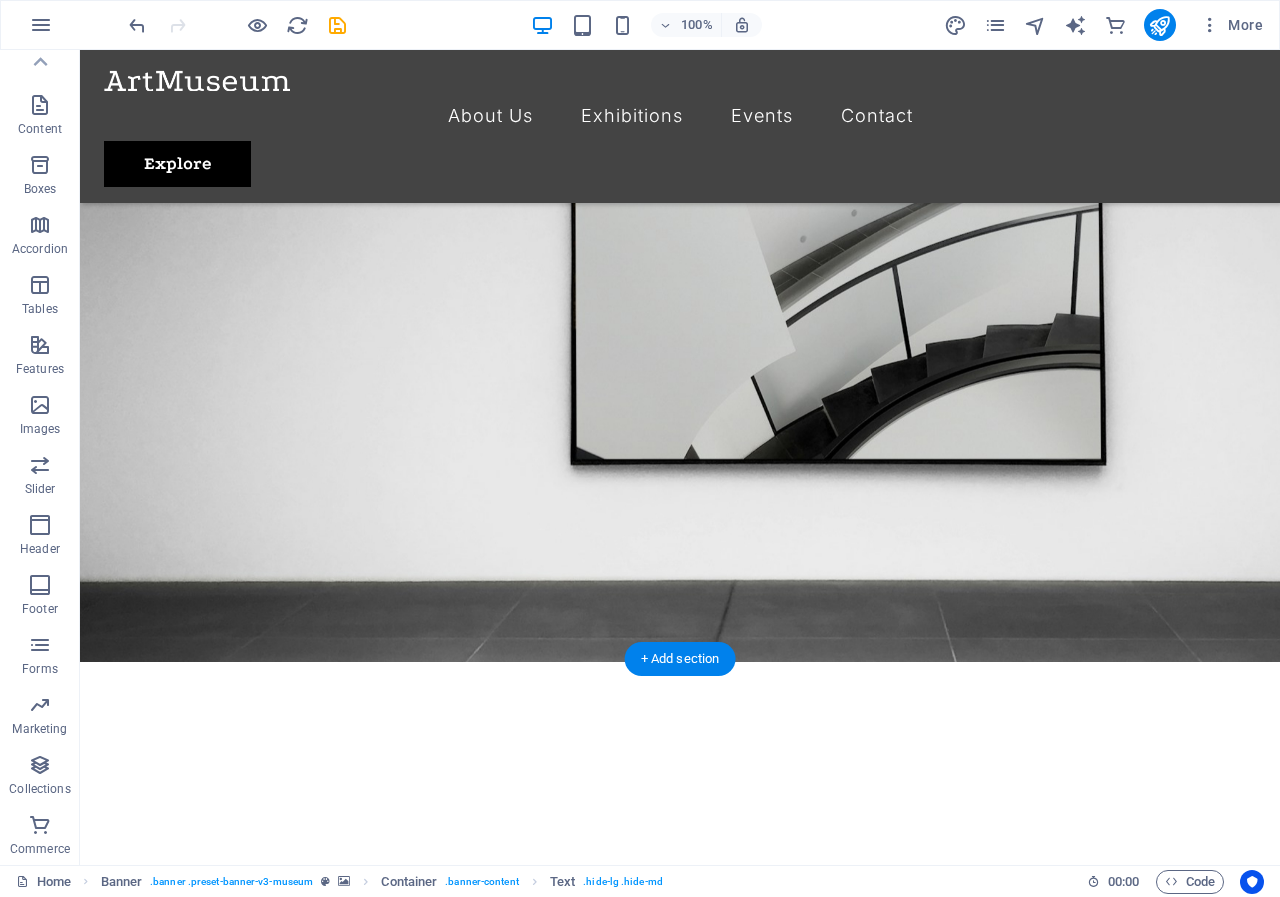 drag, startPoint x: 265, startPoint y: 489, endPoint x: 273, endPoint y: 510, distance: 22.472204 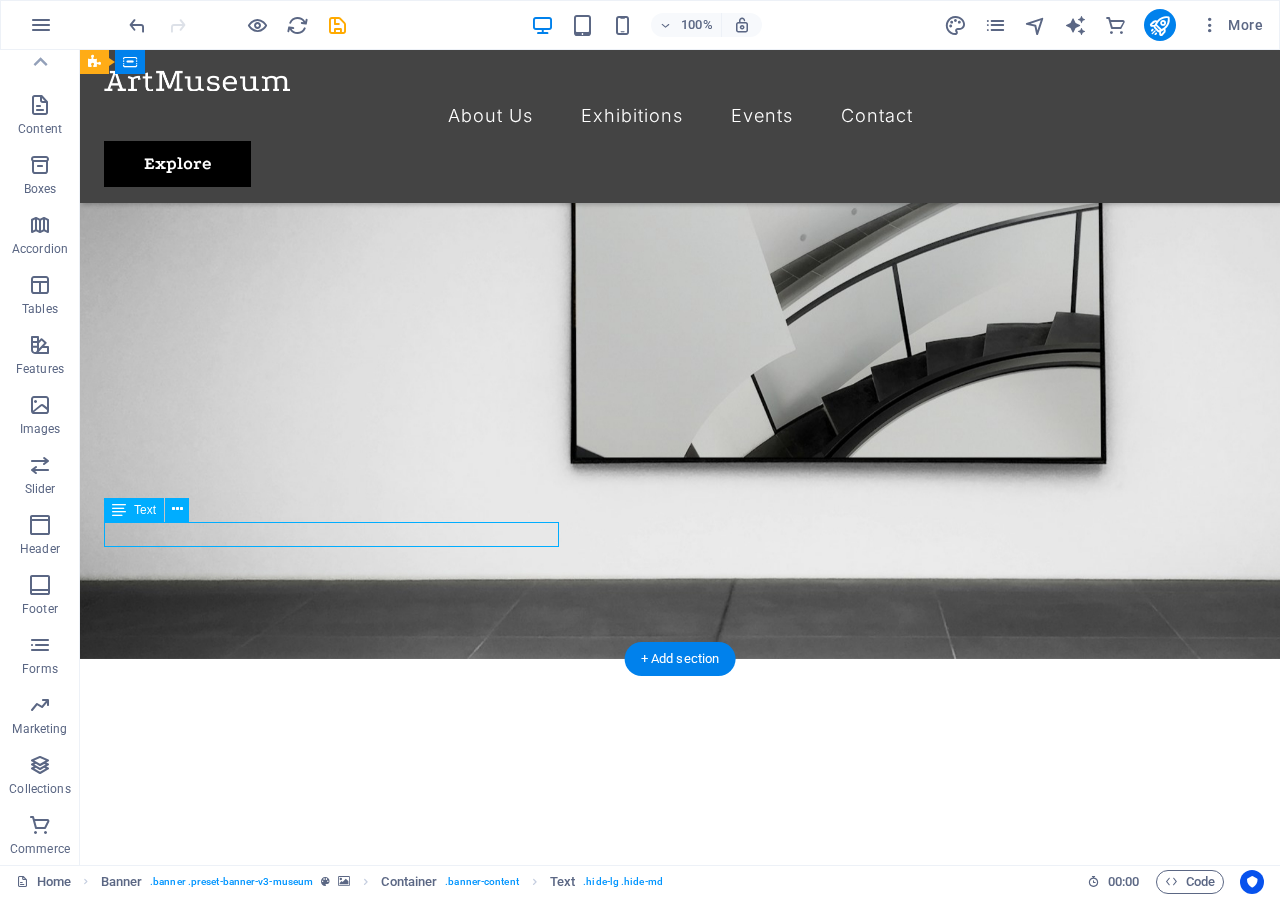 drag, startPoint x: 325, startPoint y: 531, endPoint x: 359, endPoint y: 531, distance: 34 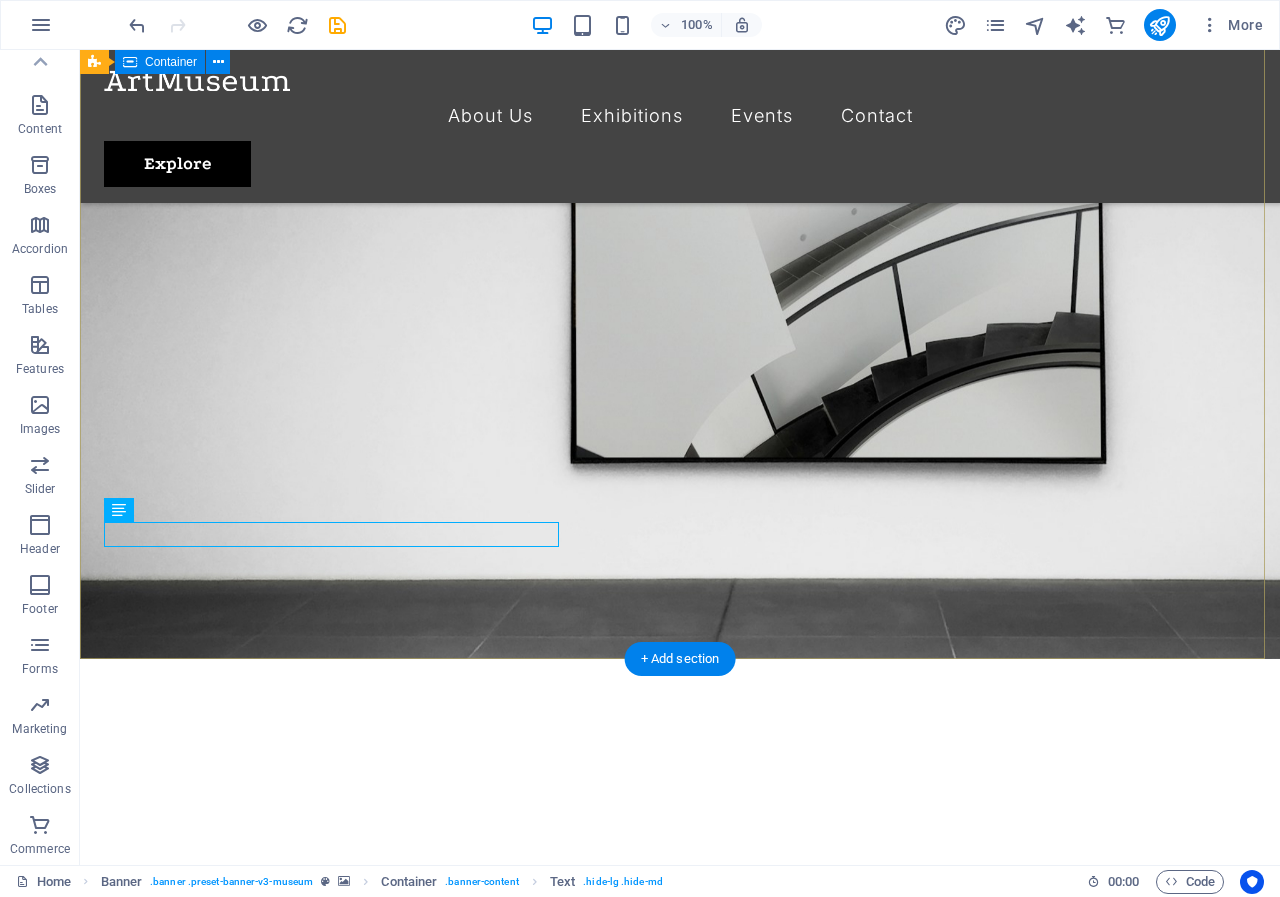 scroll, scrollTop: 325, scrollLeft: 0, axis: vertical 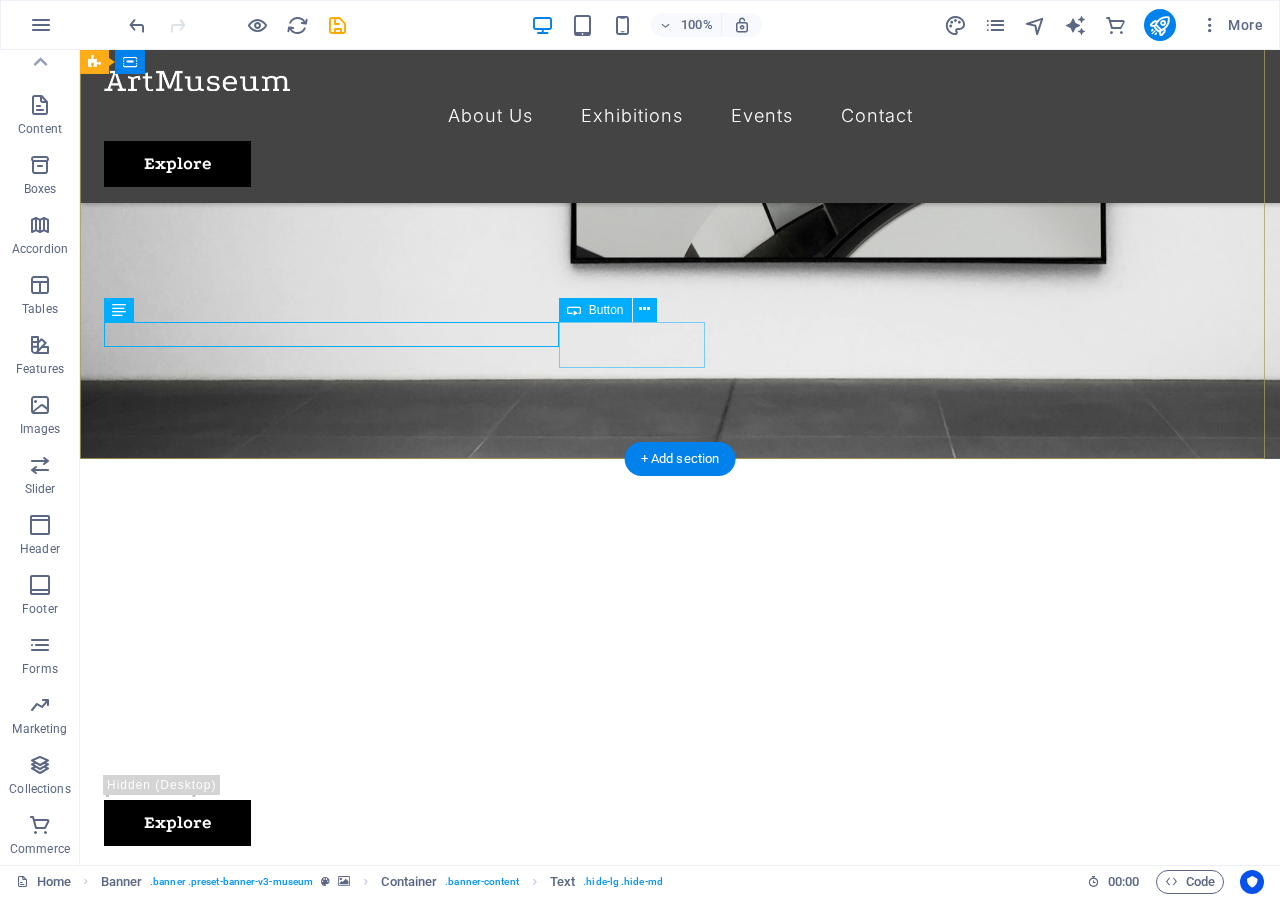 click on "Explore" at bounding box center [680, 823] 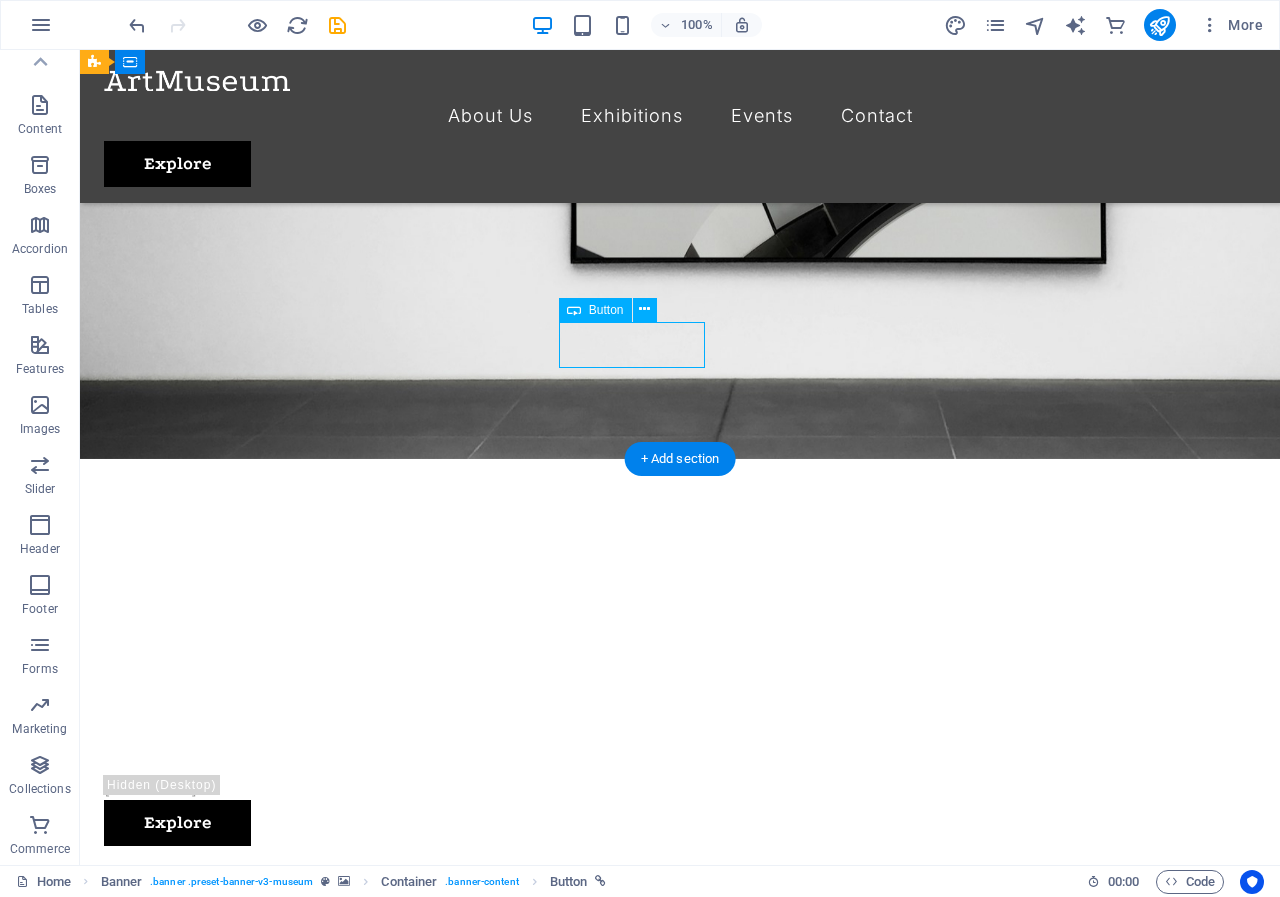 click on "Explore" at bounding box center [680, 823] 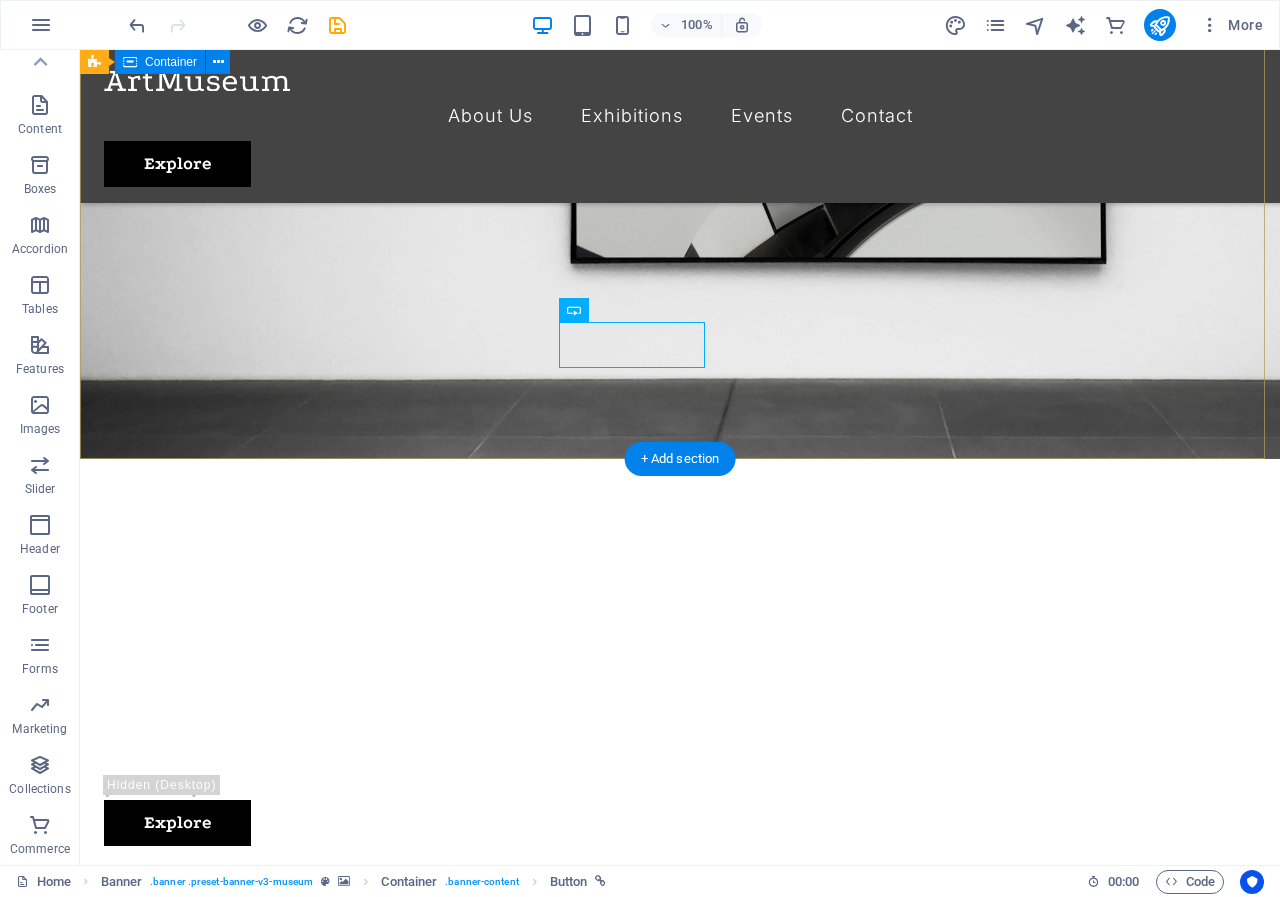 click on "The best Digital Marketing Service [DOMAIN] Explore" at bounding box center (680, 733) 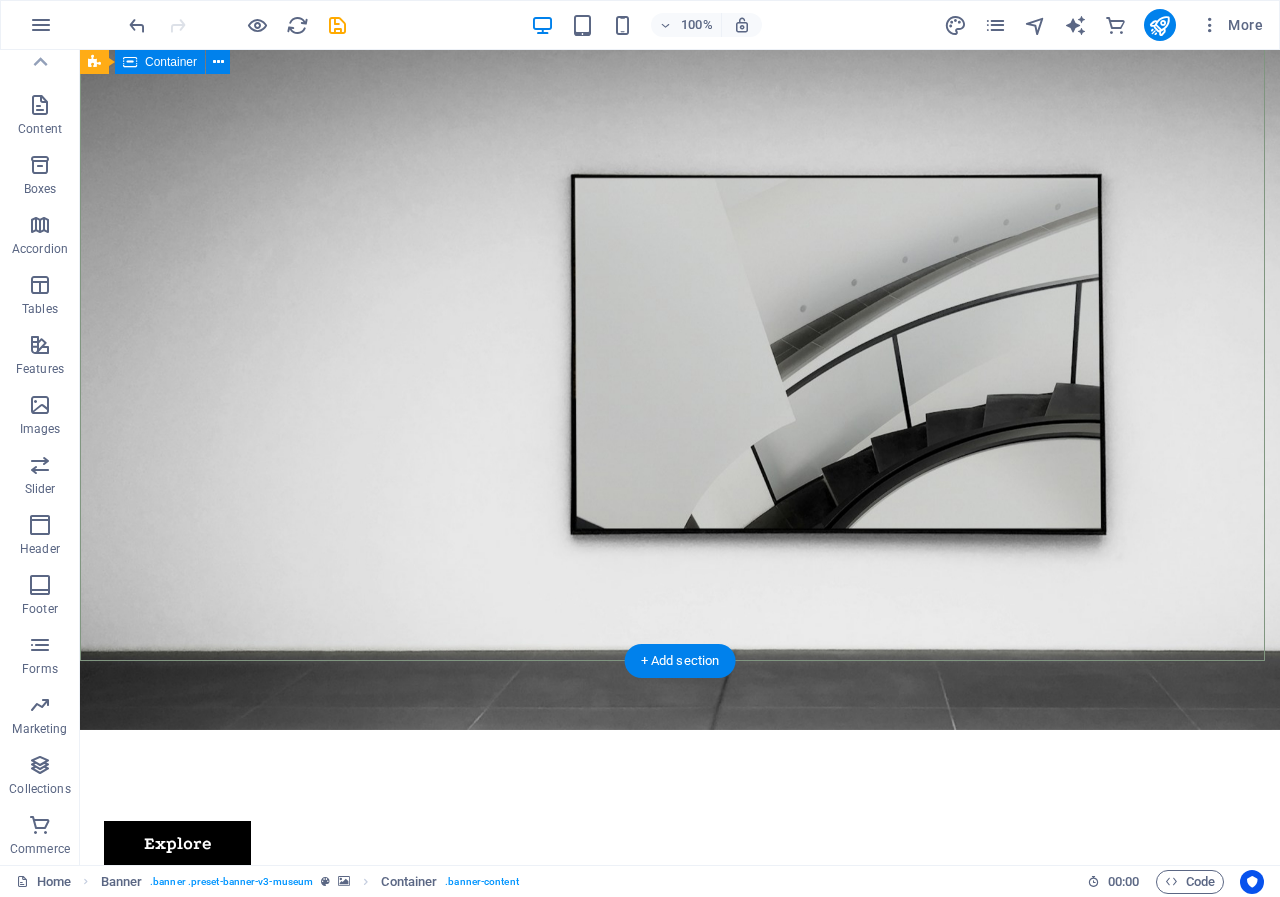 scroll, scrollTop: 0, scrollLeft: 0, axis: both 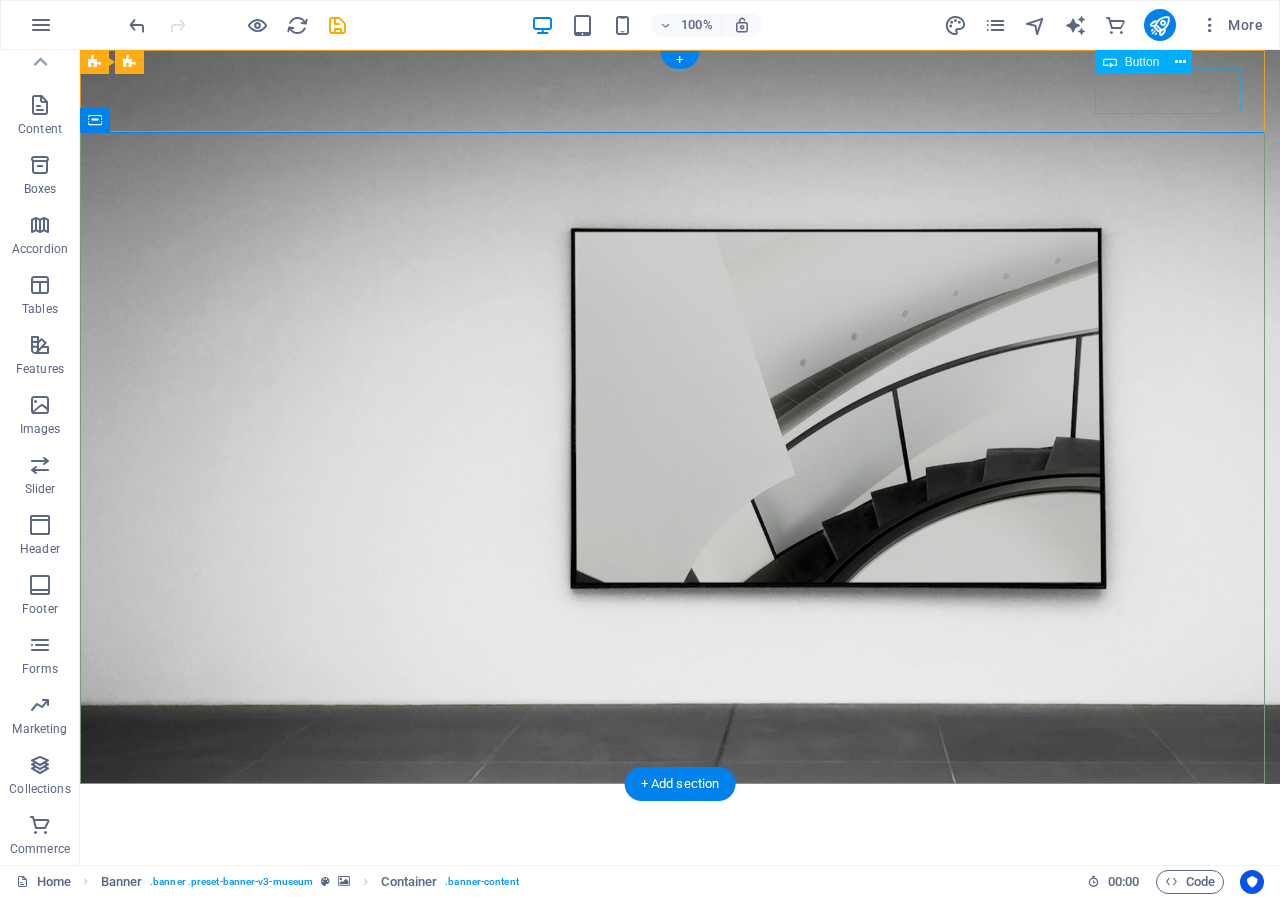 click on "Explore" at bounding box center [680, 898] 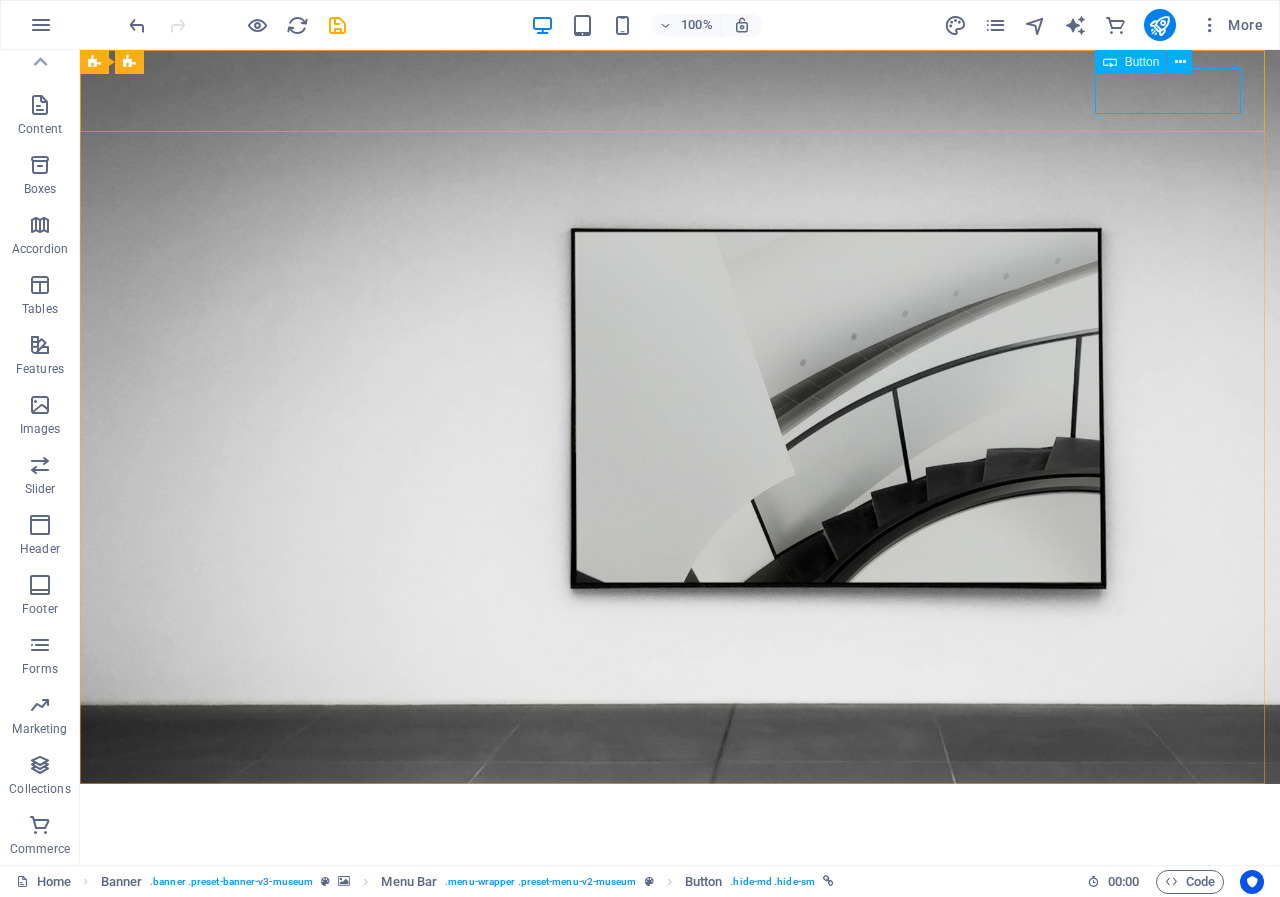 click on "Button" at bounding box center [1142, 62] 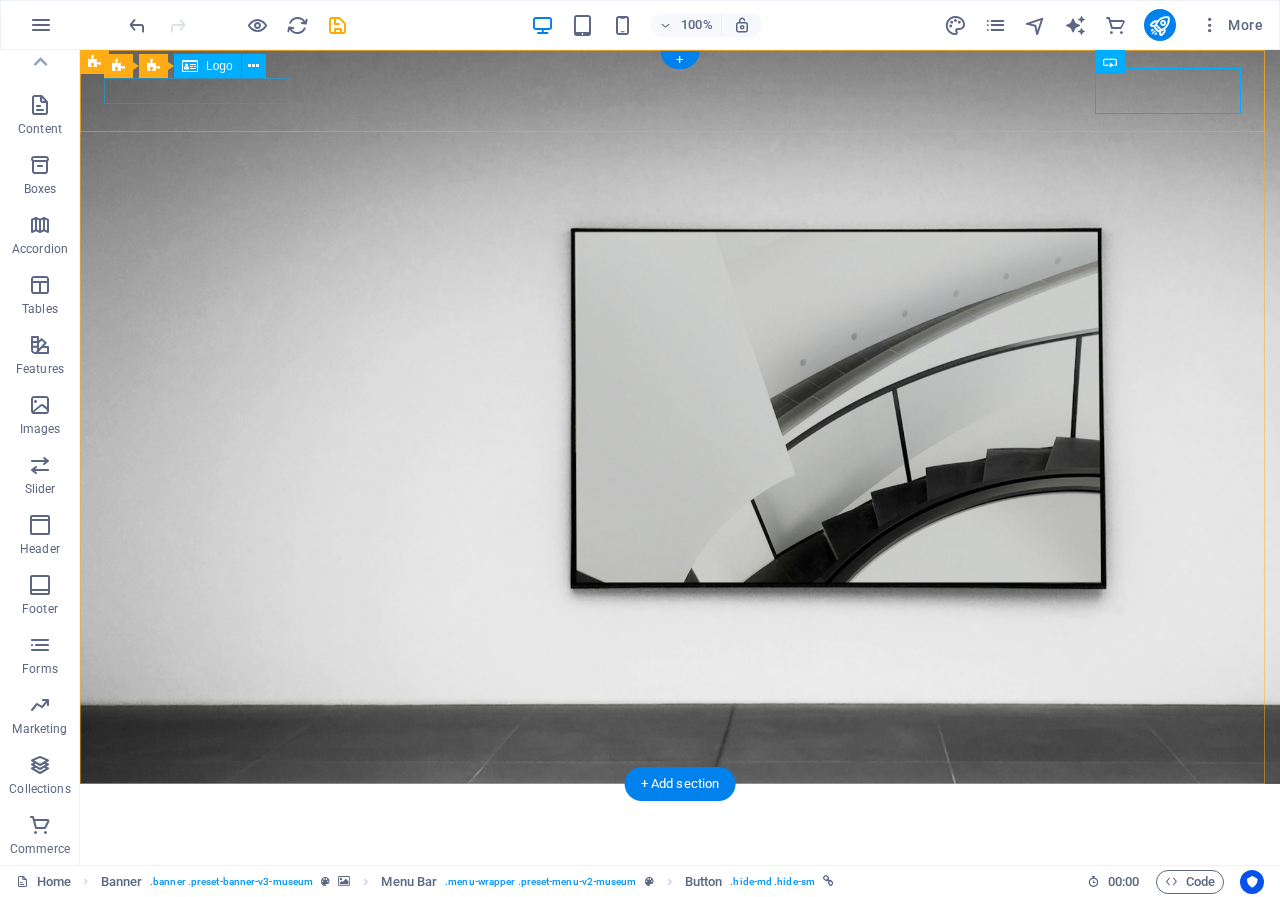 click at bounding box center (680, 812) 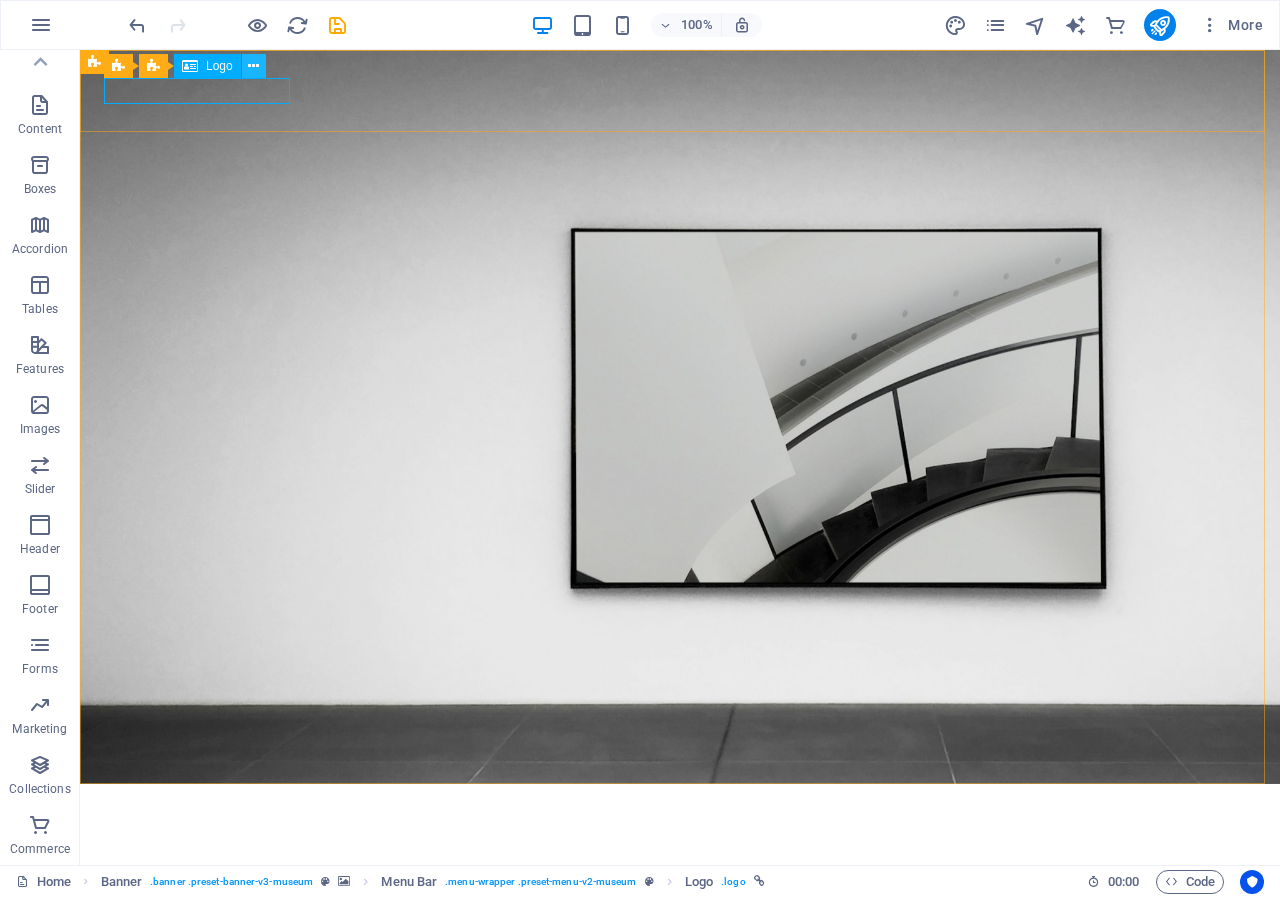click at bounding box center [253, 66] 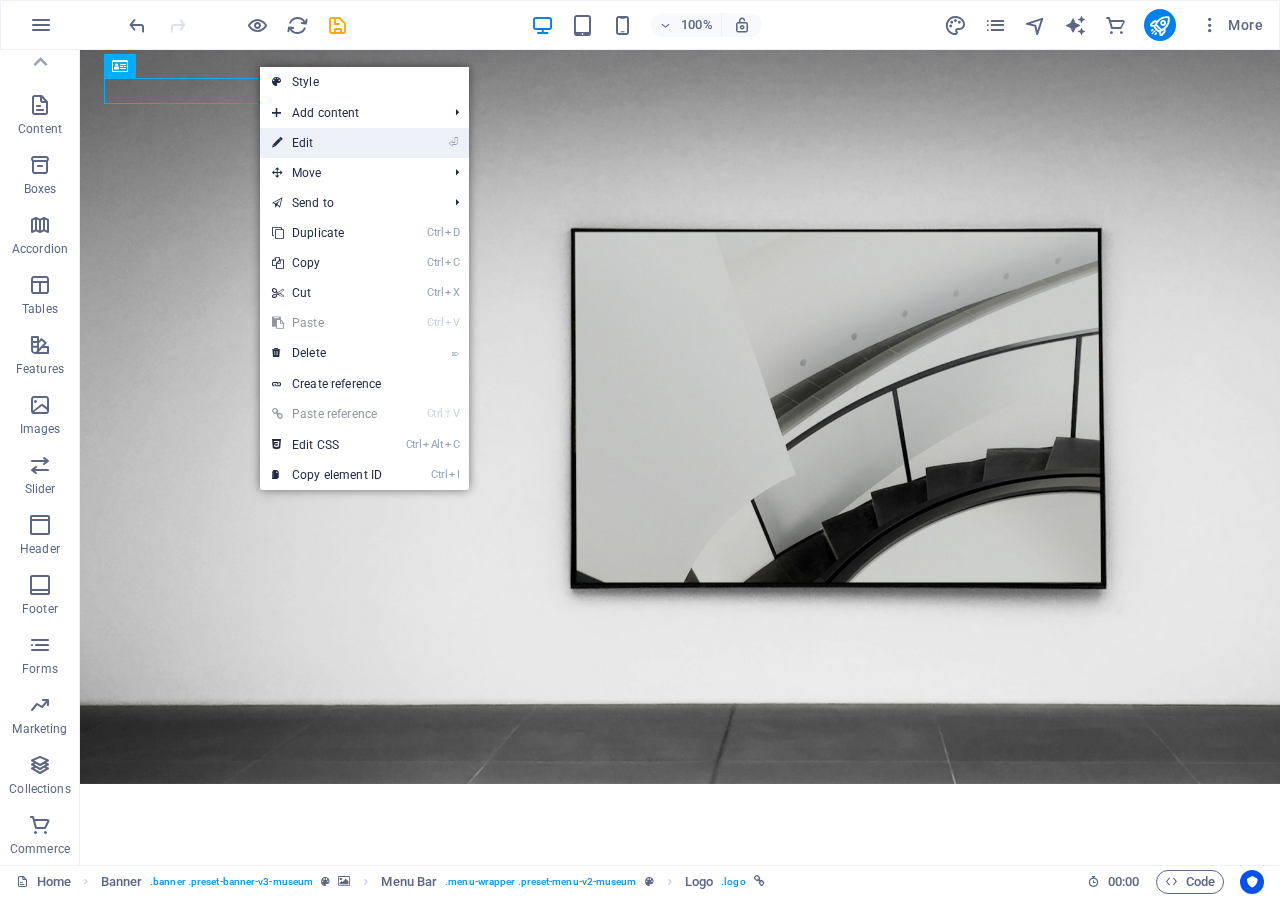 click on "⏎  Edit" at bounding box center (327, 143) 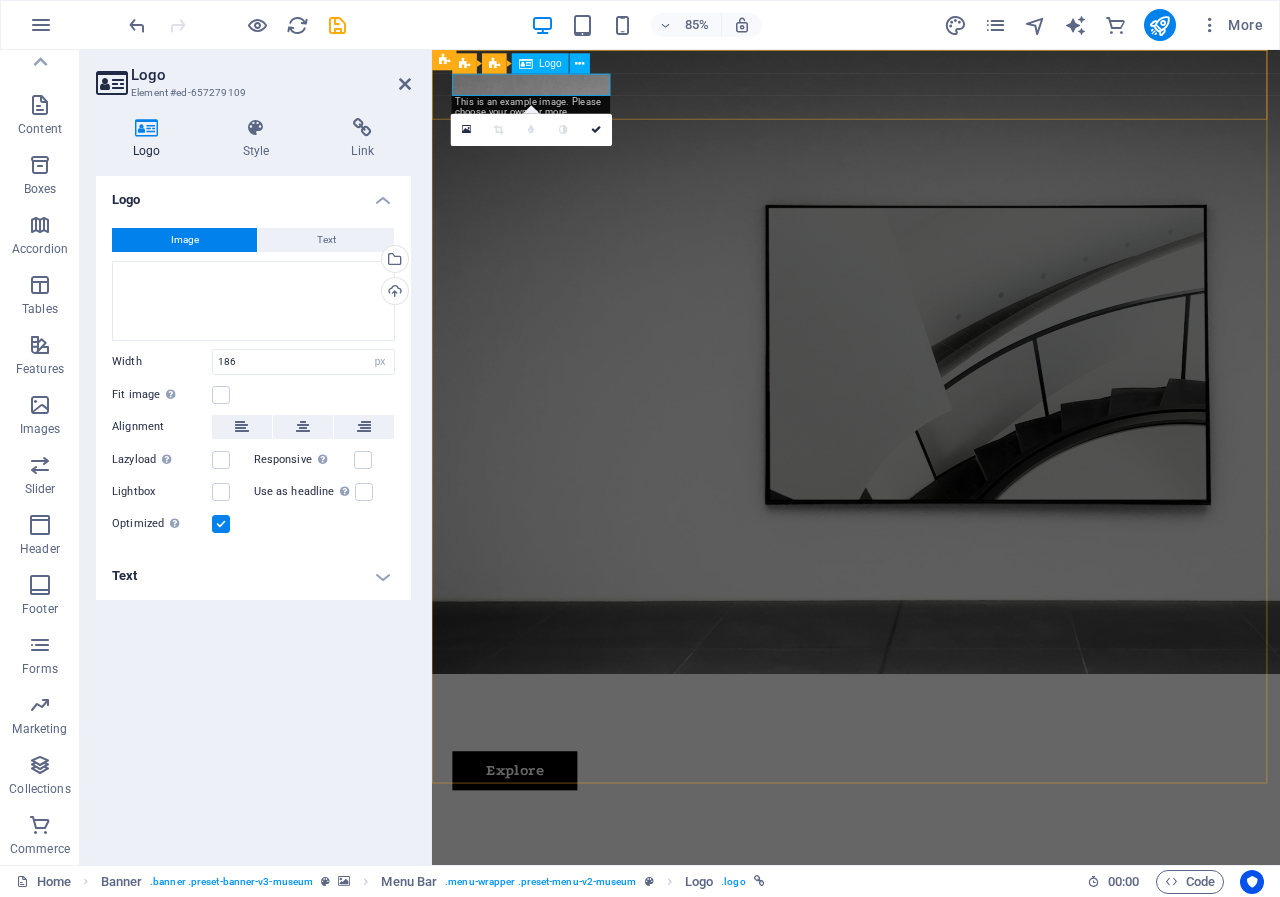 click at bounding box center (931, 812) 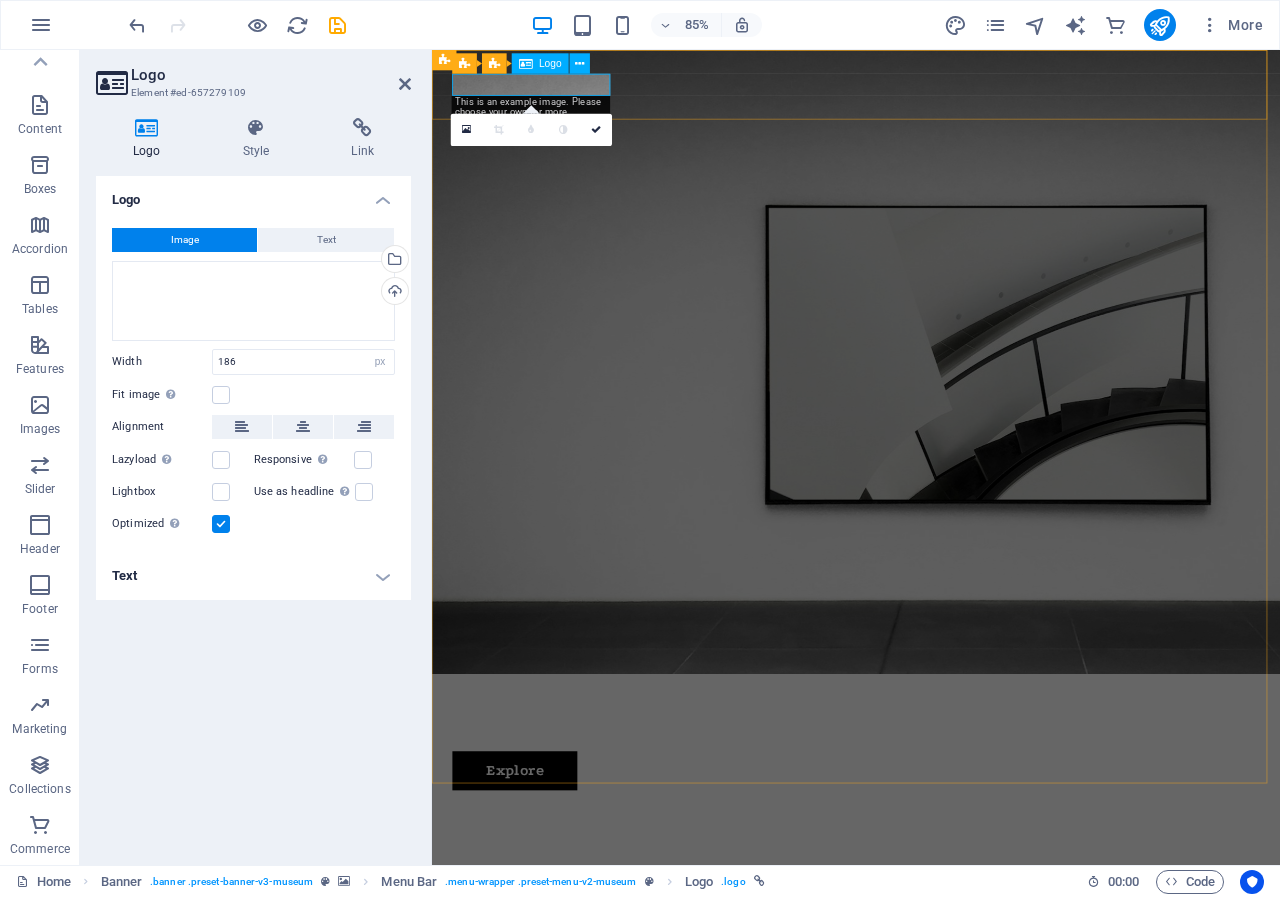 click at bounding box center (931, 812) 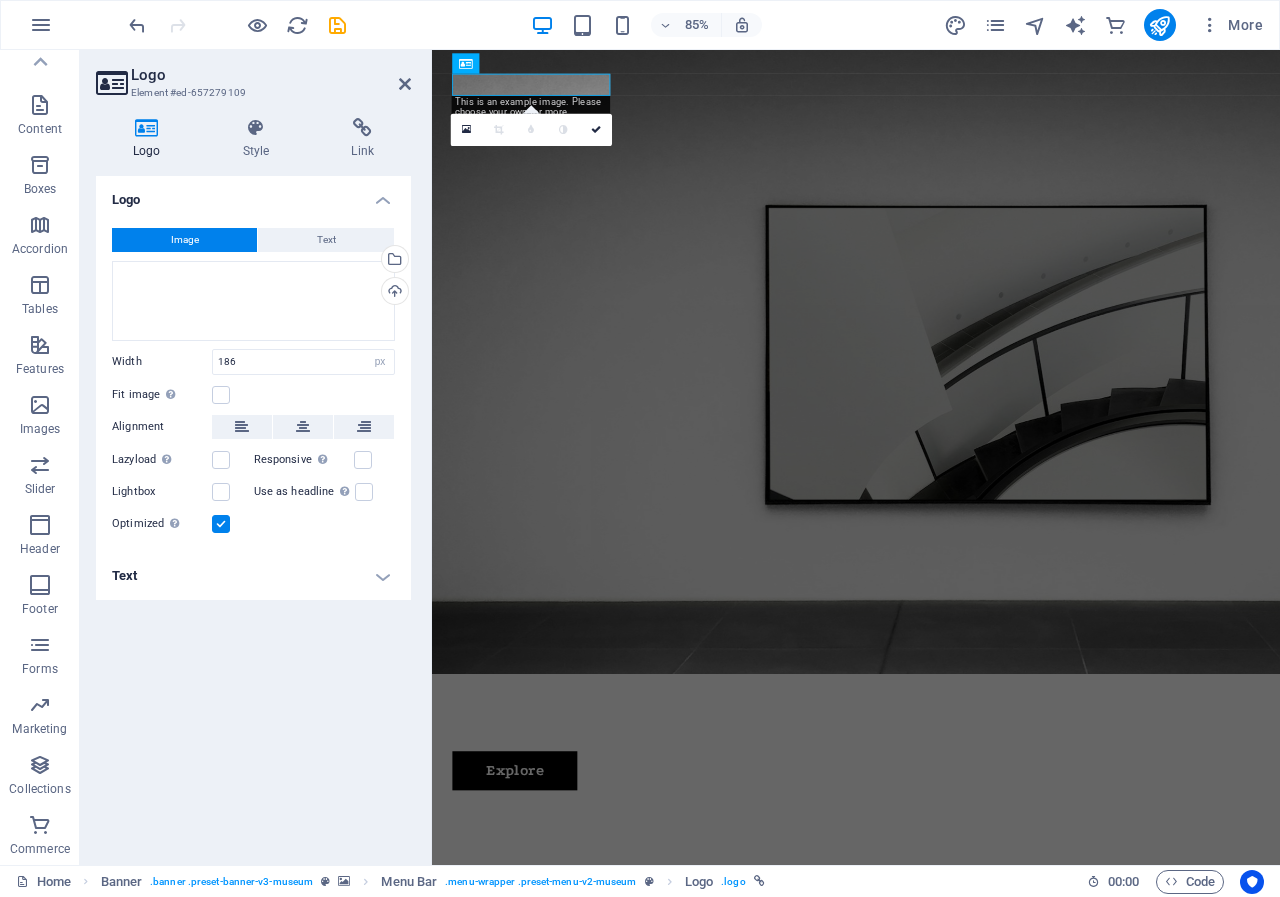 click on "This is an example image. Please choose your own for more options.  Or import this image" at bounding box center (531, 113) 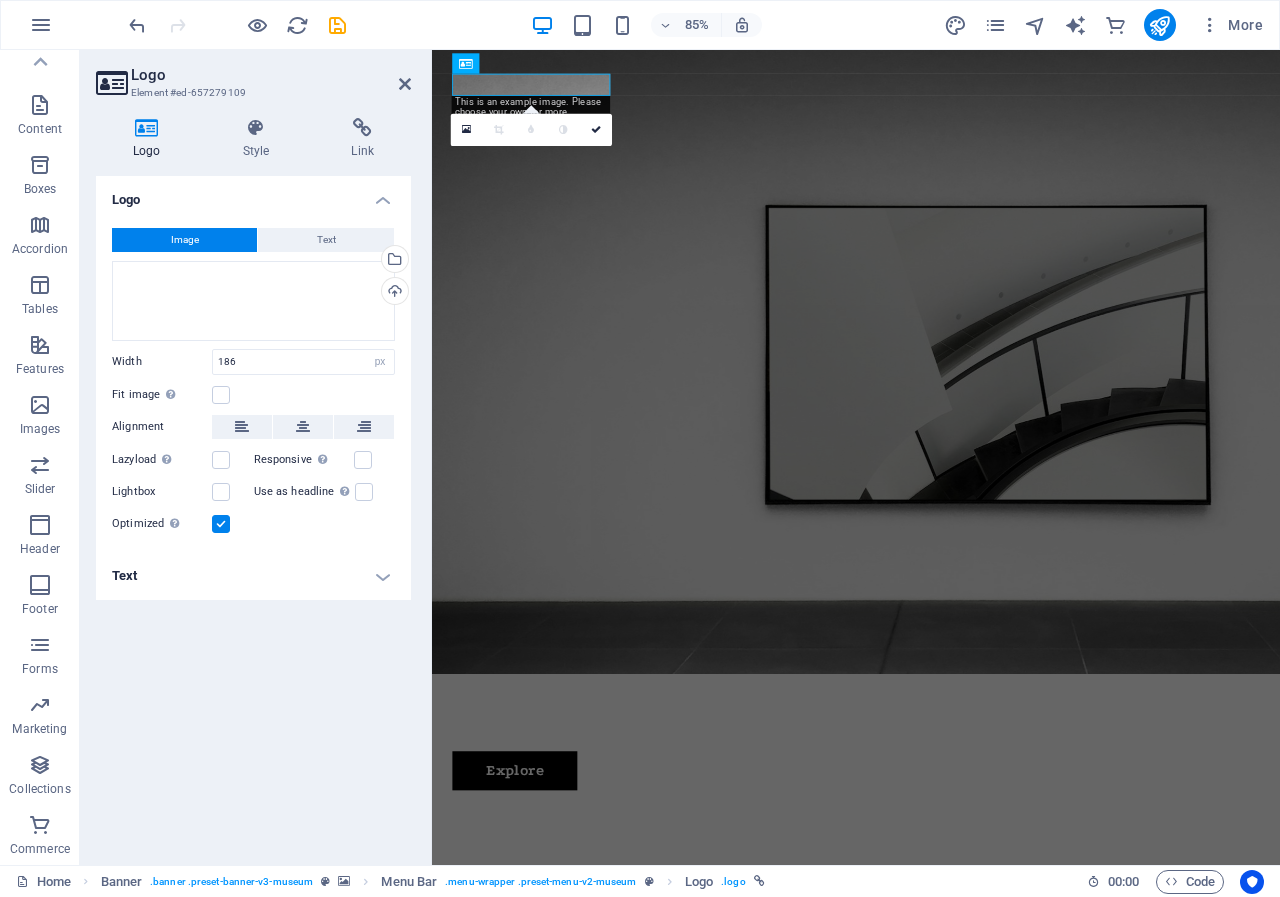 click on "This is an example image. Please choose your own for more options.  Or import this image" at bounding box center [531, 113] 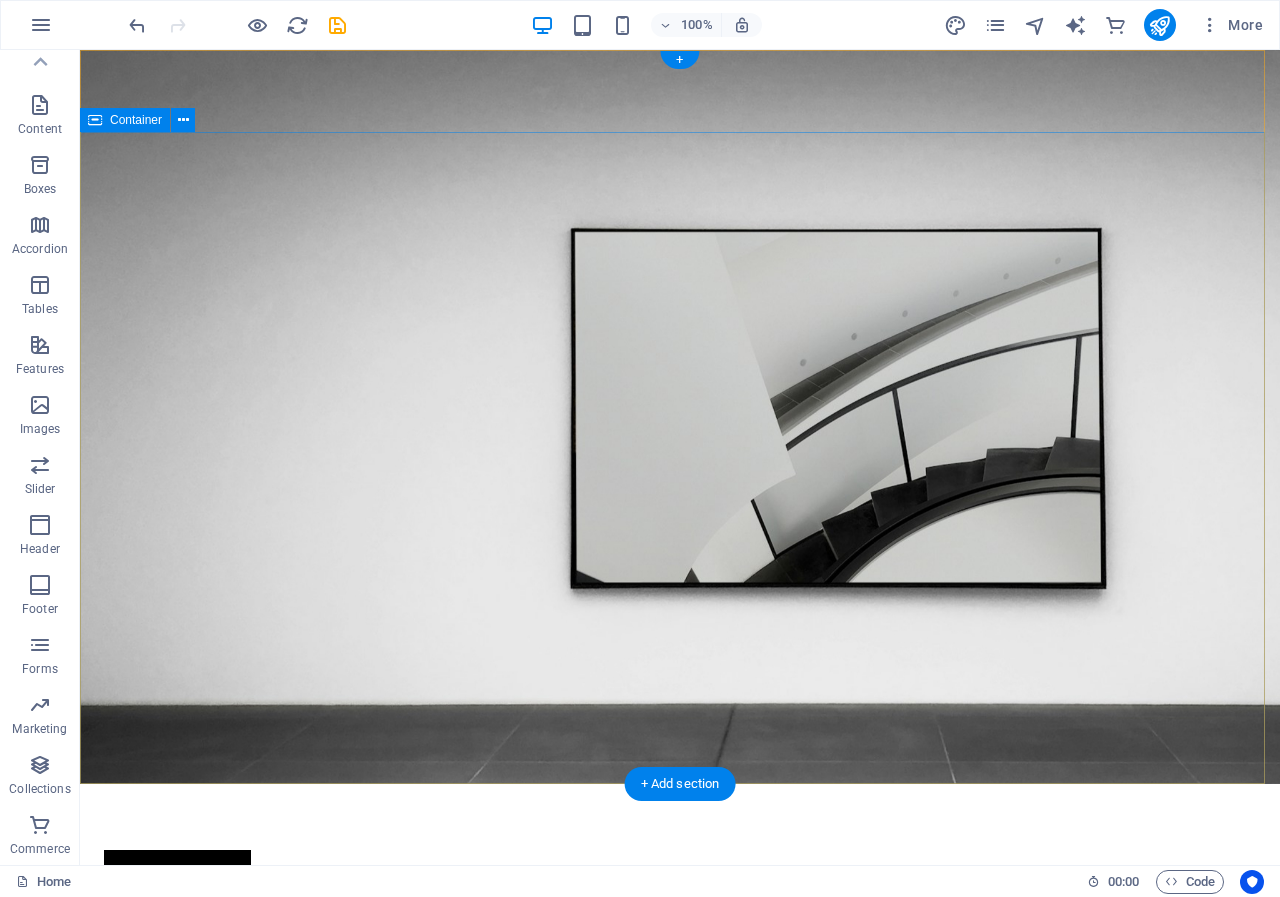 click on "The best Digital Marketing Service [DOMAIN] Explore" at bounding box center [680, 1104] 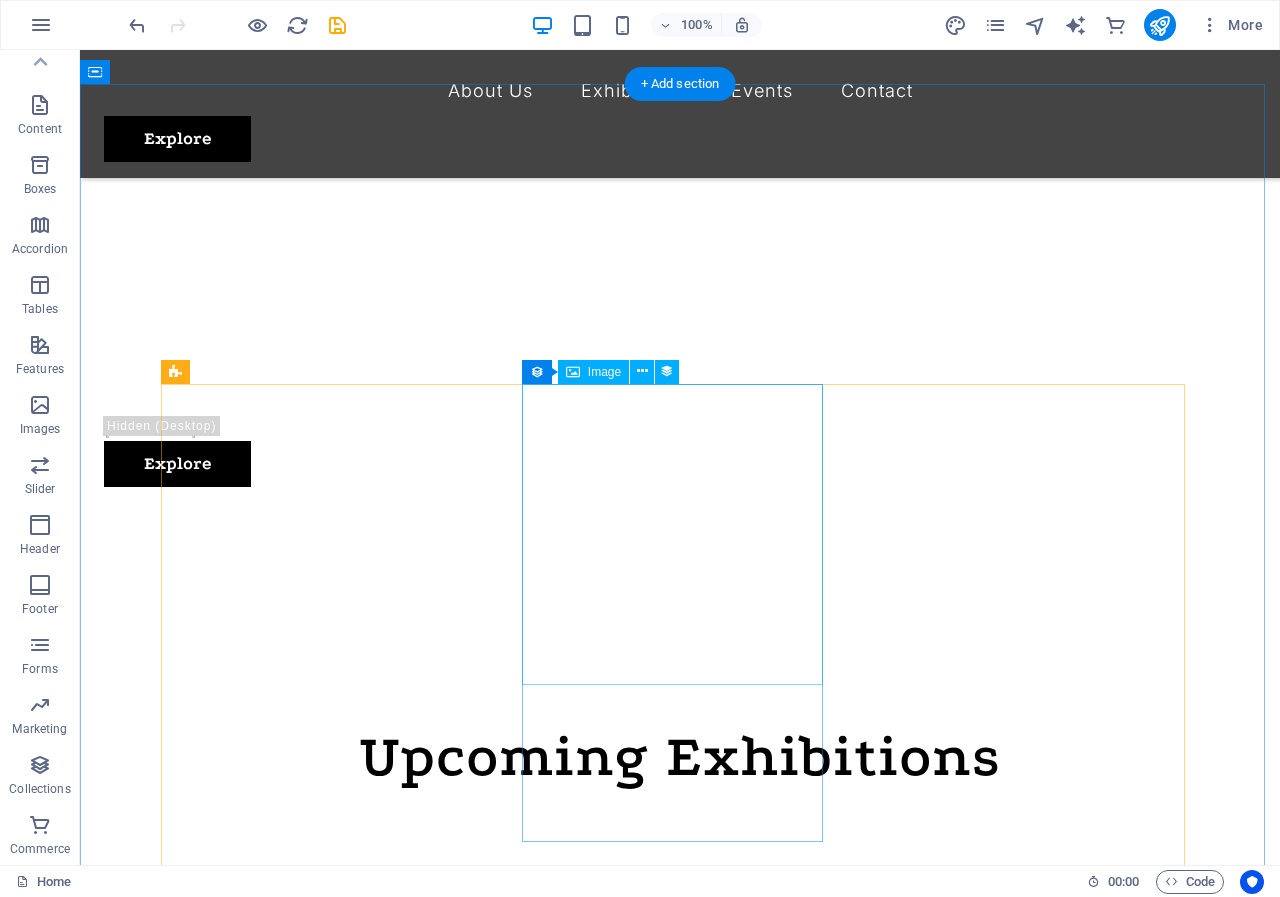 scroll, scrollTop: 600, scrollLeft: 0, axis: vertical 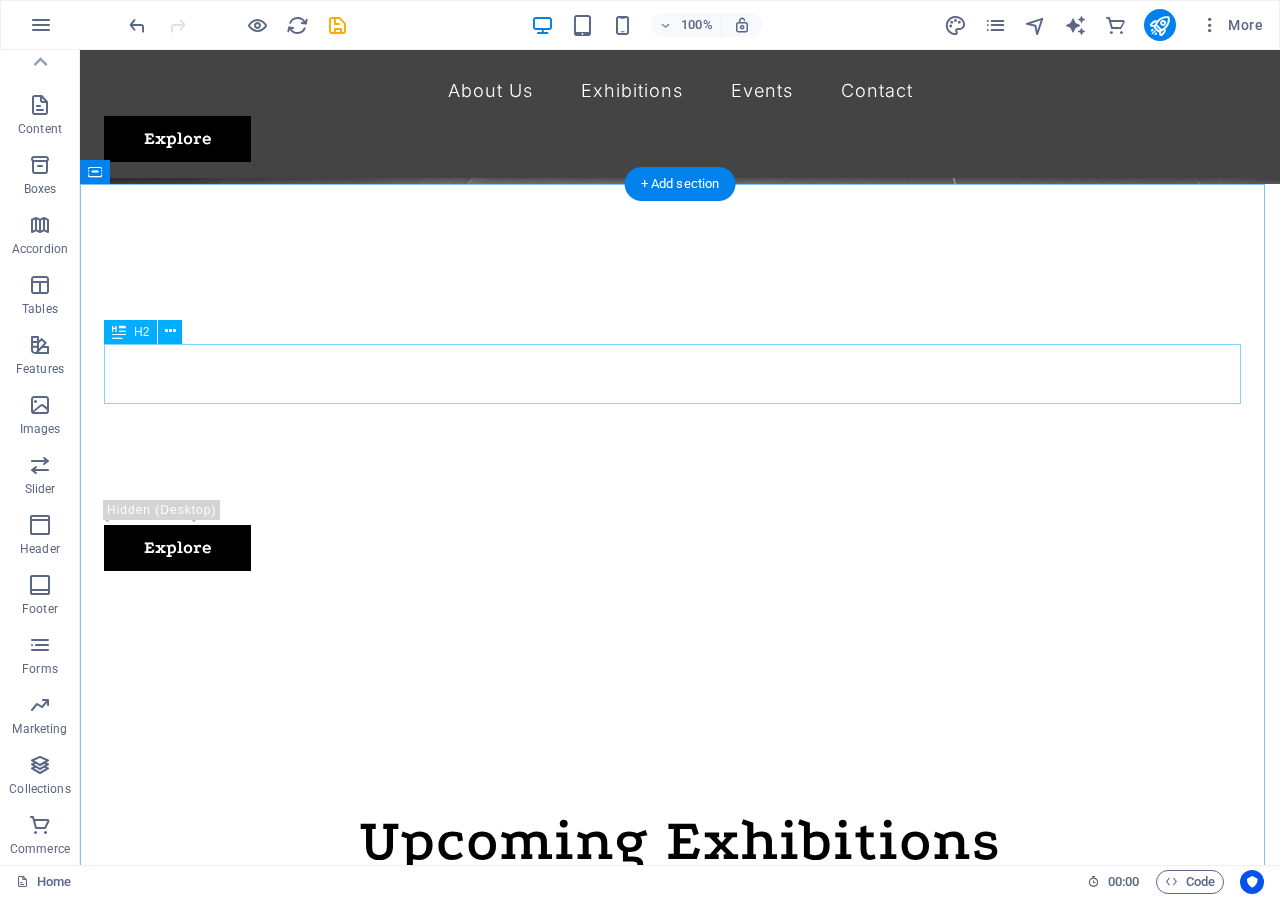 click on "Upcoming Exhibitions" at bounding box center [680, 841] 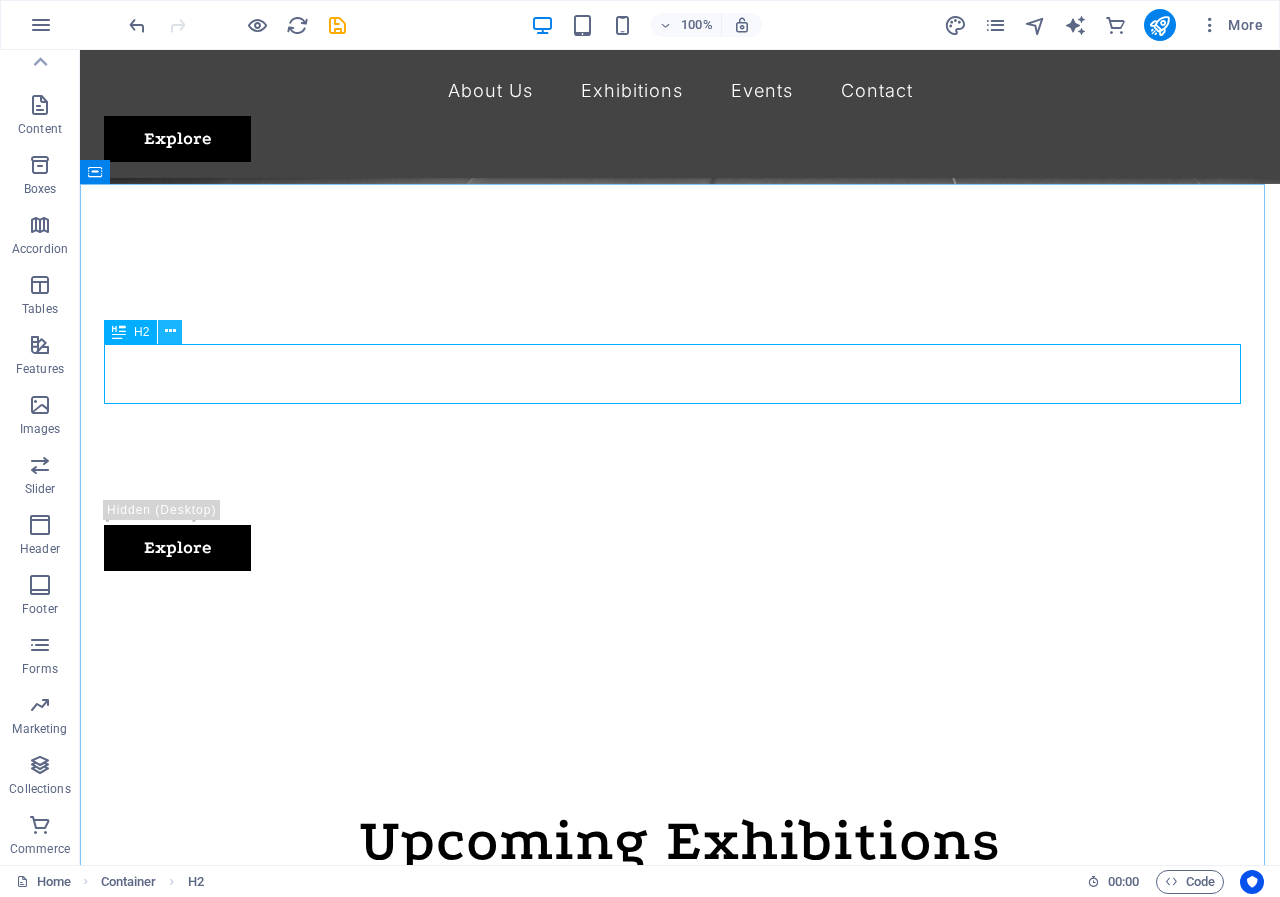 click at bounding box center [170, 331] 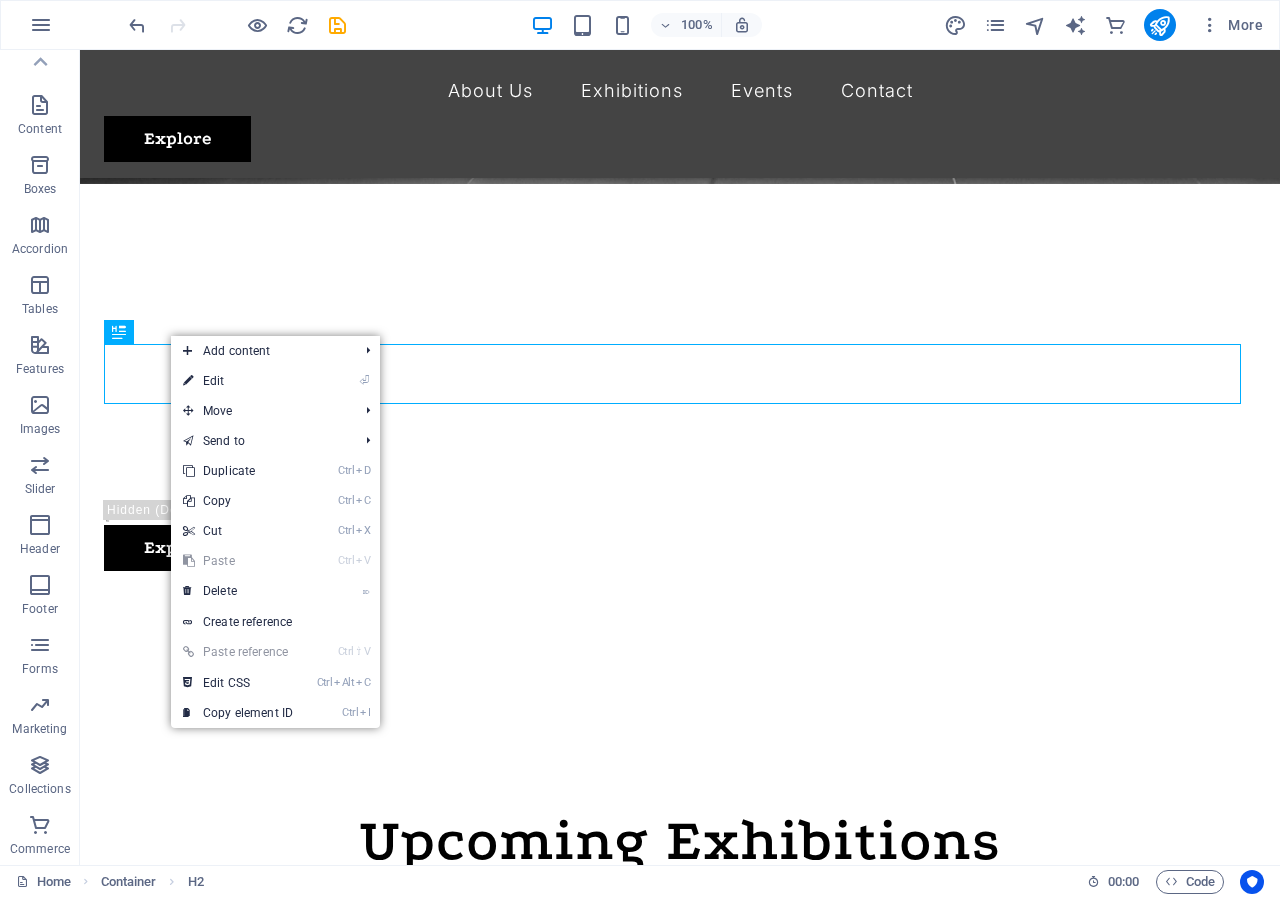 click on "⏎  Edit" at bounding box center [238, 381] 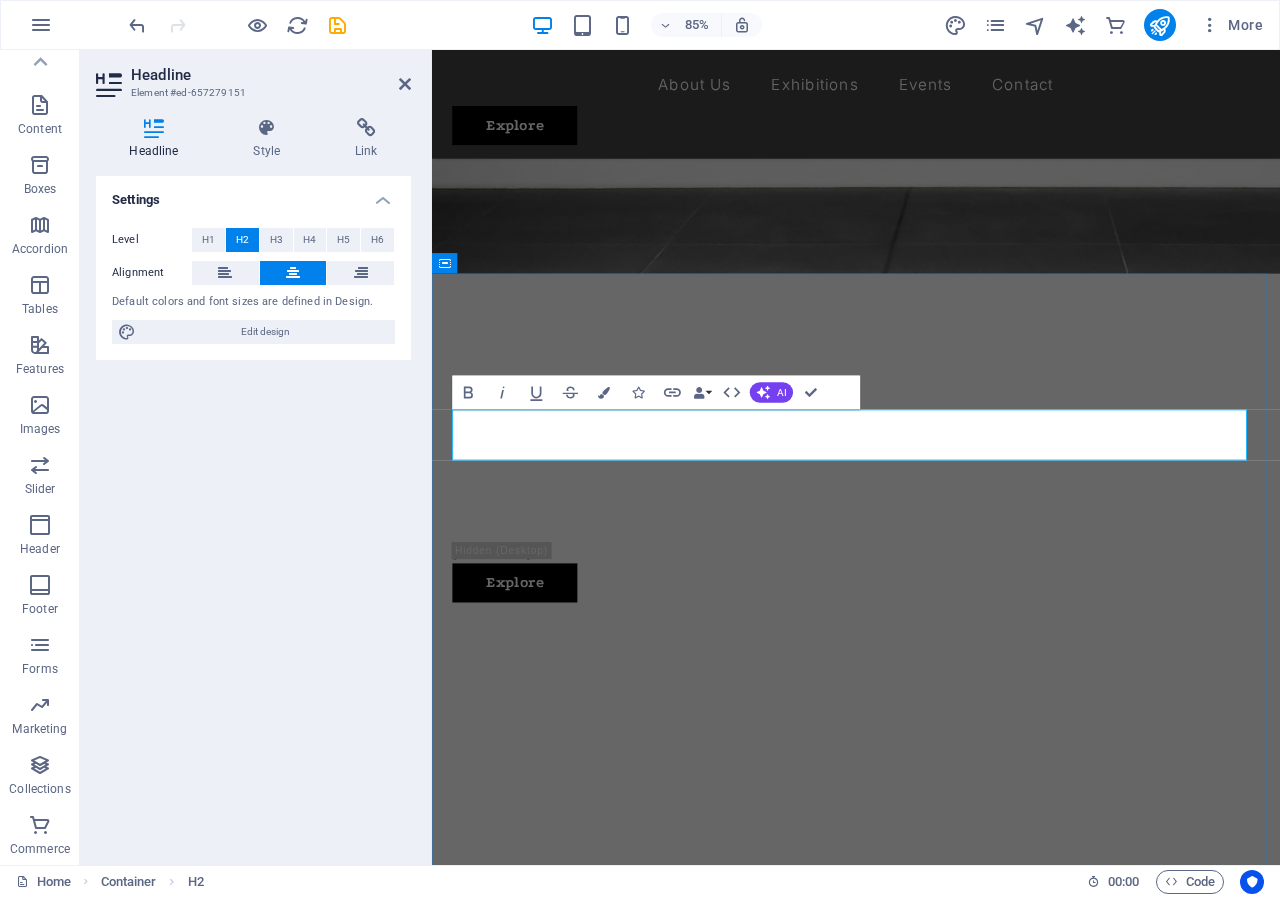drag, startPoint x: 728, startPoint y: 498, endPoint x: 1106, endPoint y: 489, distance: 378.10712 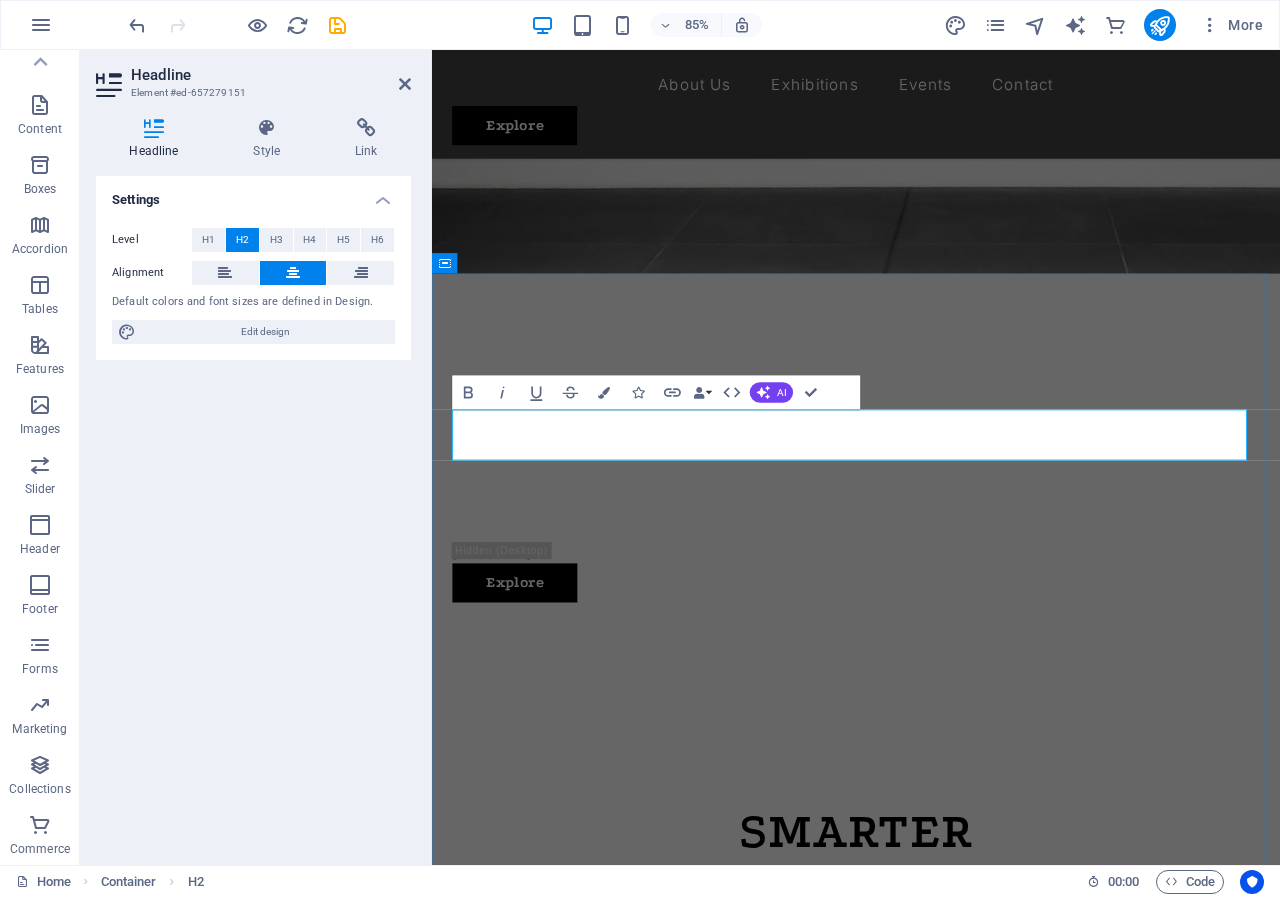 click on "SMARTER" at bounding box center [931, 970] 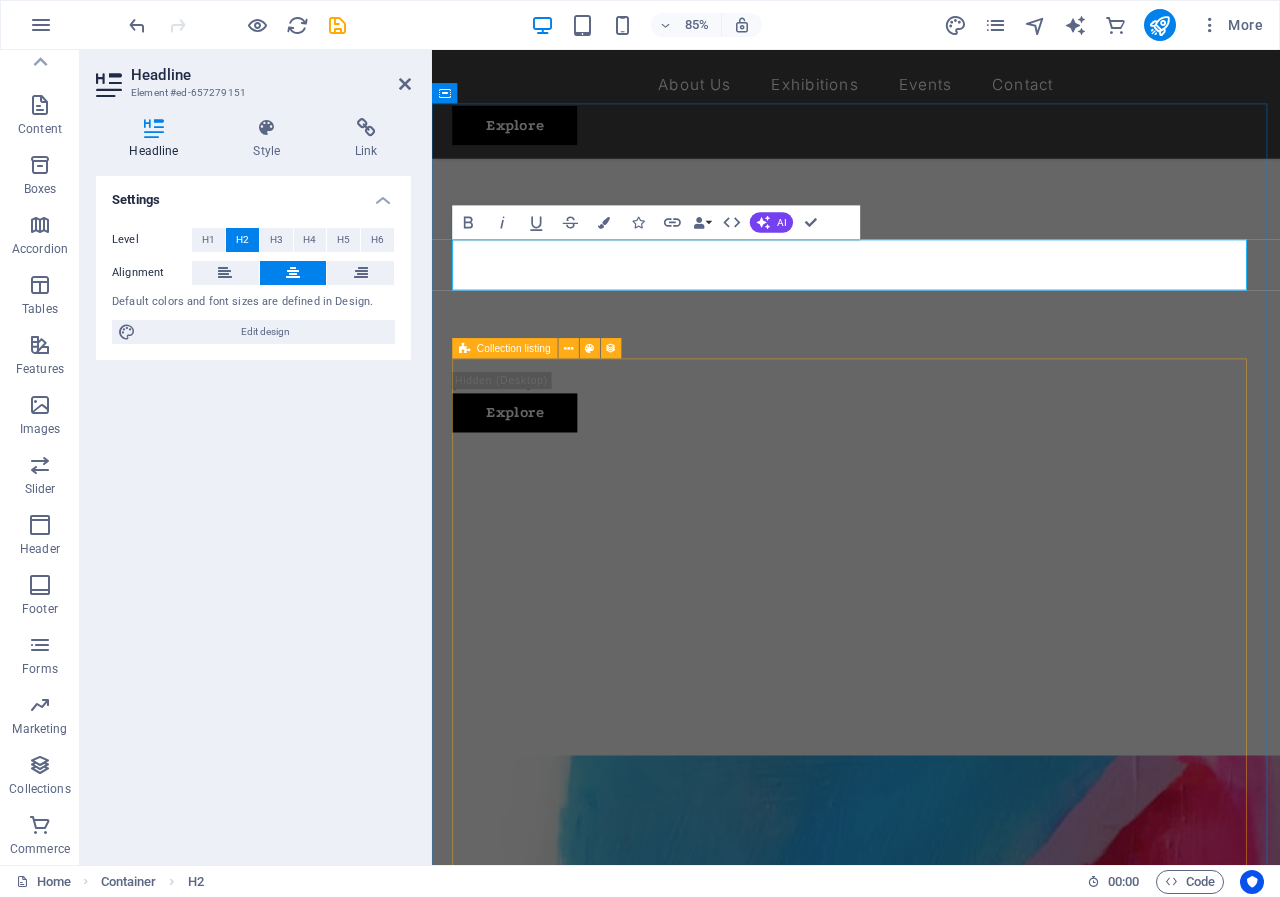 scroll, scrollTop: 700, scrollLeft: 0, axis: vertical 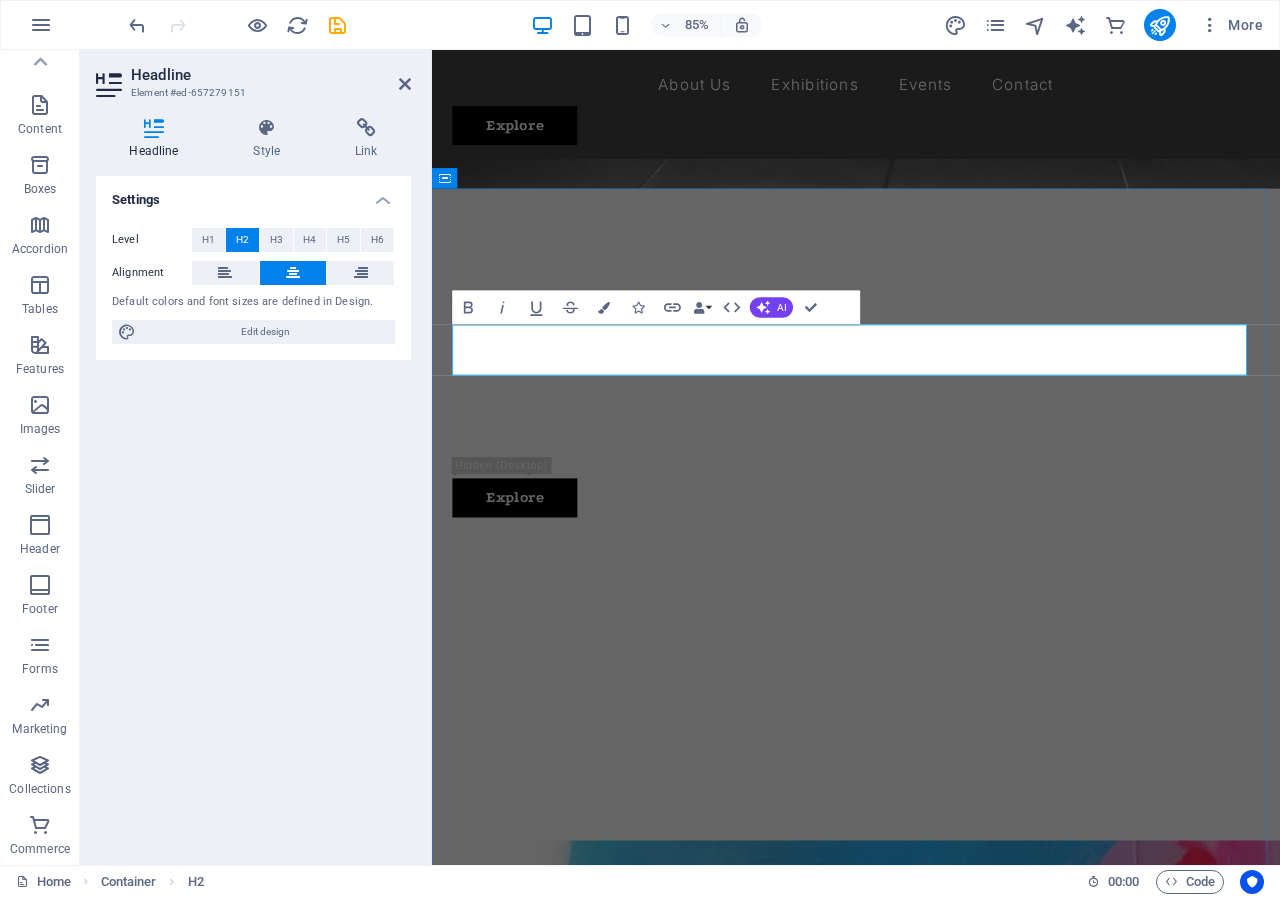 click at bounding box center [931, 870] 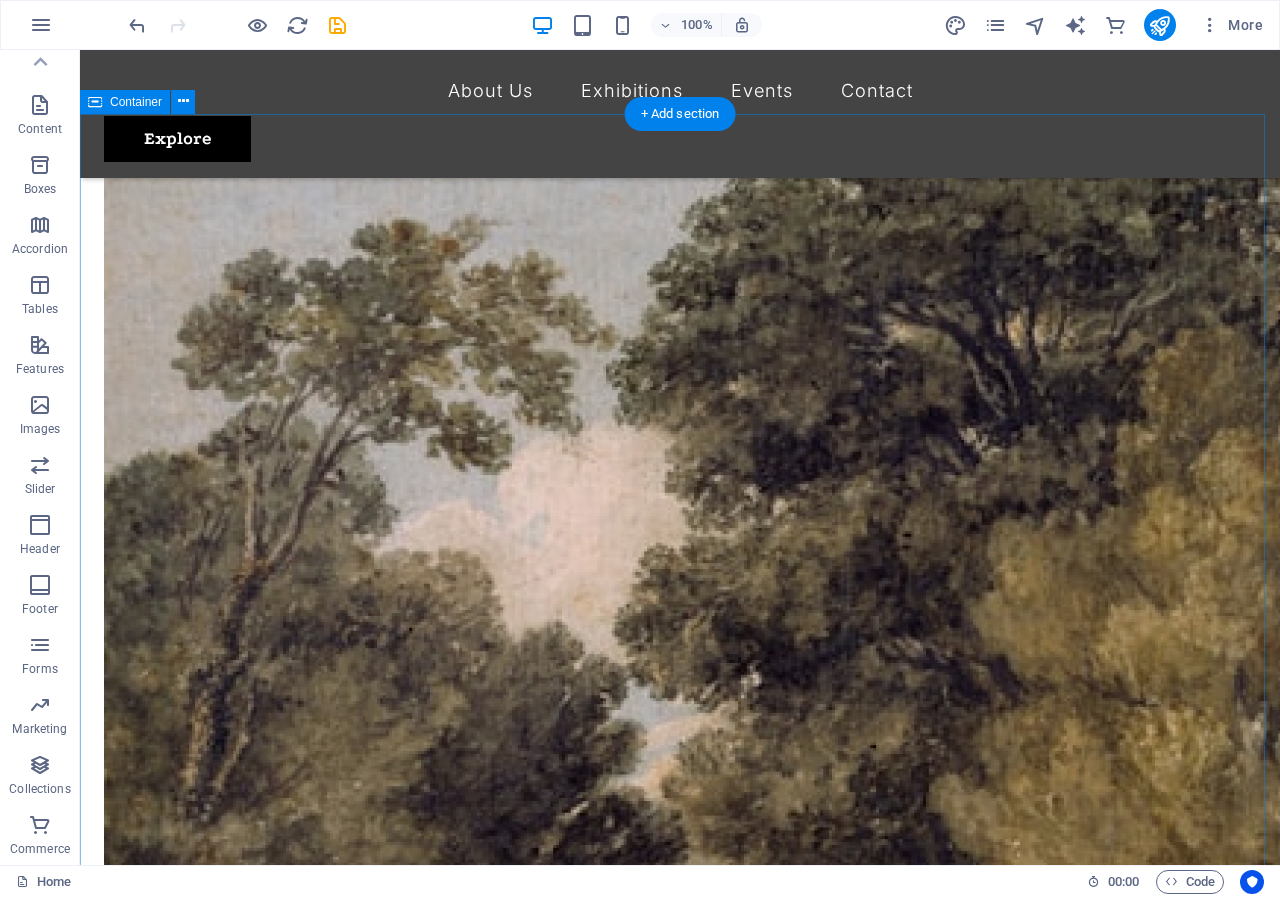 scroll, scrollTop: 4091, scrollLeft: 0, axis: vertical 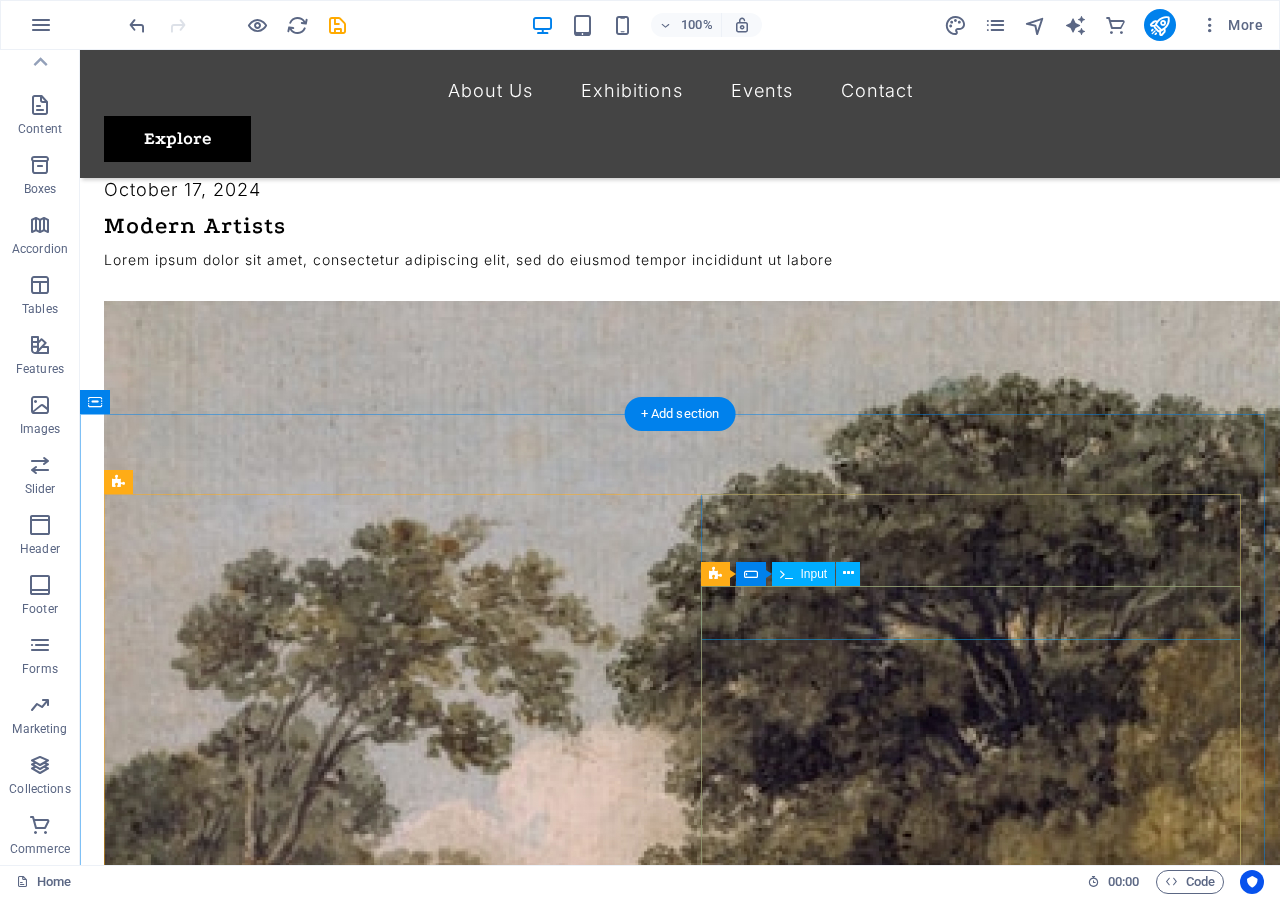 click at bounding box center (680, 10217) 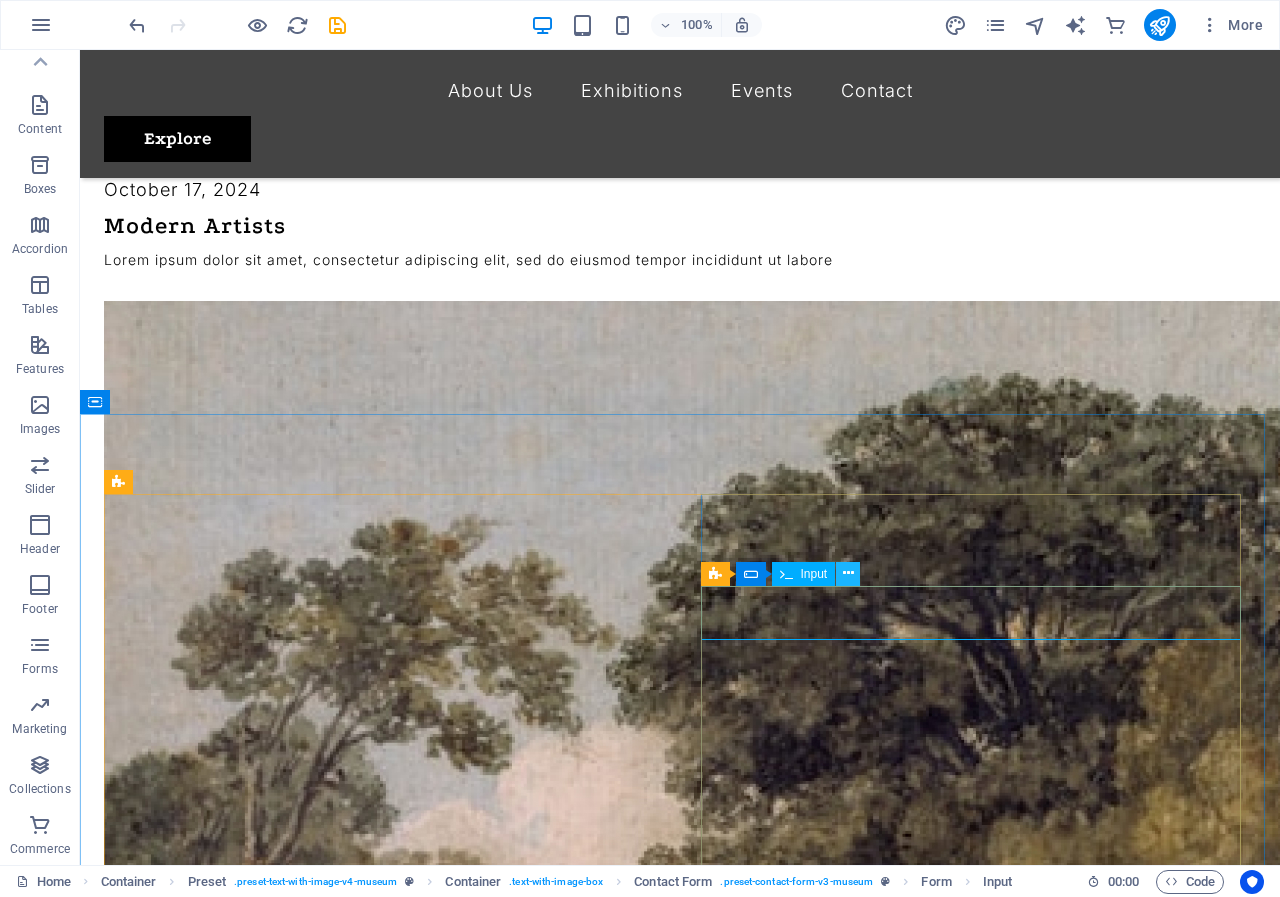 click at bounding box center (848, 573) 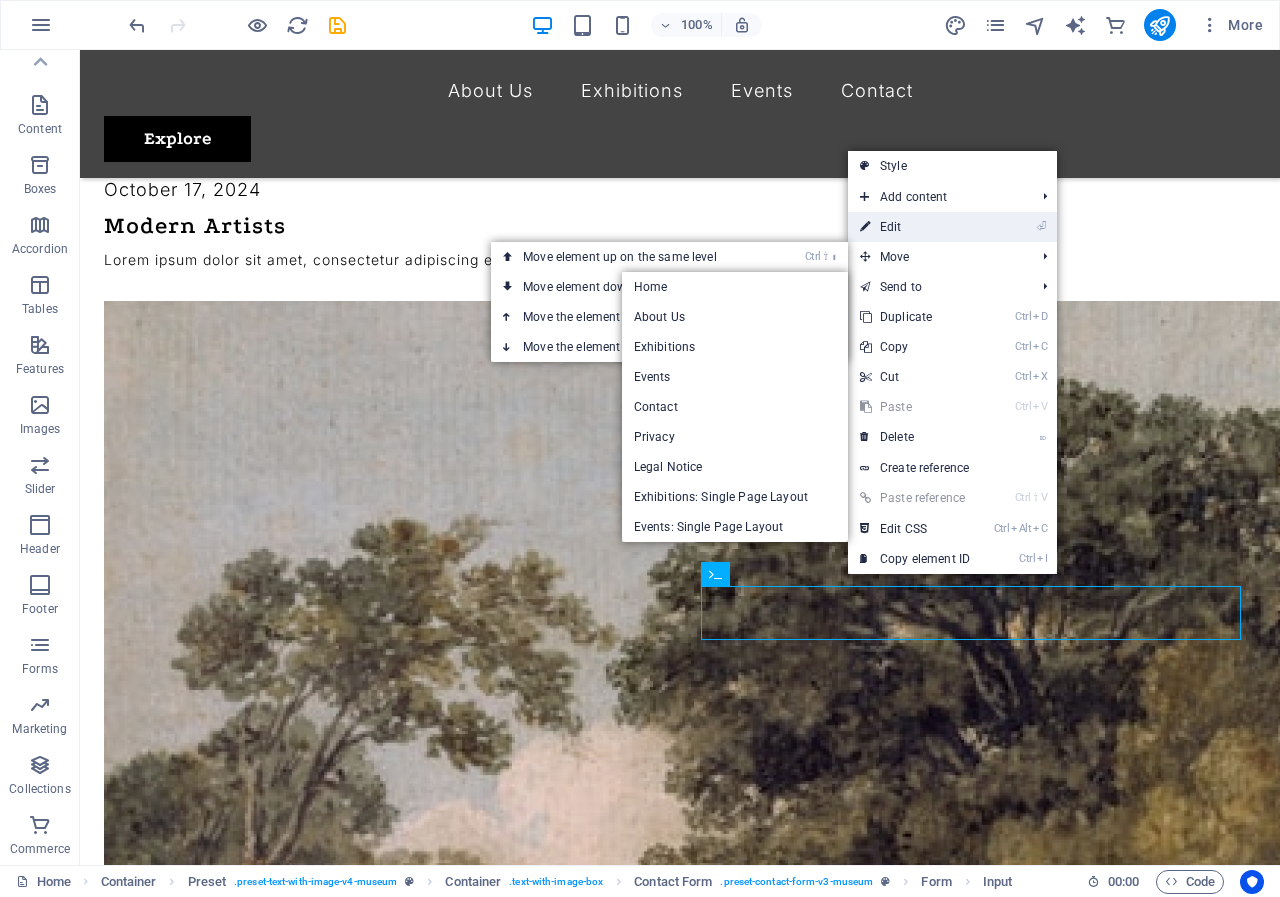 click on "⏎  Edit" at bounding box center (915, 227) 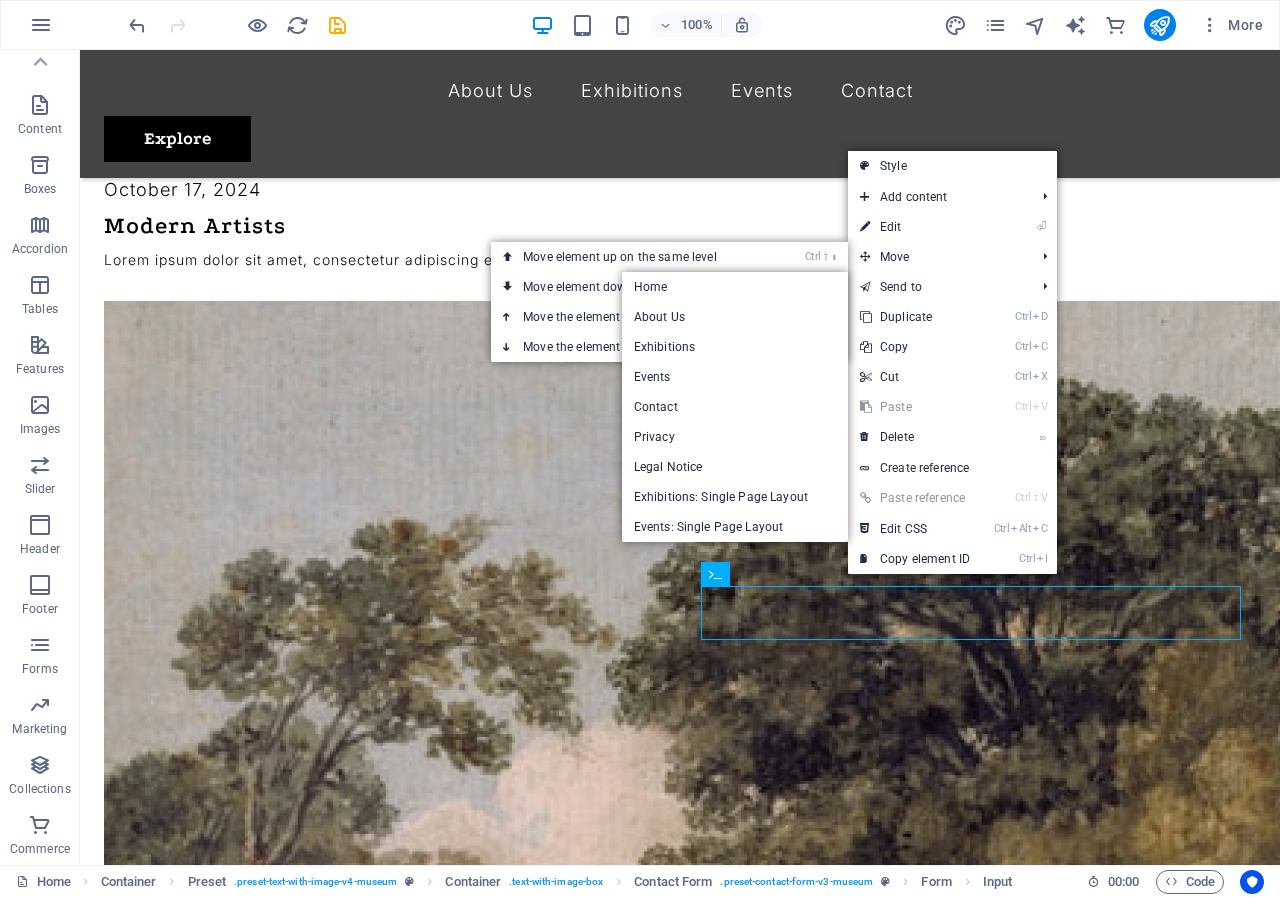 scroll, scrollTop: 4186, scrollLeft: 0, axis: vertical 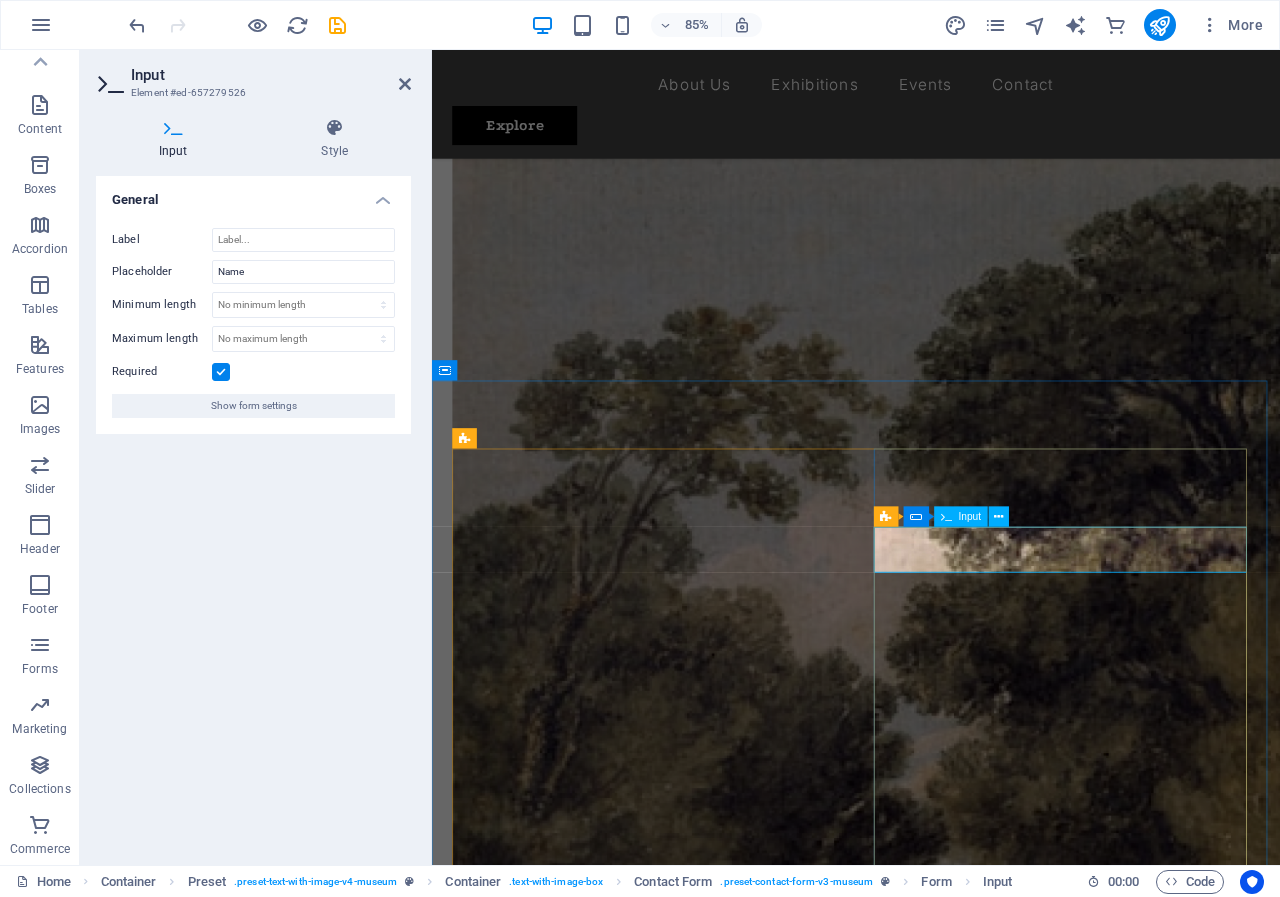 click at bounding box center [602, 10049] 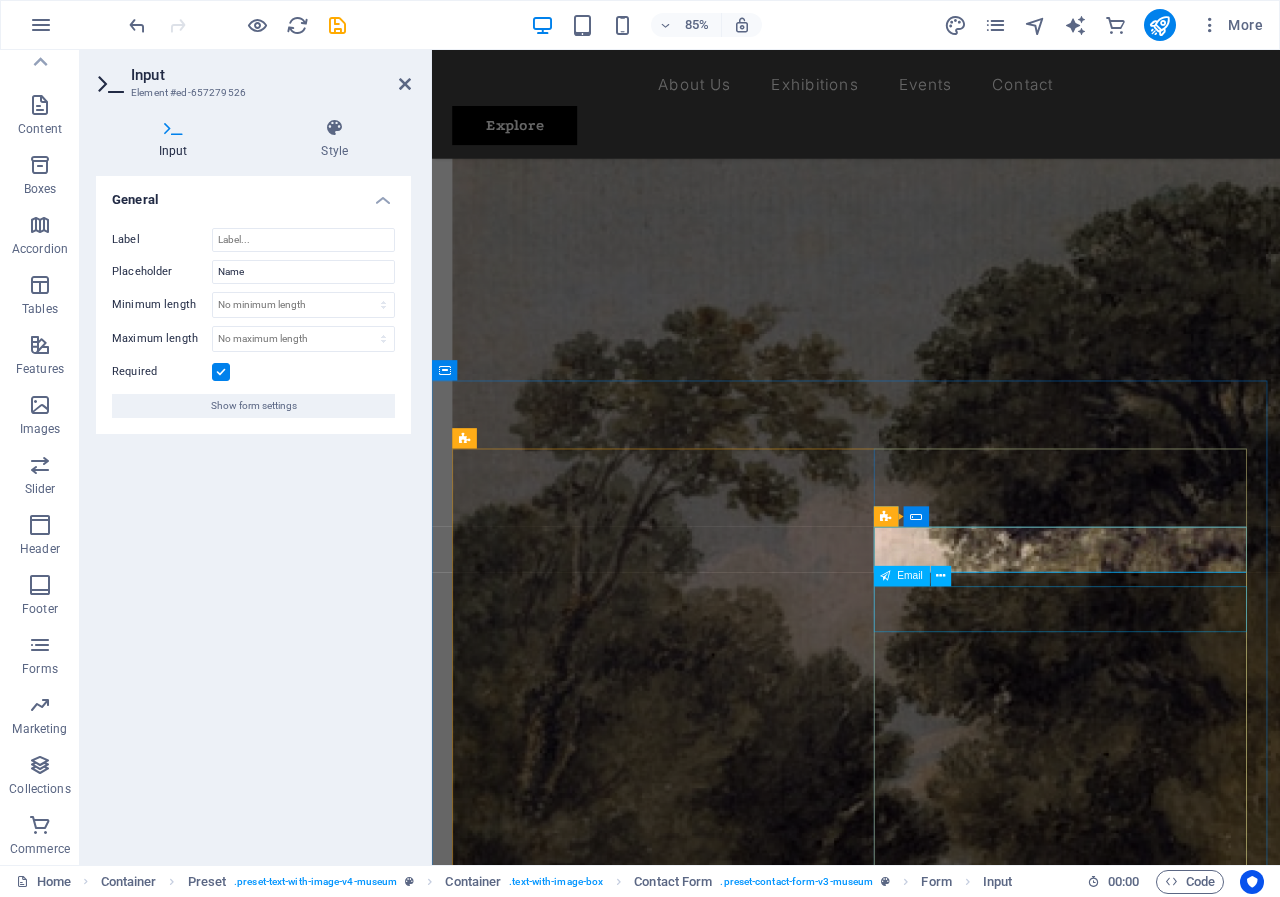 click at bounding box center [931, 10144] 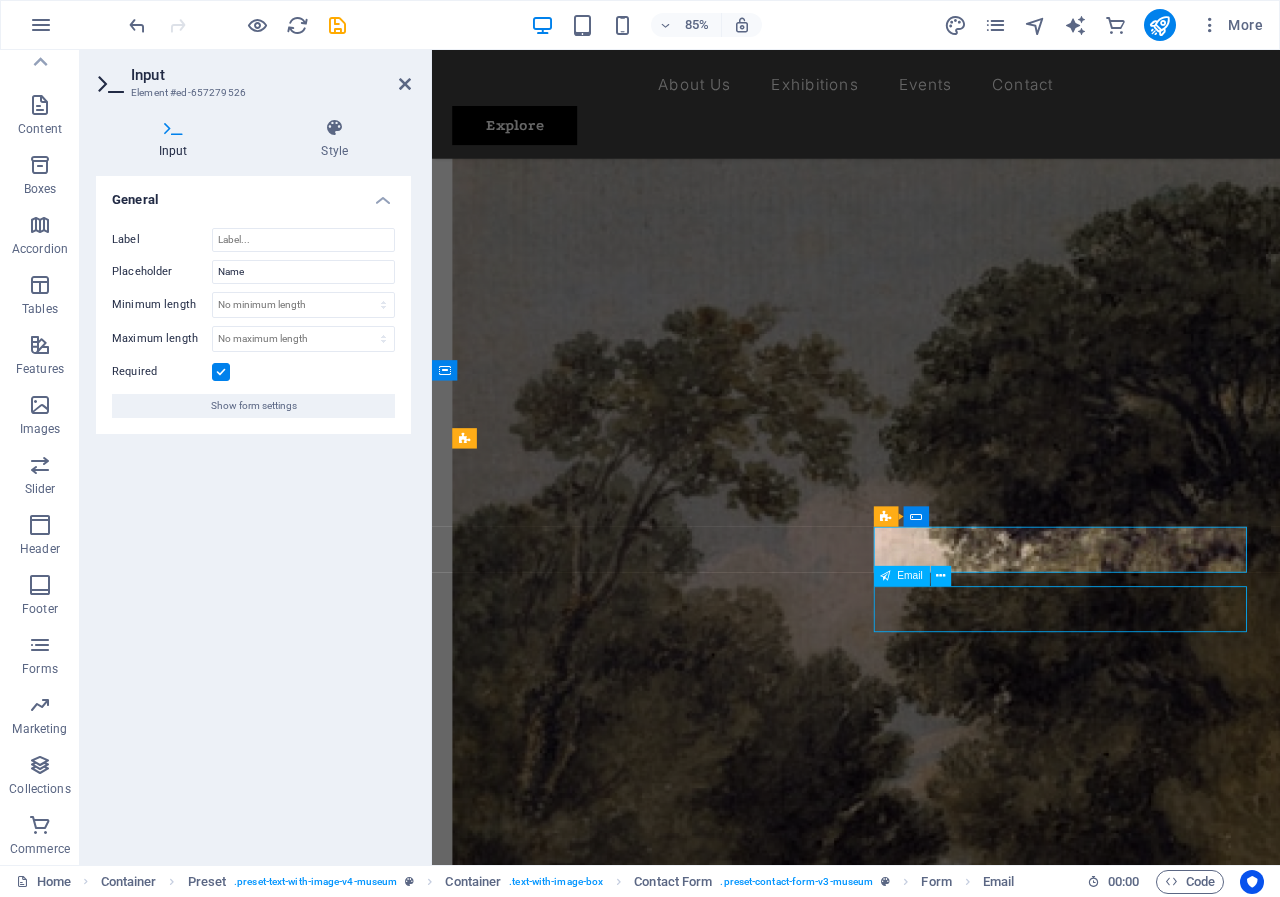 scroll, scrollTop: 4091, scrollLeft: 0, axis: vertical 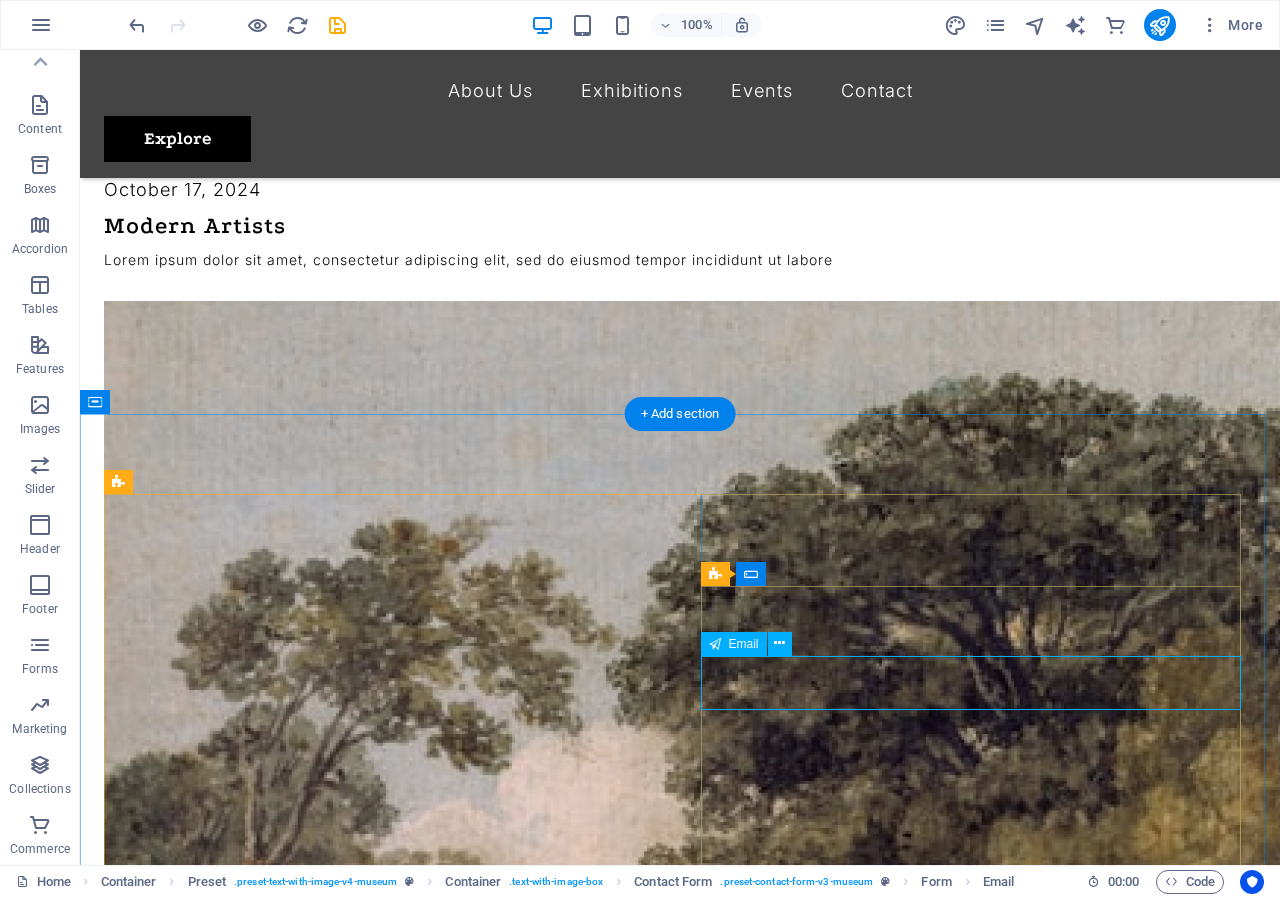 click at bounding box center (680, 10312) 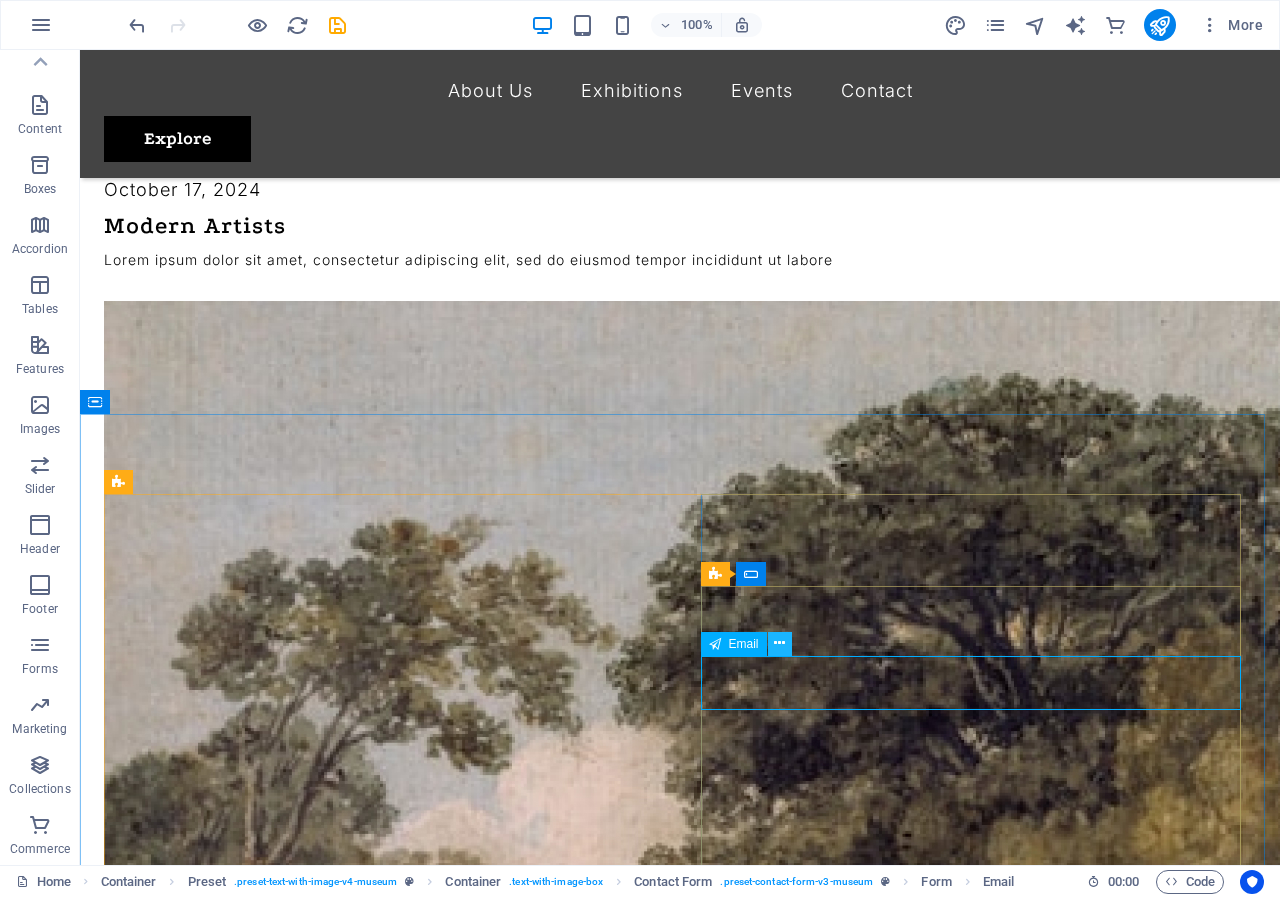 click at bounding box center [780, 644] 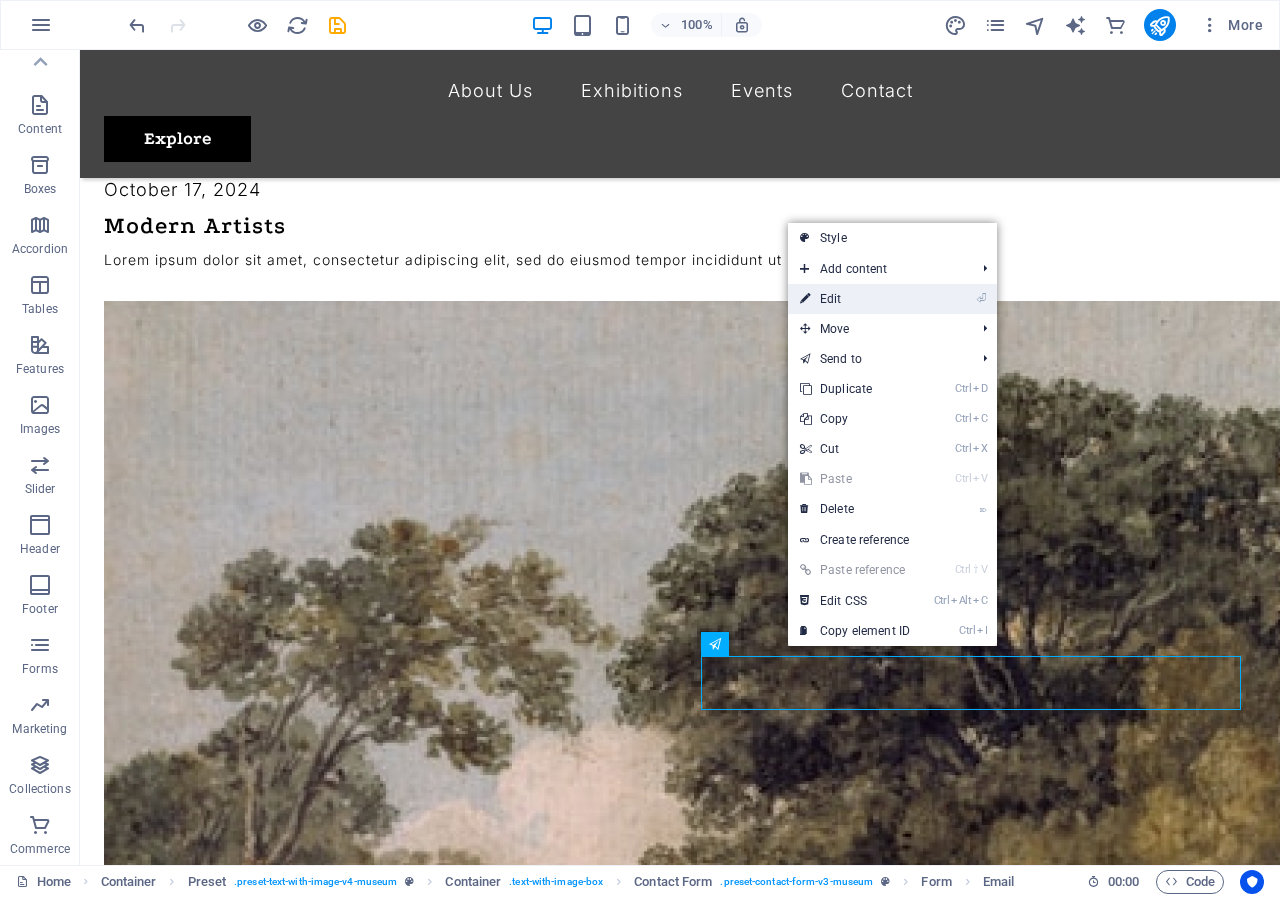 click on "⏎  Edit" at bounding box center [855, 299] 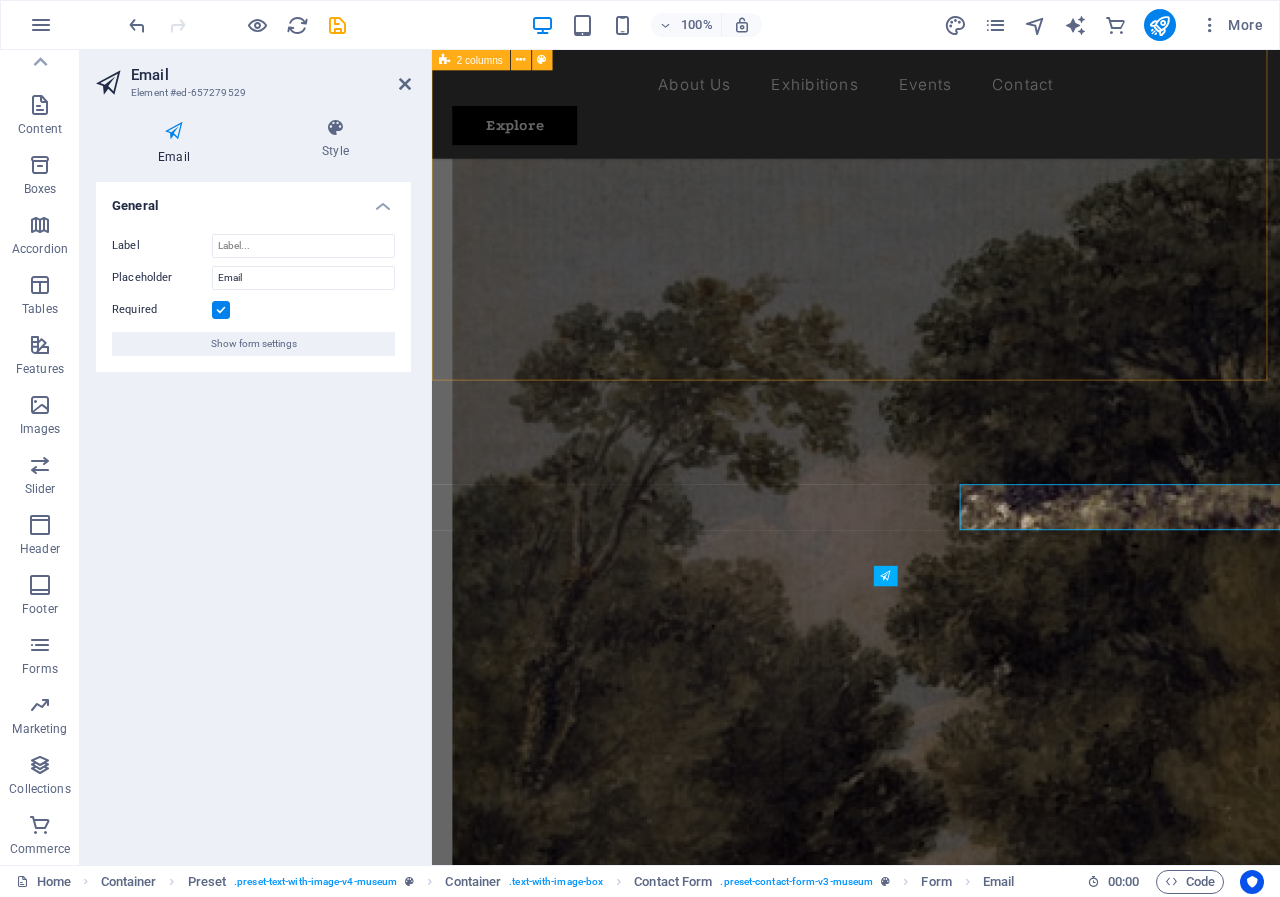 scroll, scrollTop: 4186, scrollLeft: 0, axis: vertical 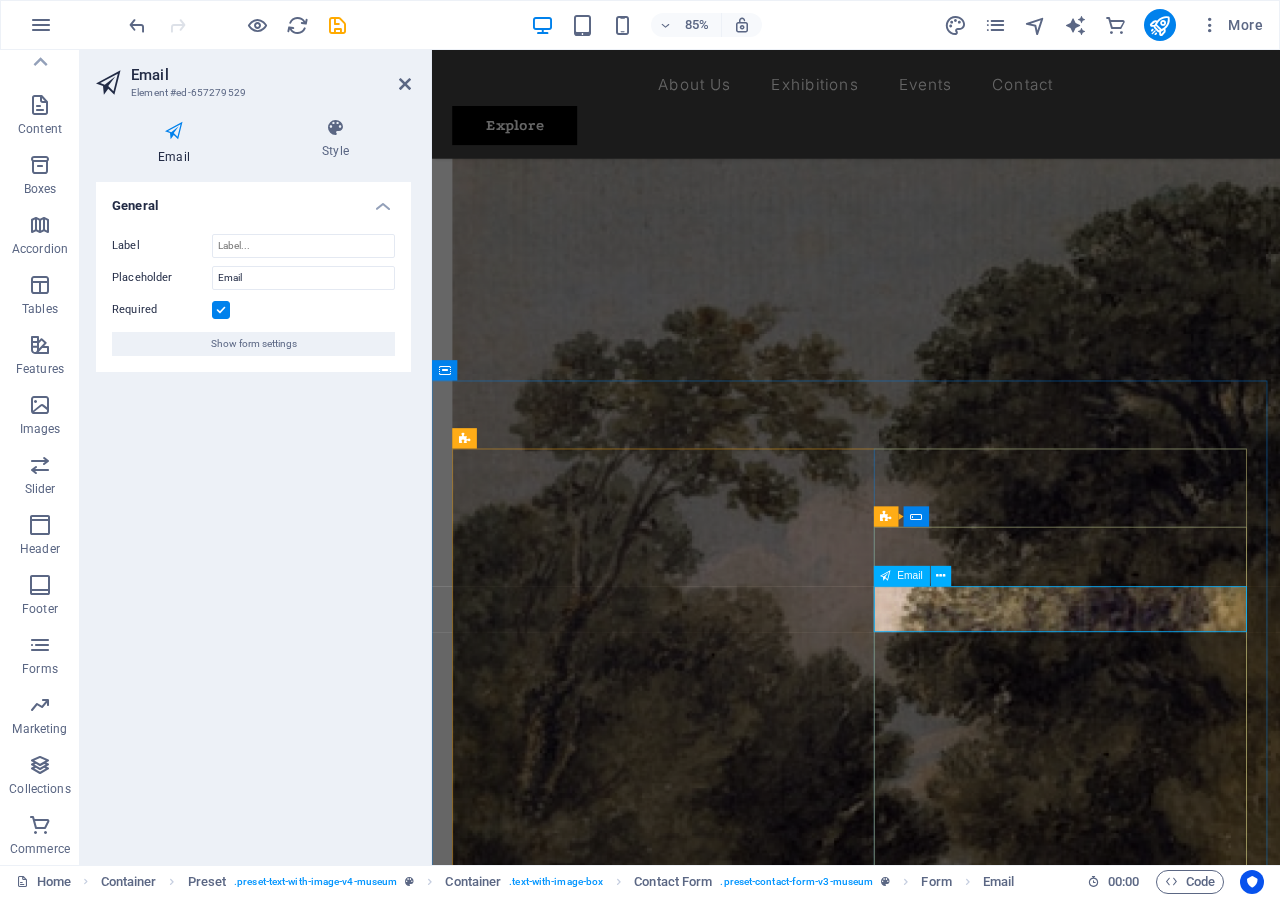 click at bounding box center [602, 10144] 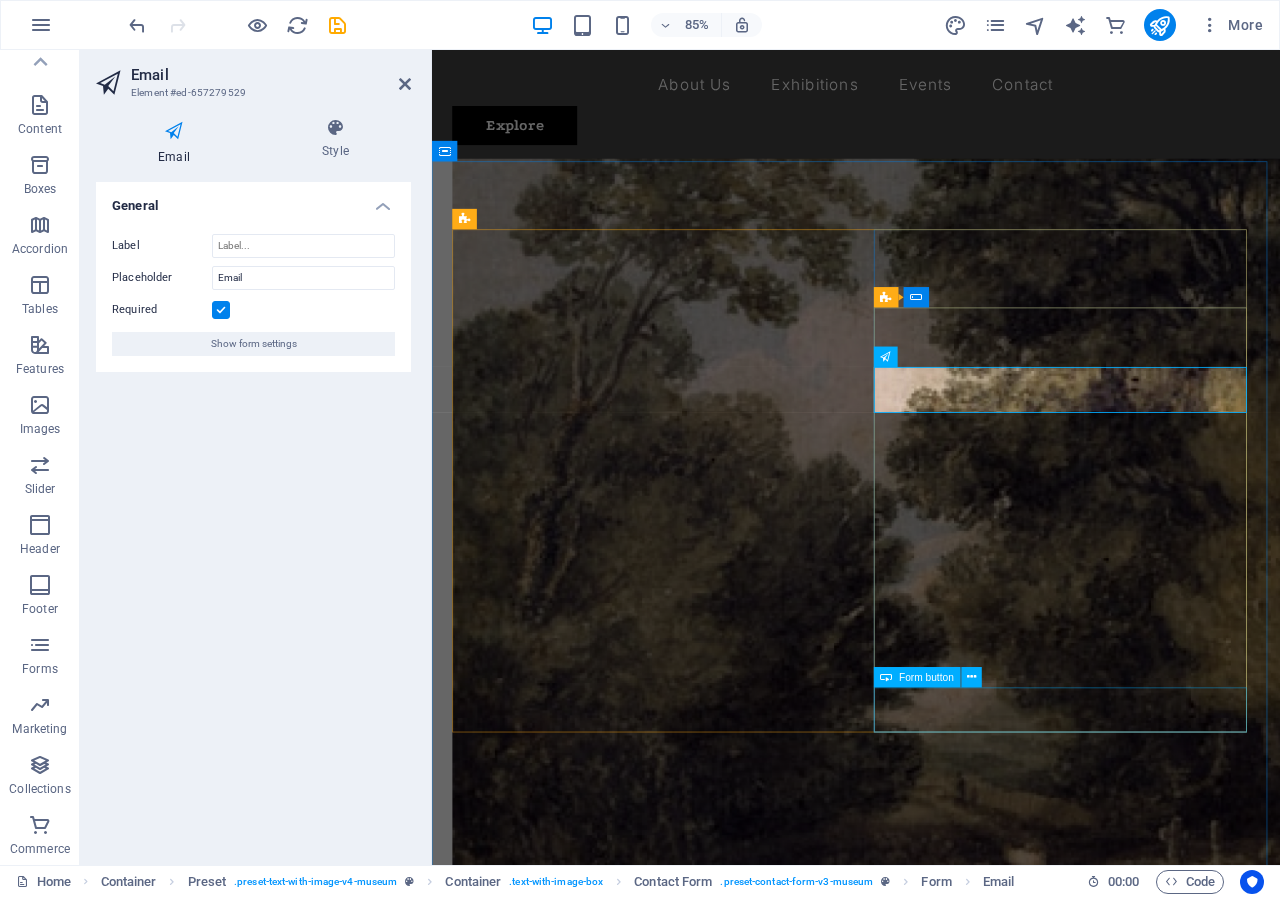 scroll, scrollTop: 4486, scrollLeft: 0, axis: vertical 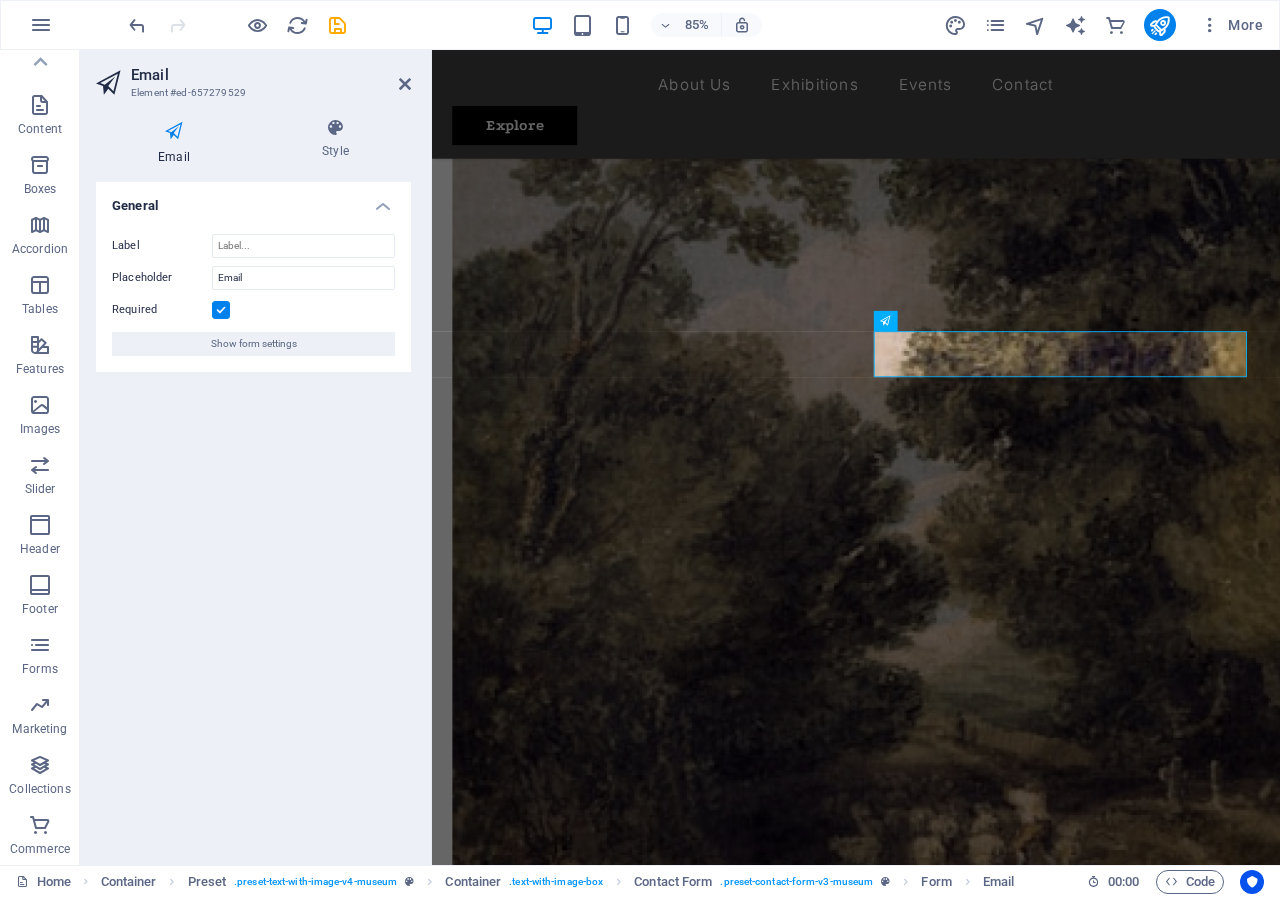 type on "[DOMAIN]" 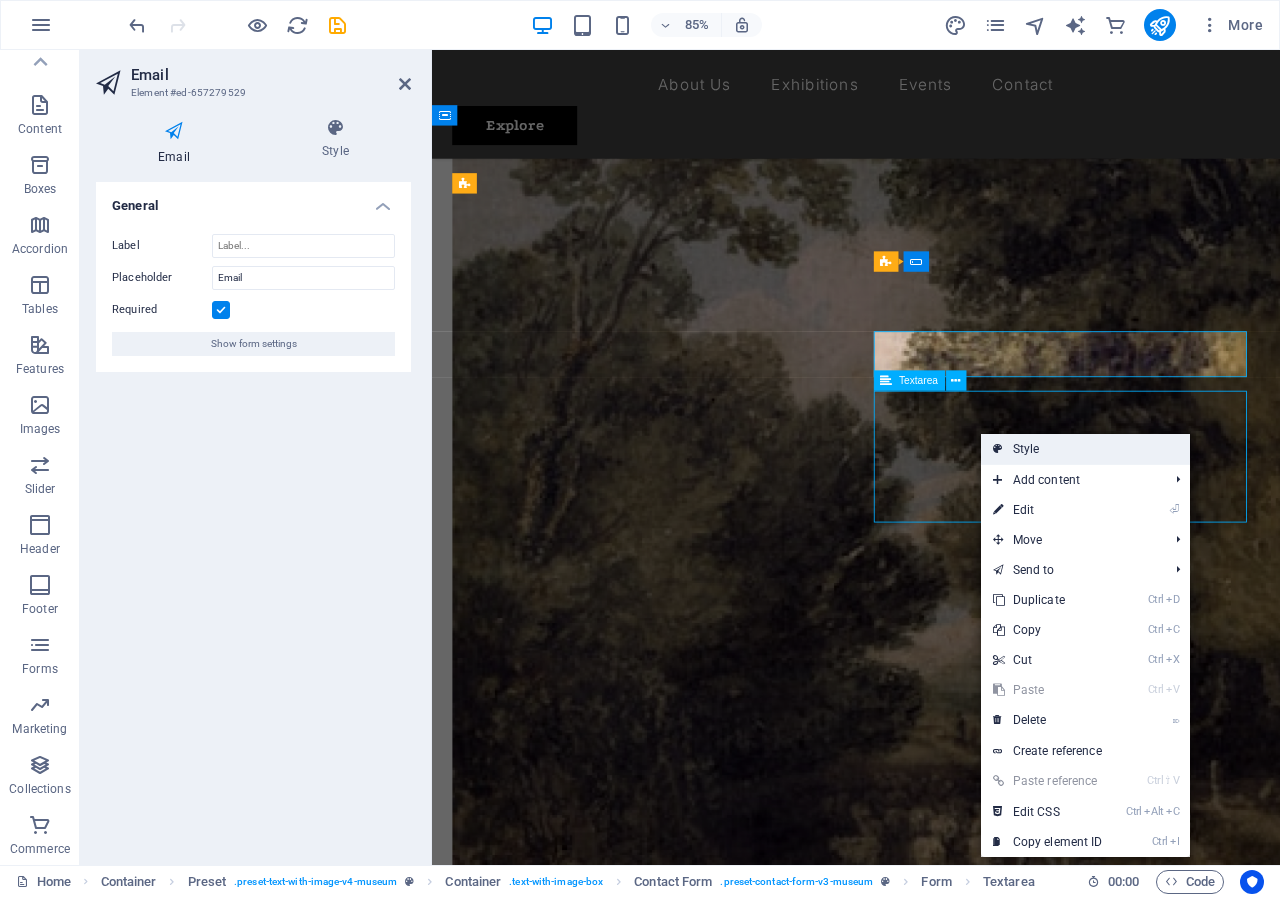 scroll, scrollTop: 4391, scrollLeft: 0, axis: vertical 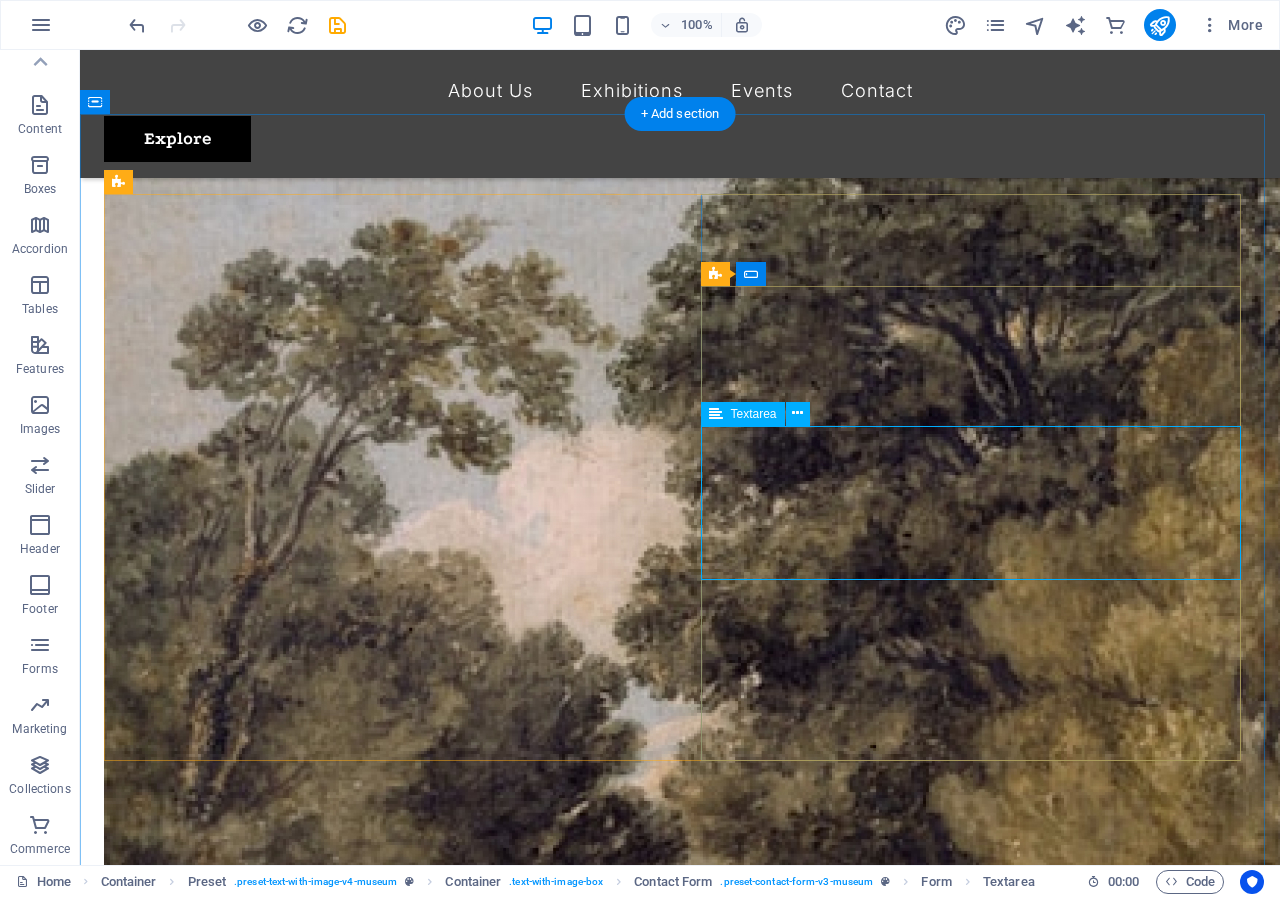 click at bounding box center [680, 10149] 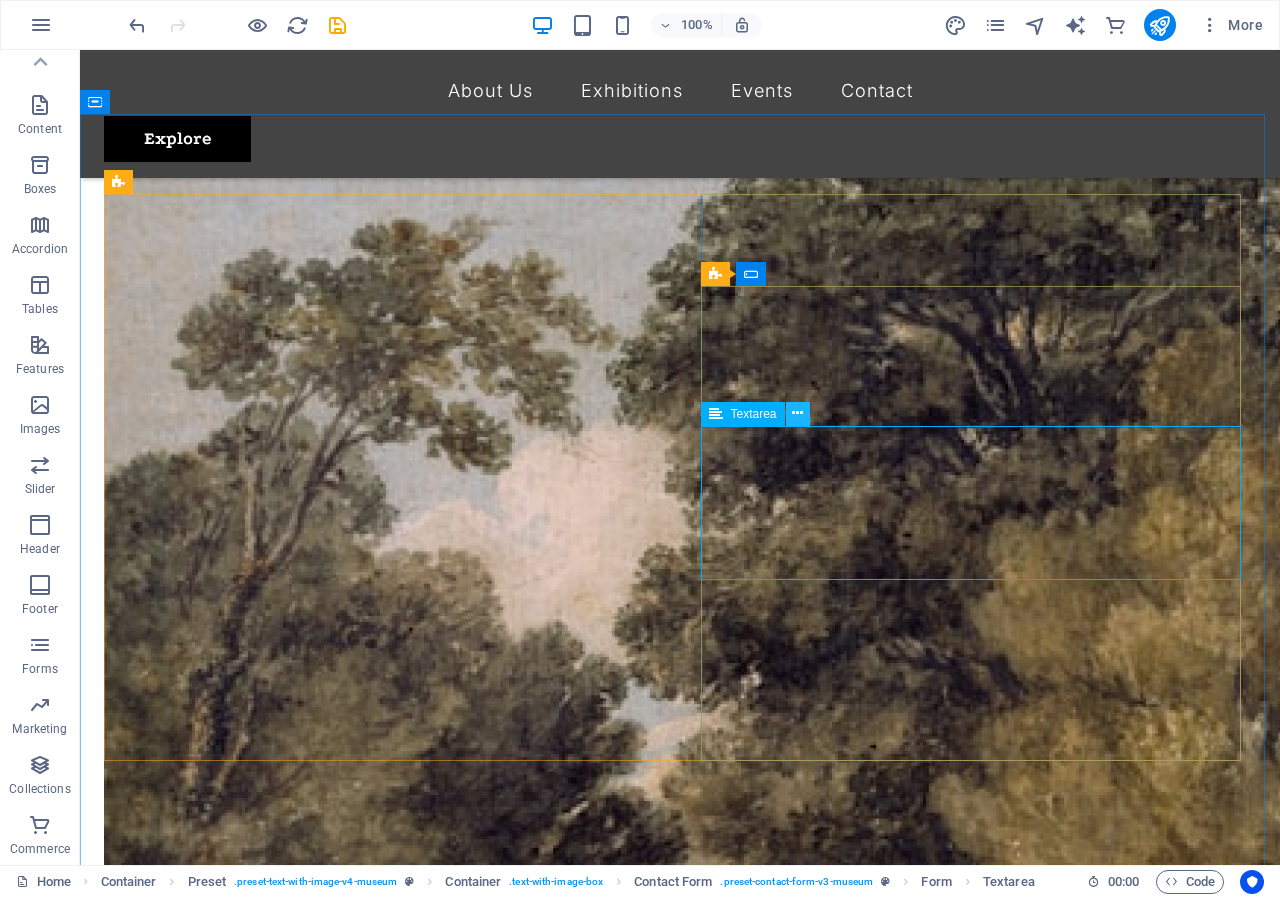 click at bounding box center [798, 414] 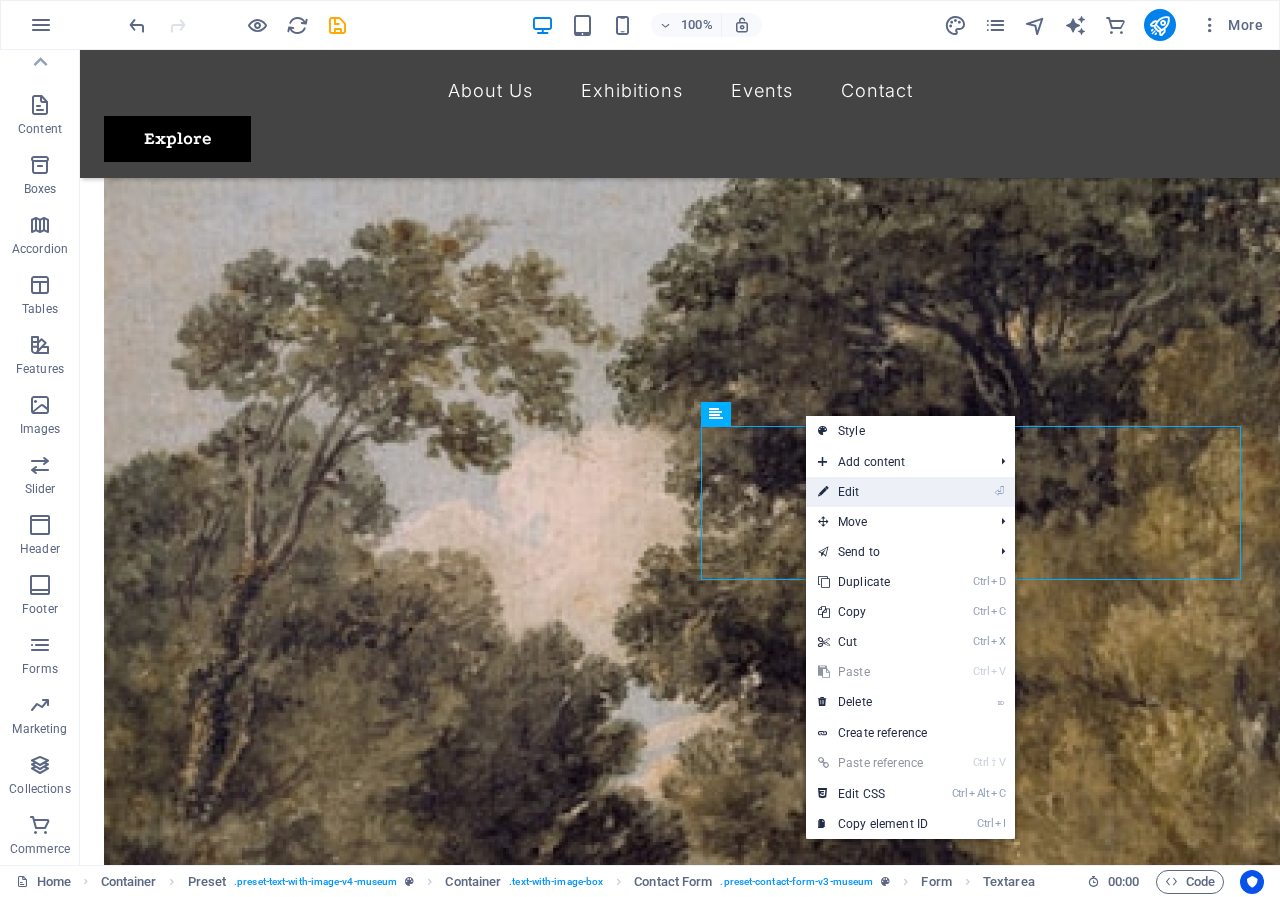 click on "⏎  Edit" at bounding box center (873, 492) 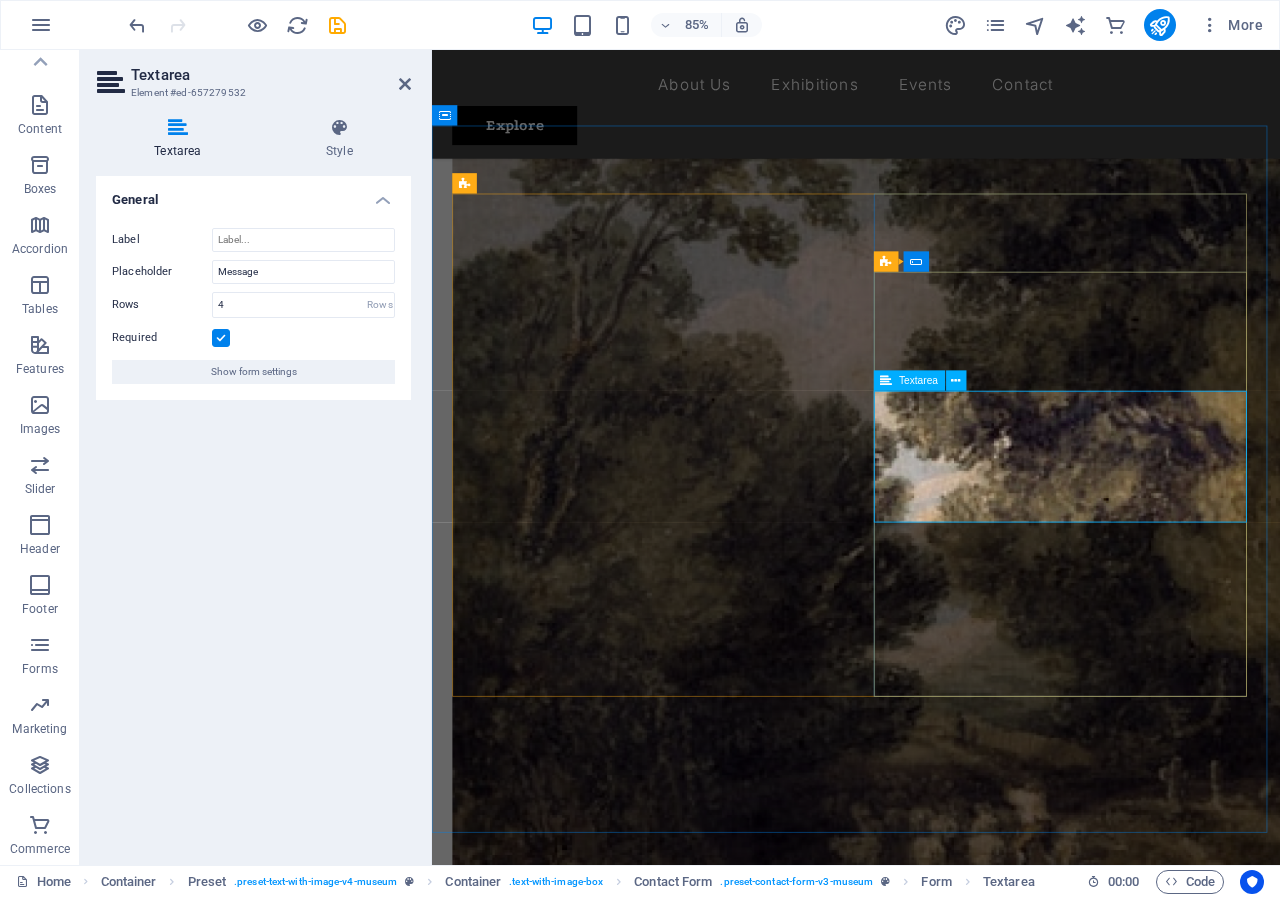 paste on "Empowering Brands with Smart Digital Solutions." 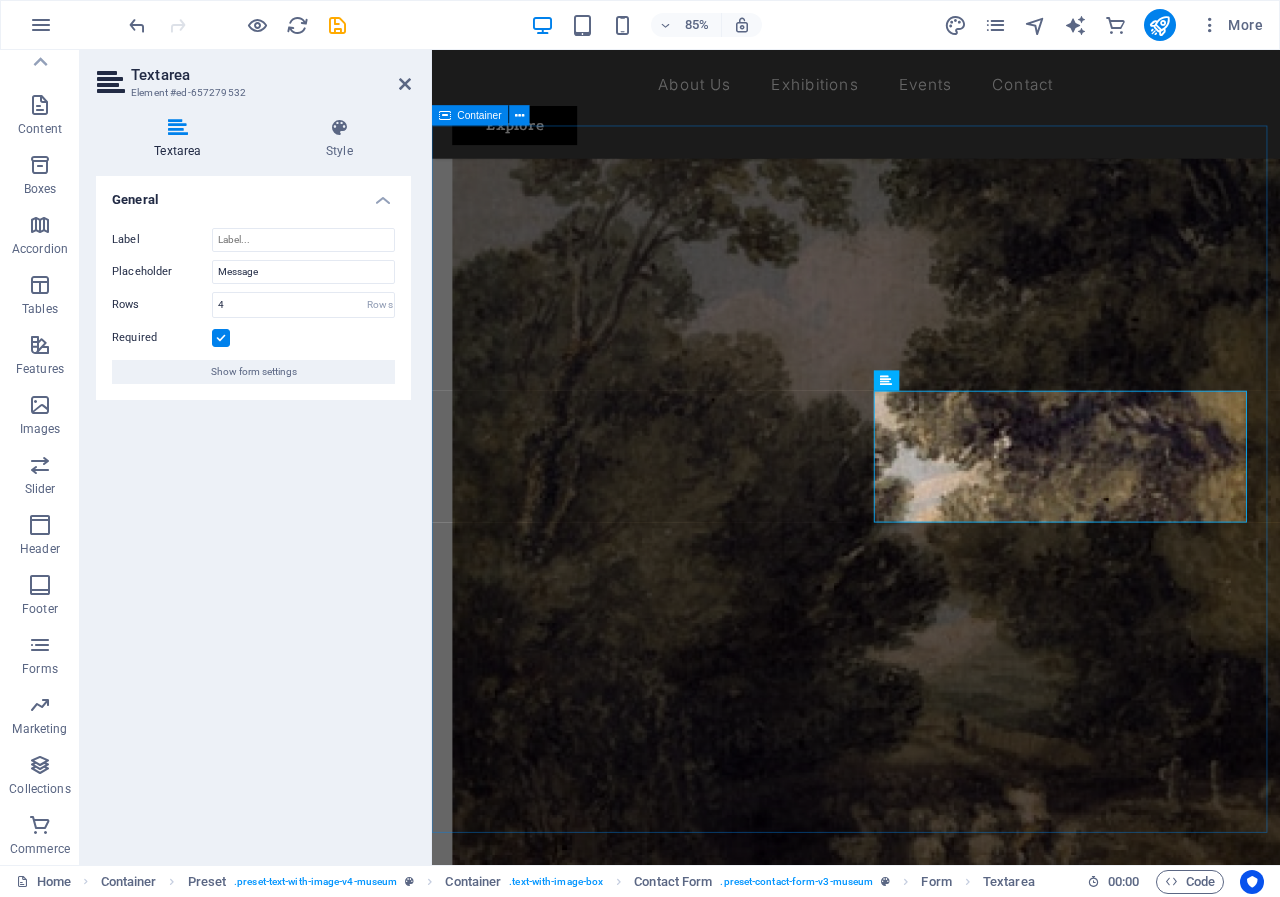 click on "Contact Us [DOMAIN] info@[DOMAIN] Empowering Brands with Smart Digital Solutions.  I have read and understand the privacy policy. Unreadable? Load new Submit message Drop content here or  Add elements  Paste clipboard" at bounding box center [931, 10363] 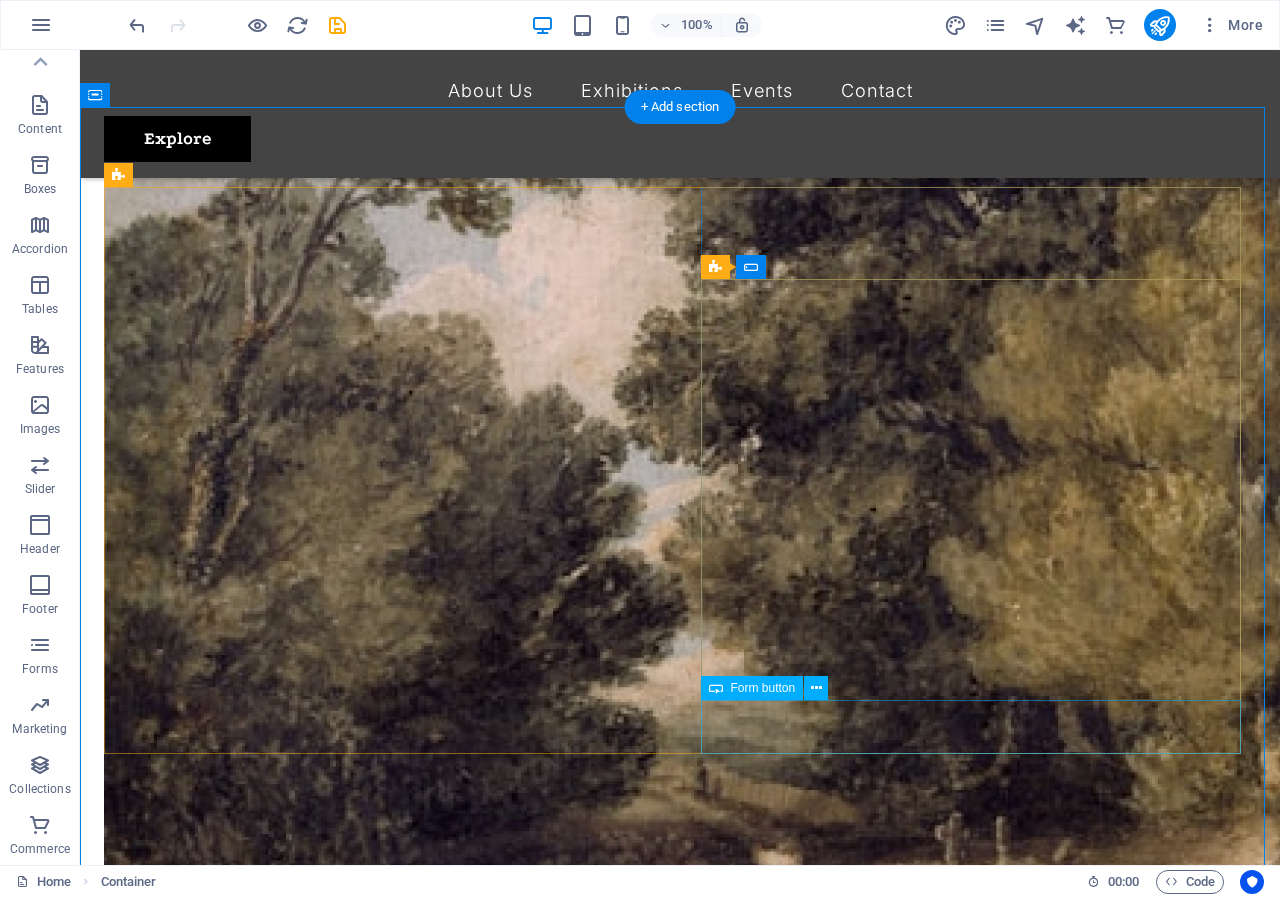 scroll, scrollTop: 4691, scrollLeft: 0, axis: vertical 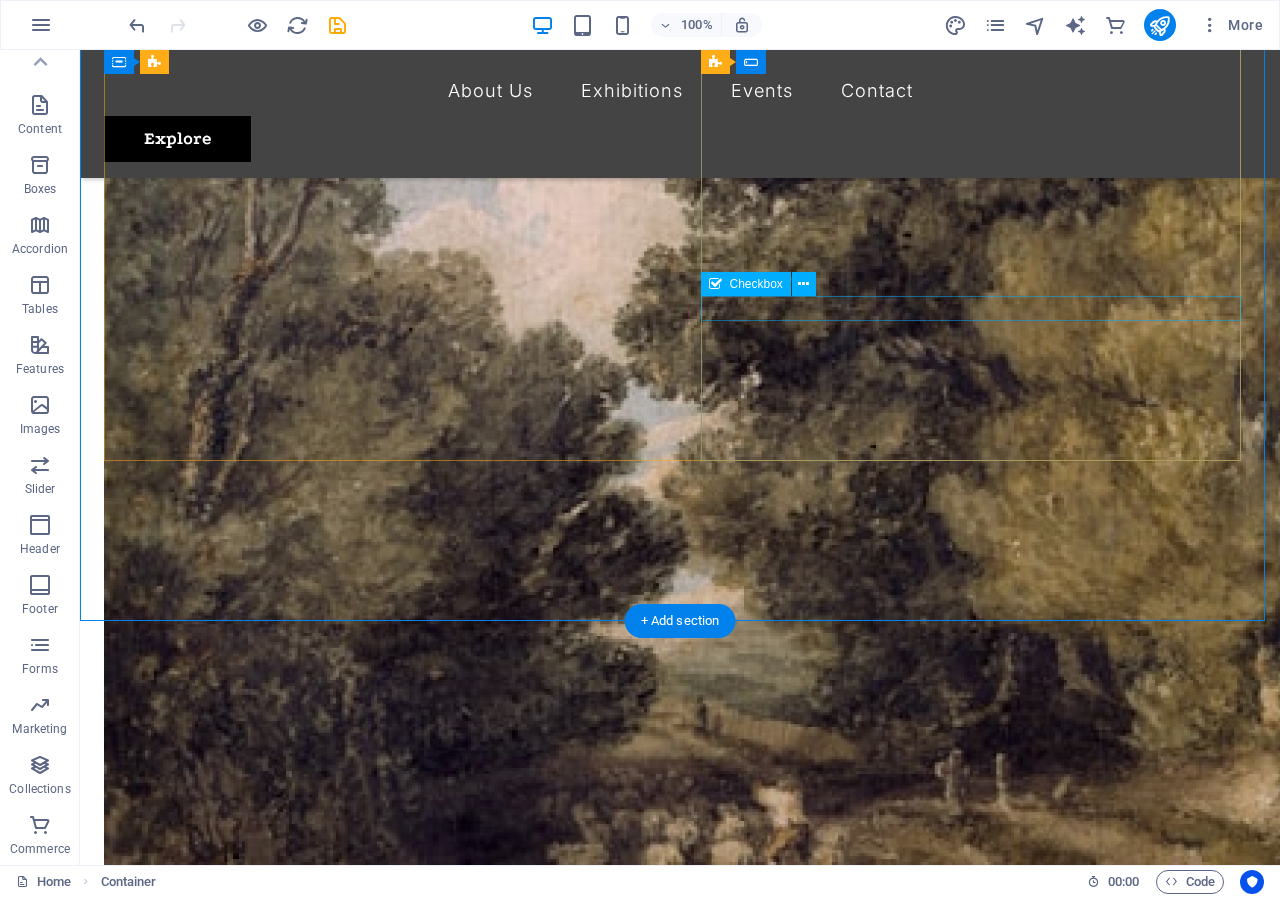 click on "I have read and understand the privacy policy." at bounding box center (680, 9958) 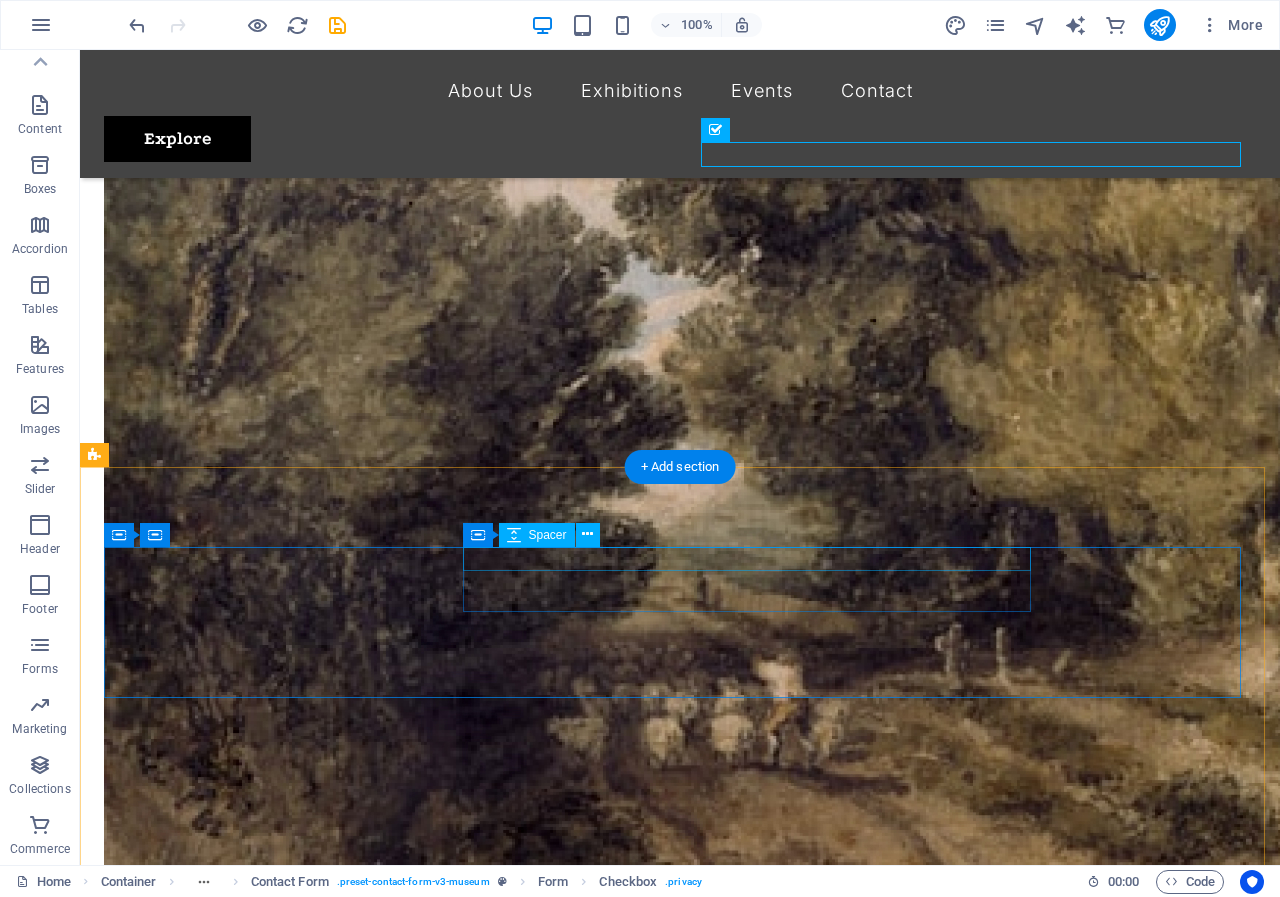 scroll, scrollTop: 4891, scrollLeft: 0, axis: vertical 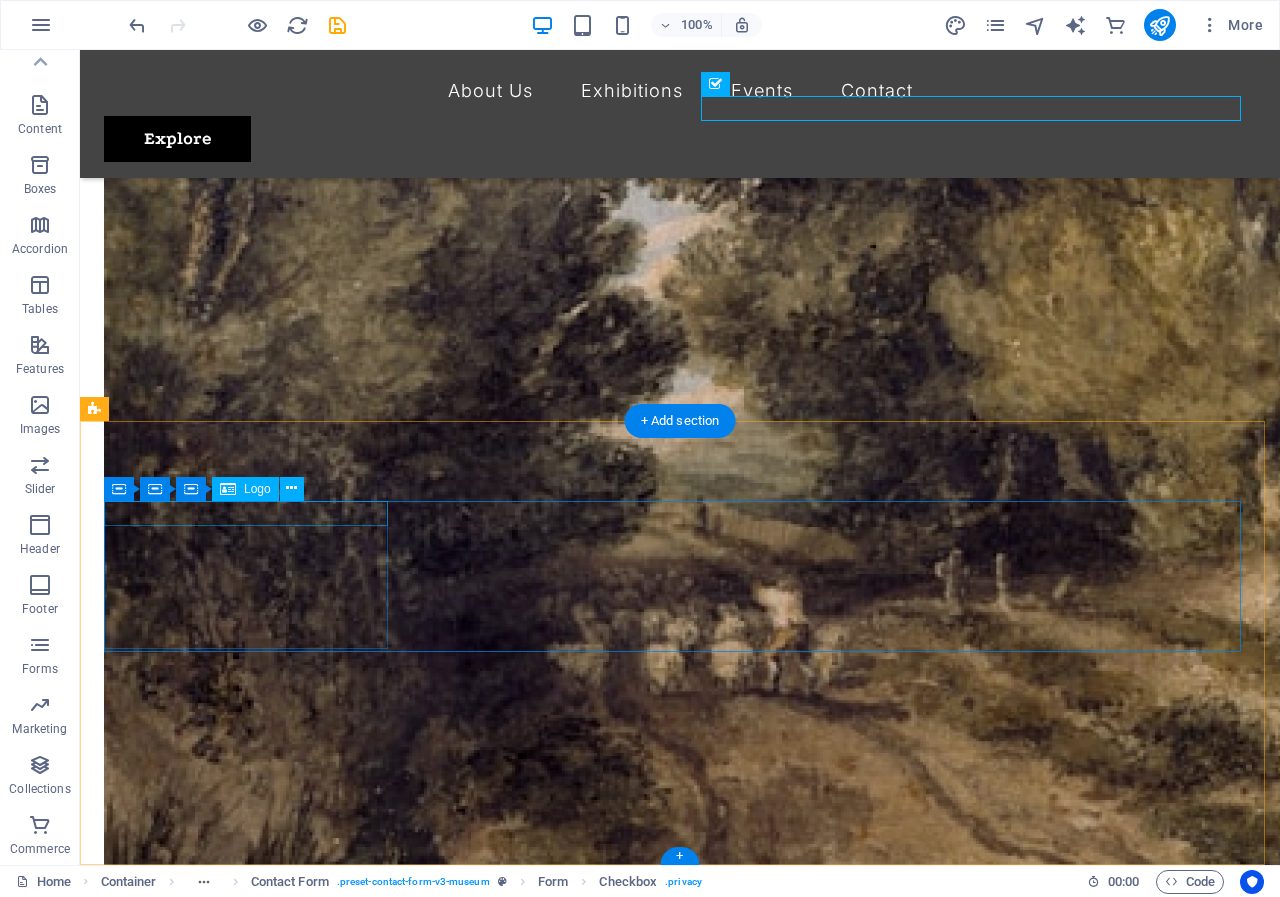 click at bounding box center [680, 10924] 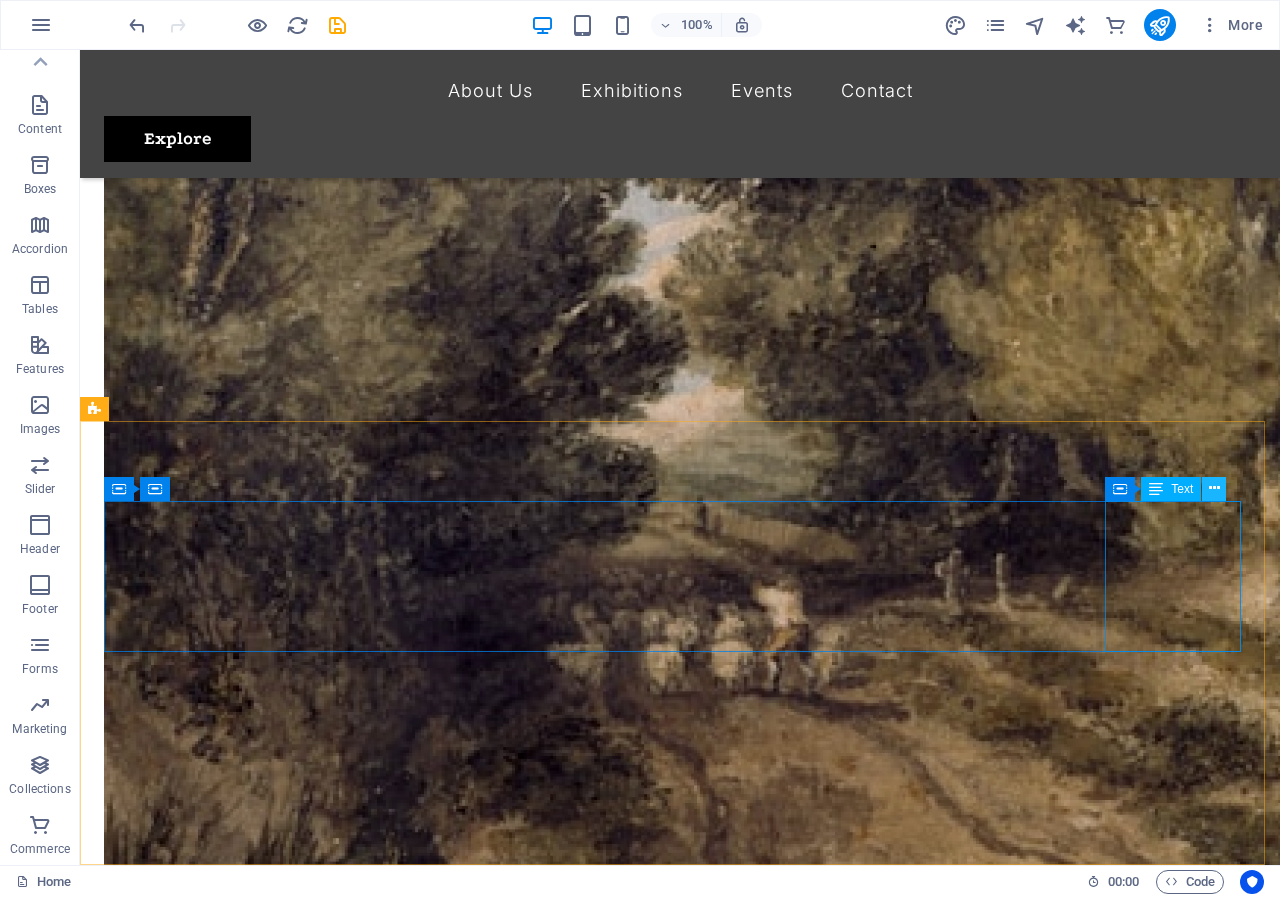 click at bounding box center [1214, 489] 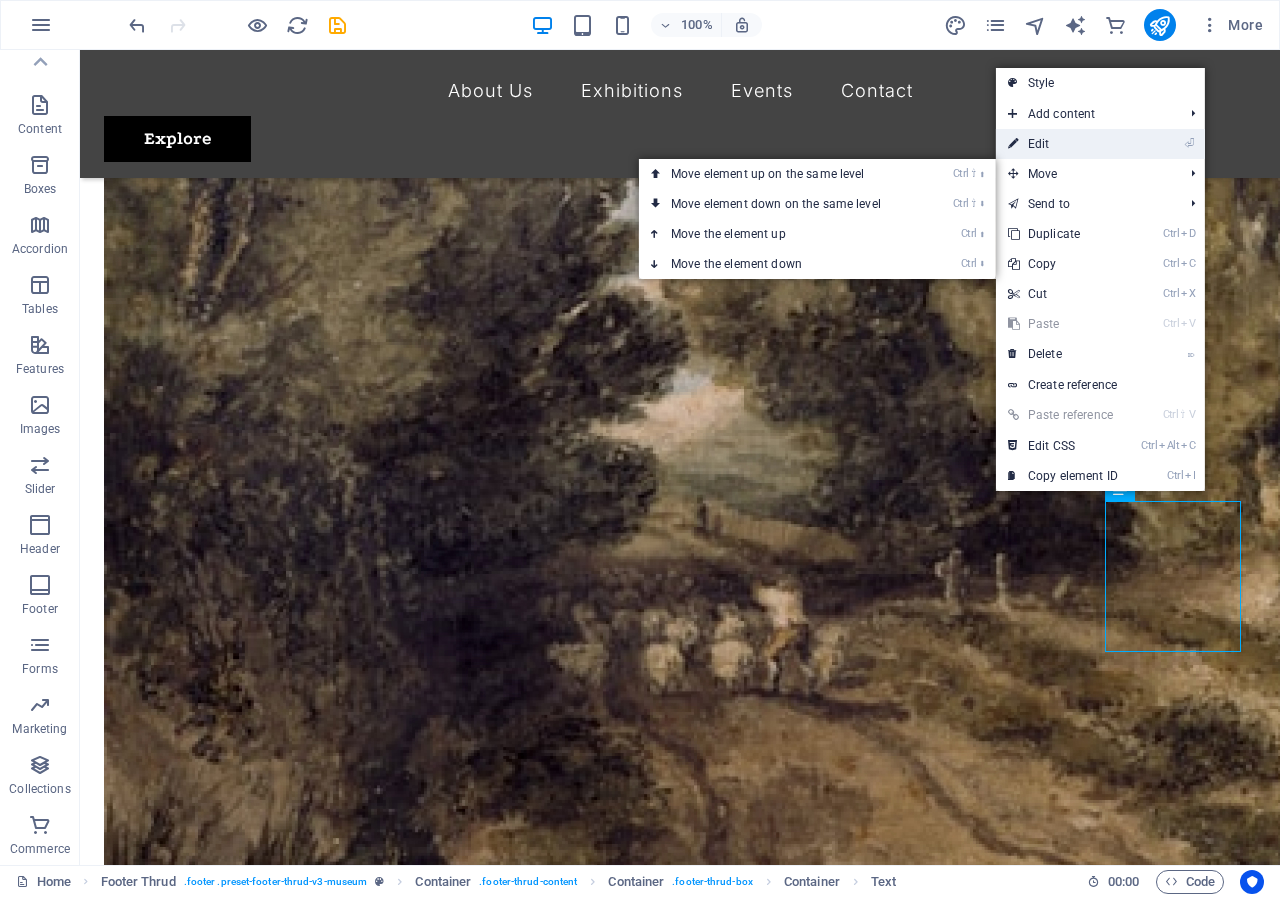 click on "⏎  Edit" at bounding box center [1063, 144] 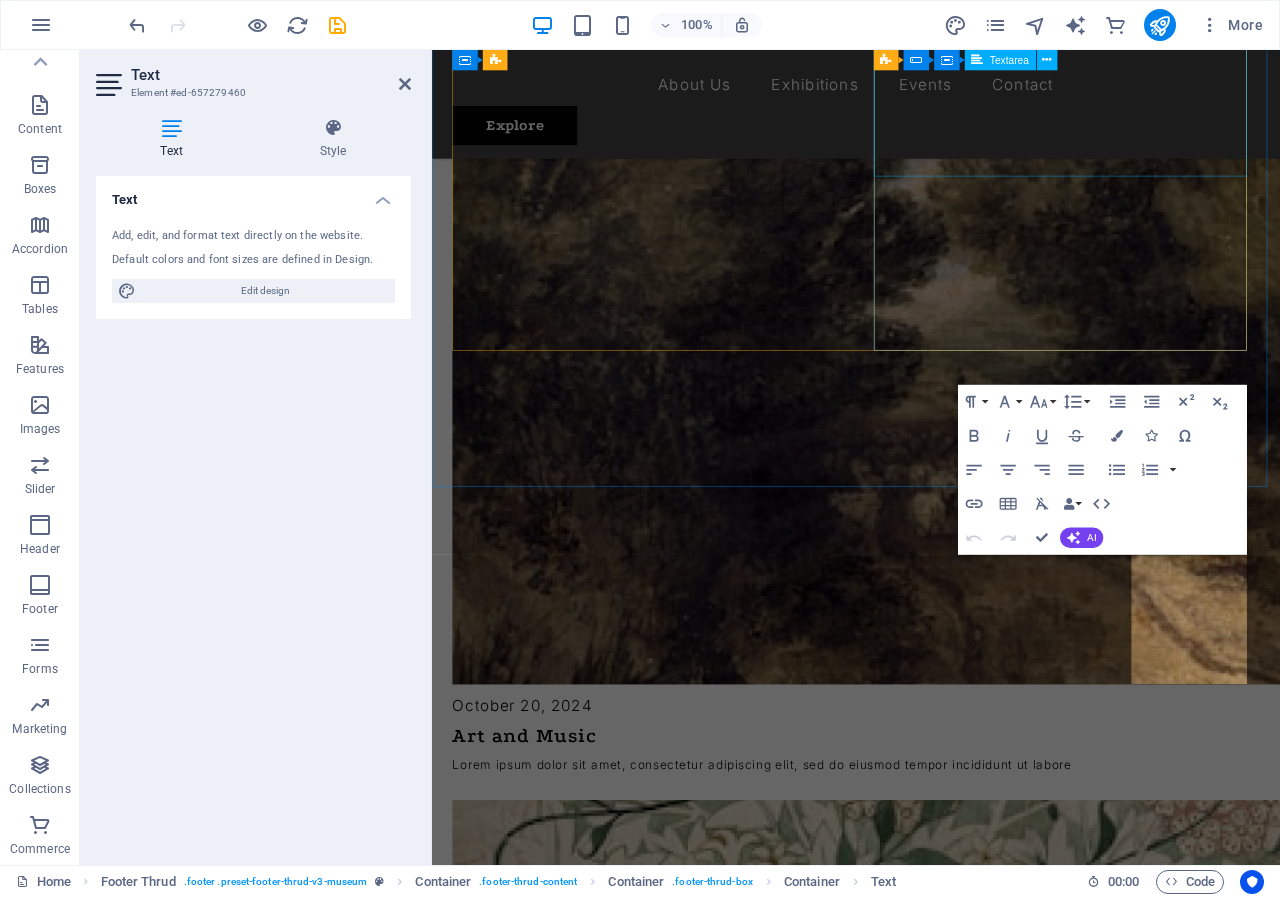 scroll, scrollTop: 4893, scrollLeft: 0, axis: vertical 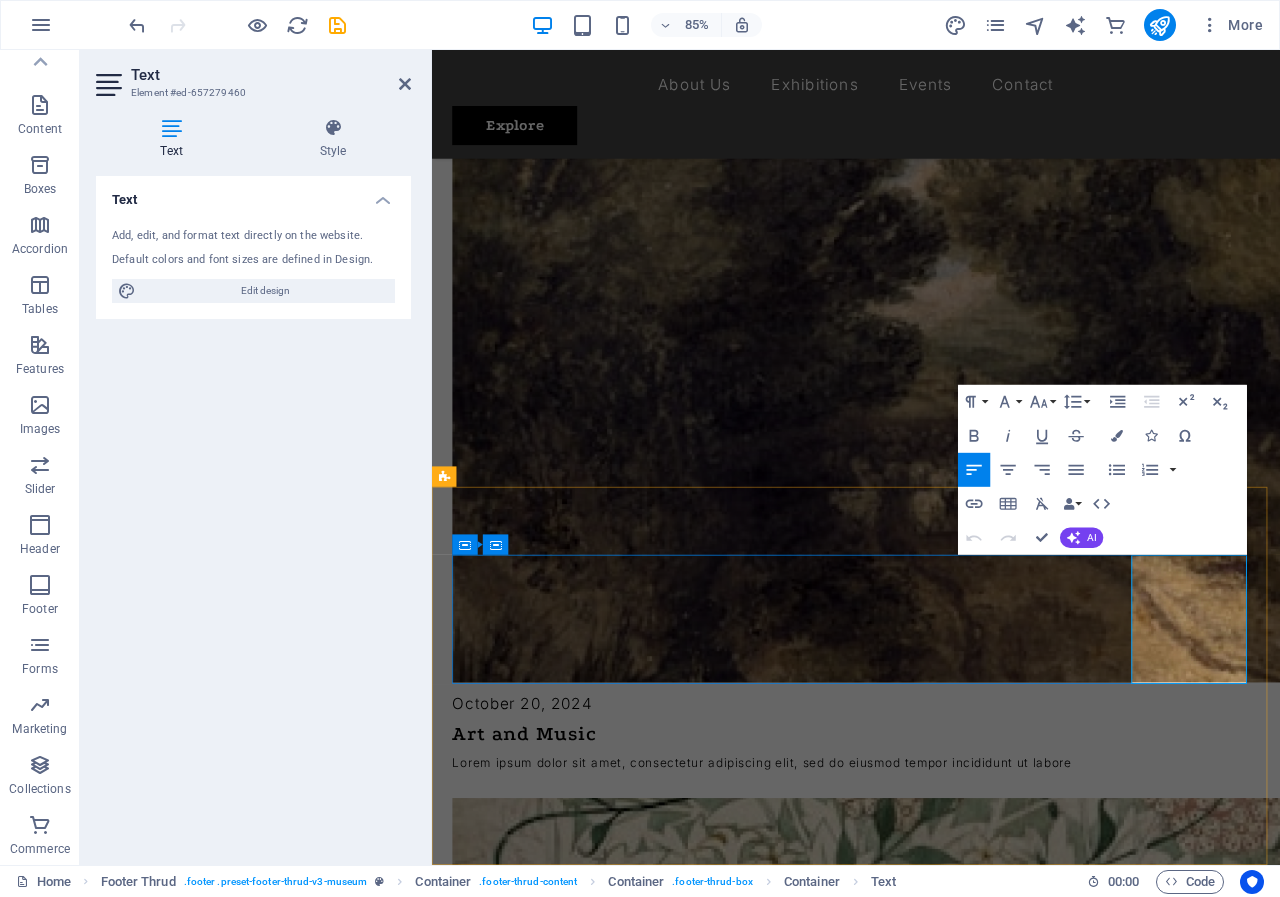 click on "Berlin" at bounding box center (482, 11038) 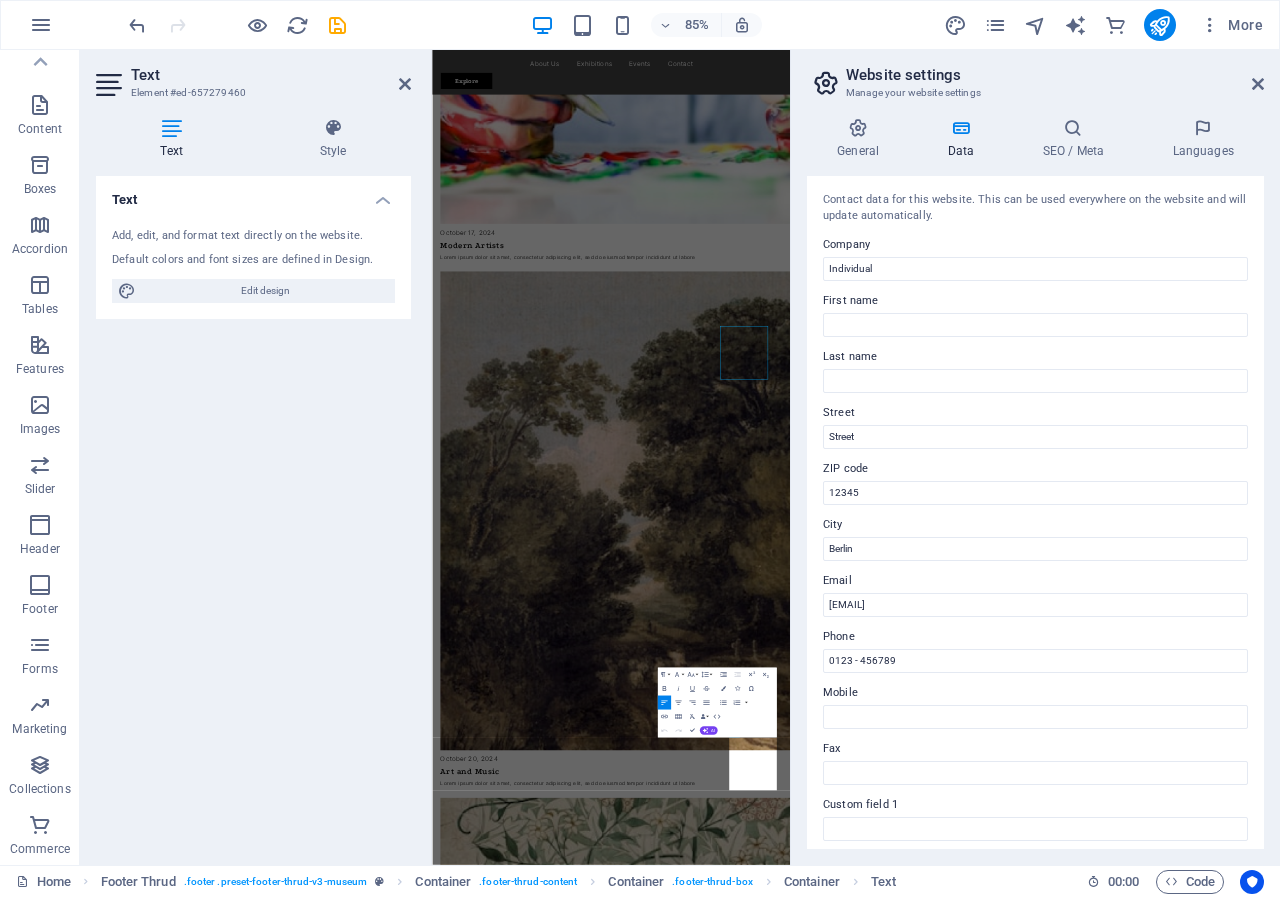 scroll, scrollTop: 4697, scrollLeft: 0, axis: vertical 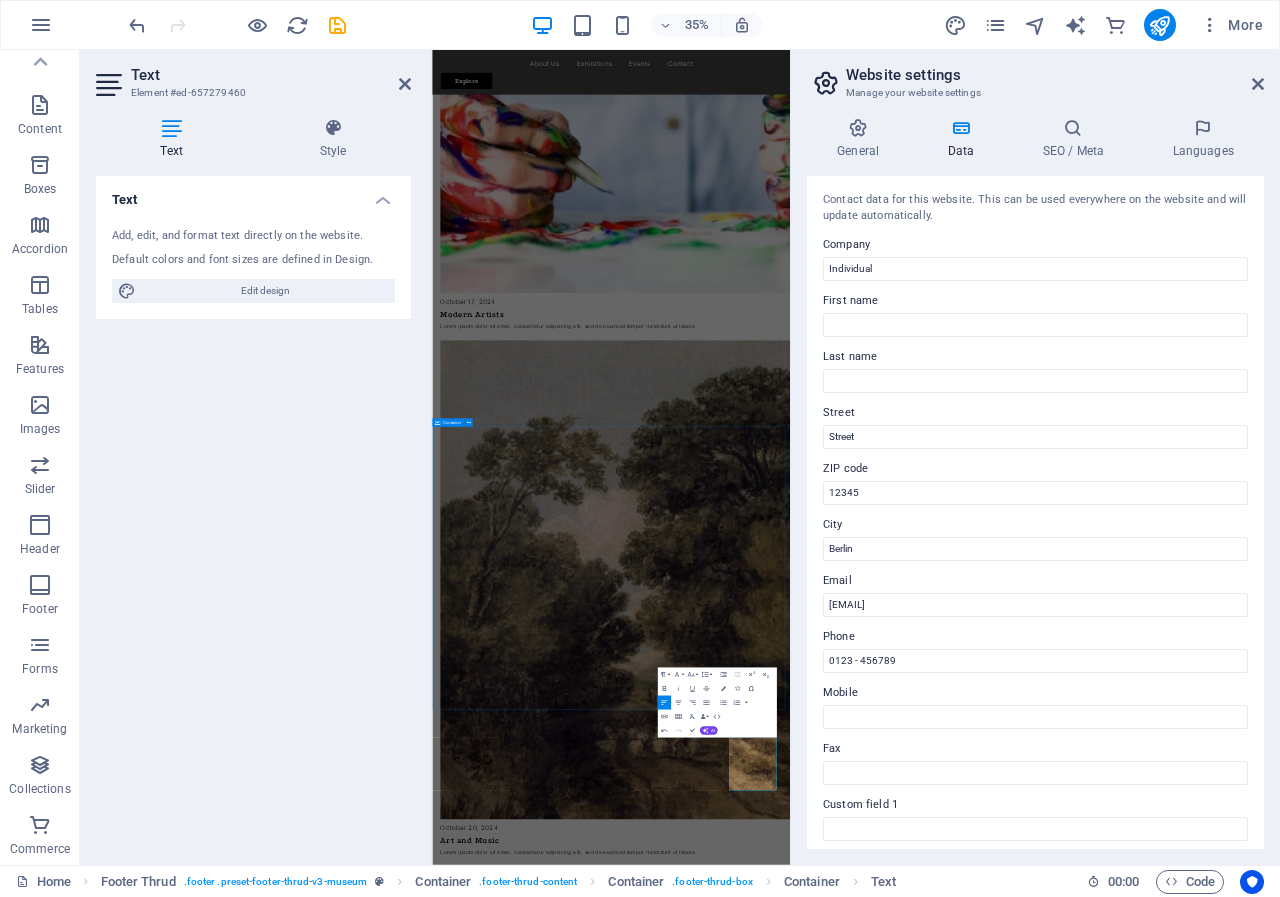 click on "Contact Us [DOMAIN] info@[DOMAIN] Empowering Brands with Smart Digital Solutions.  I have read and understand the privacy policy. Unreadable? Load new Submit message Drop content here or  Add elements  Paste clipboard" at bounding box center (943, 11398) 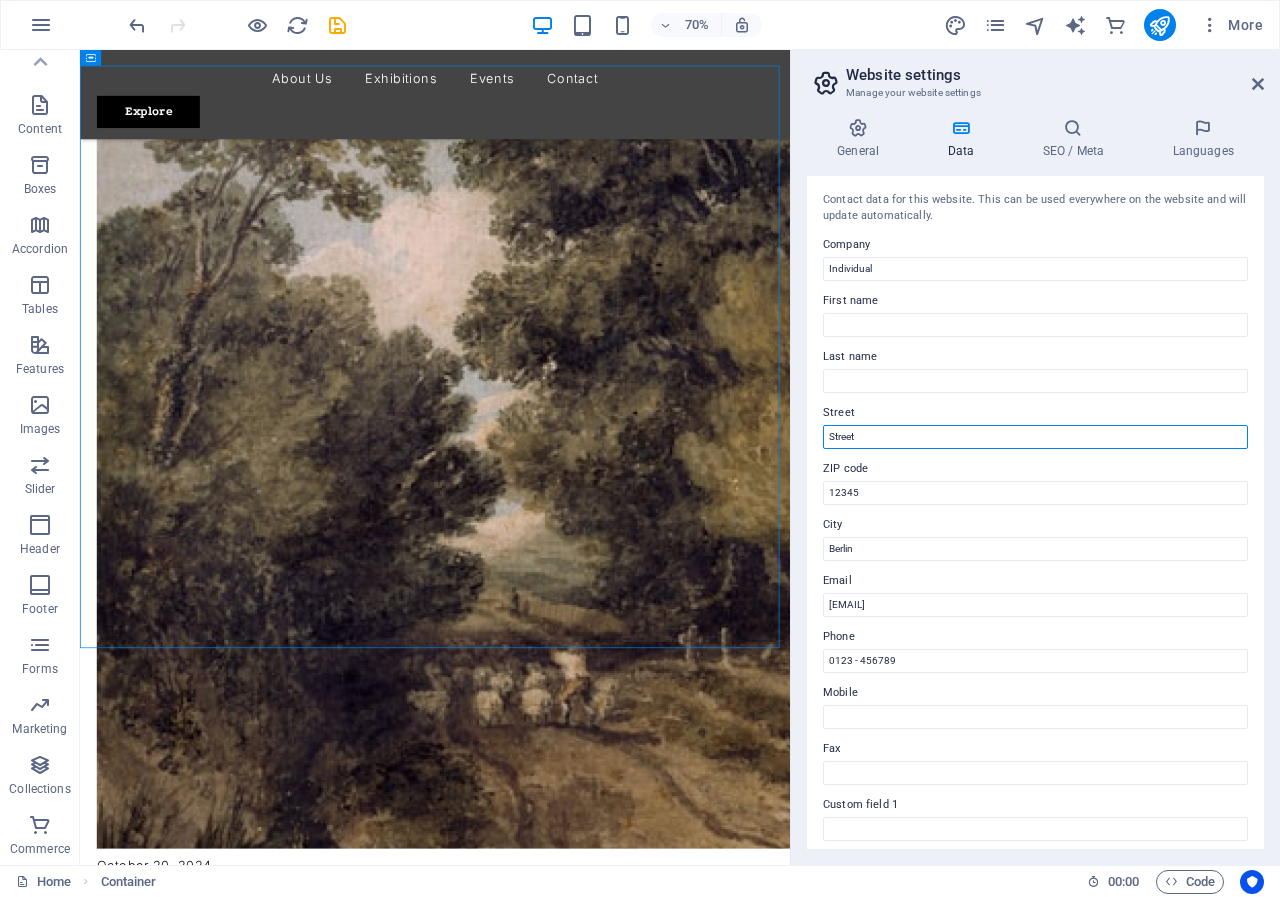 click on "Street" at bounding box center (1035, 437) 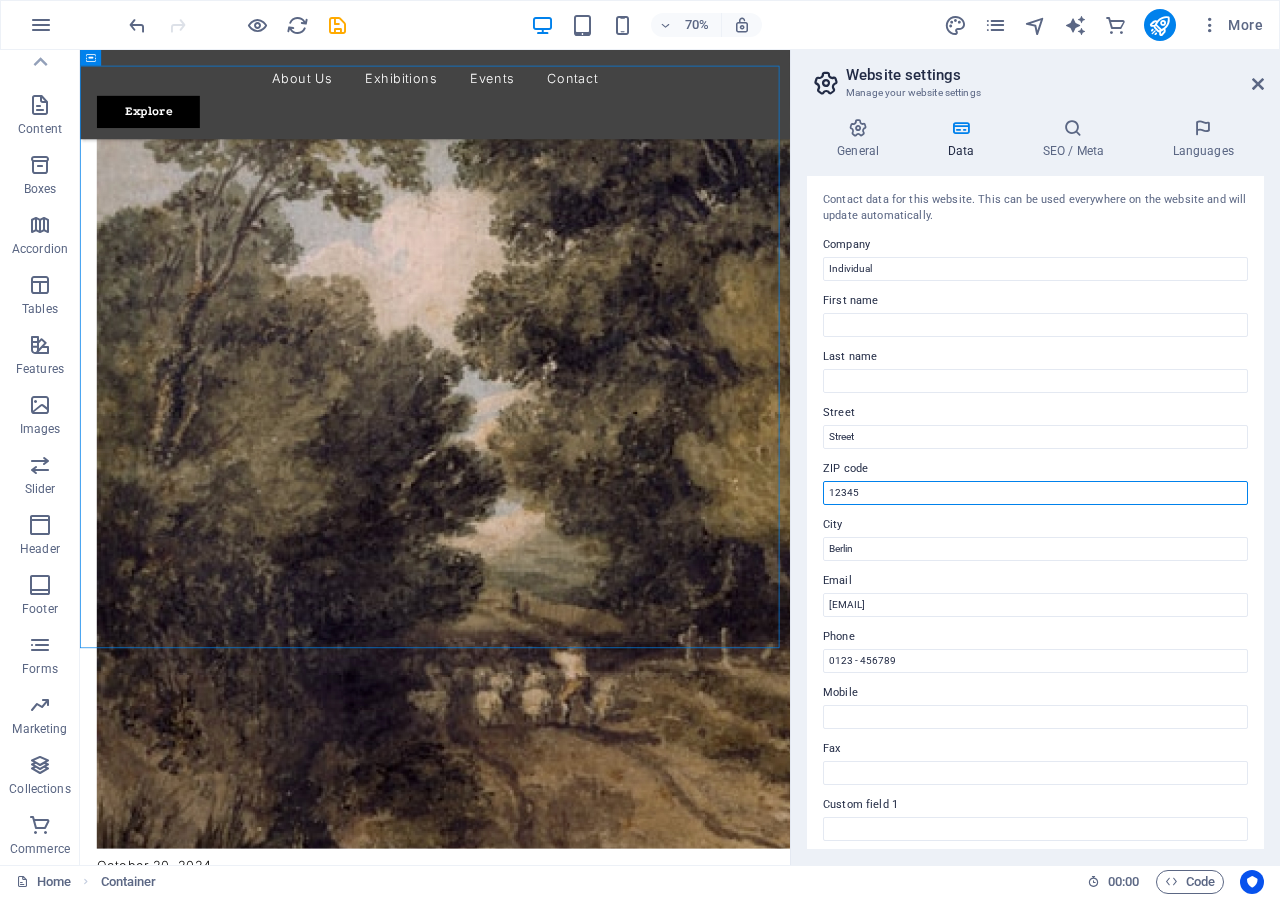 click on "12345" at bounding box center (1035, 493) 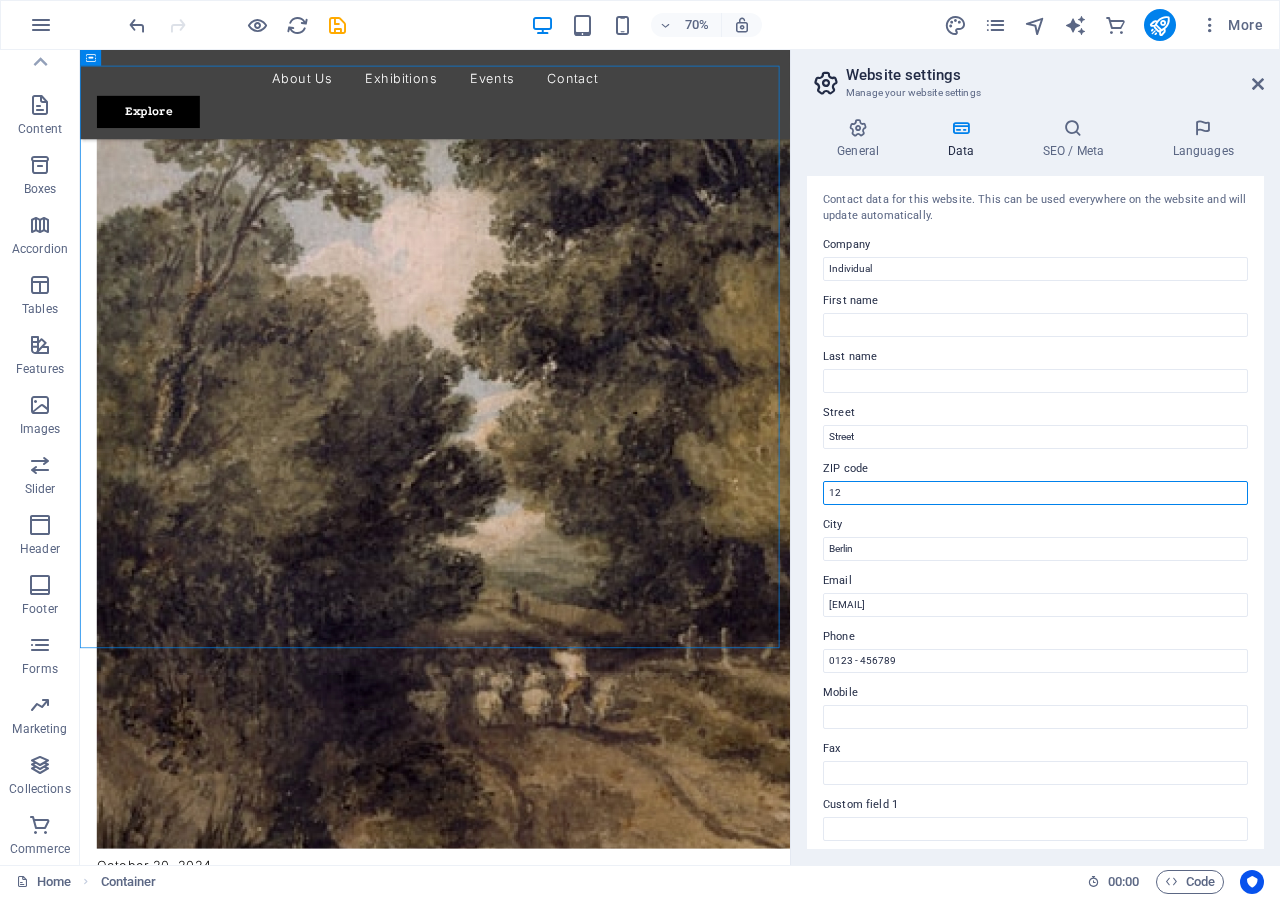 type on "1" 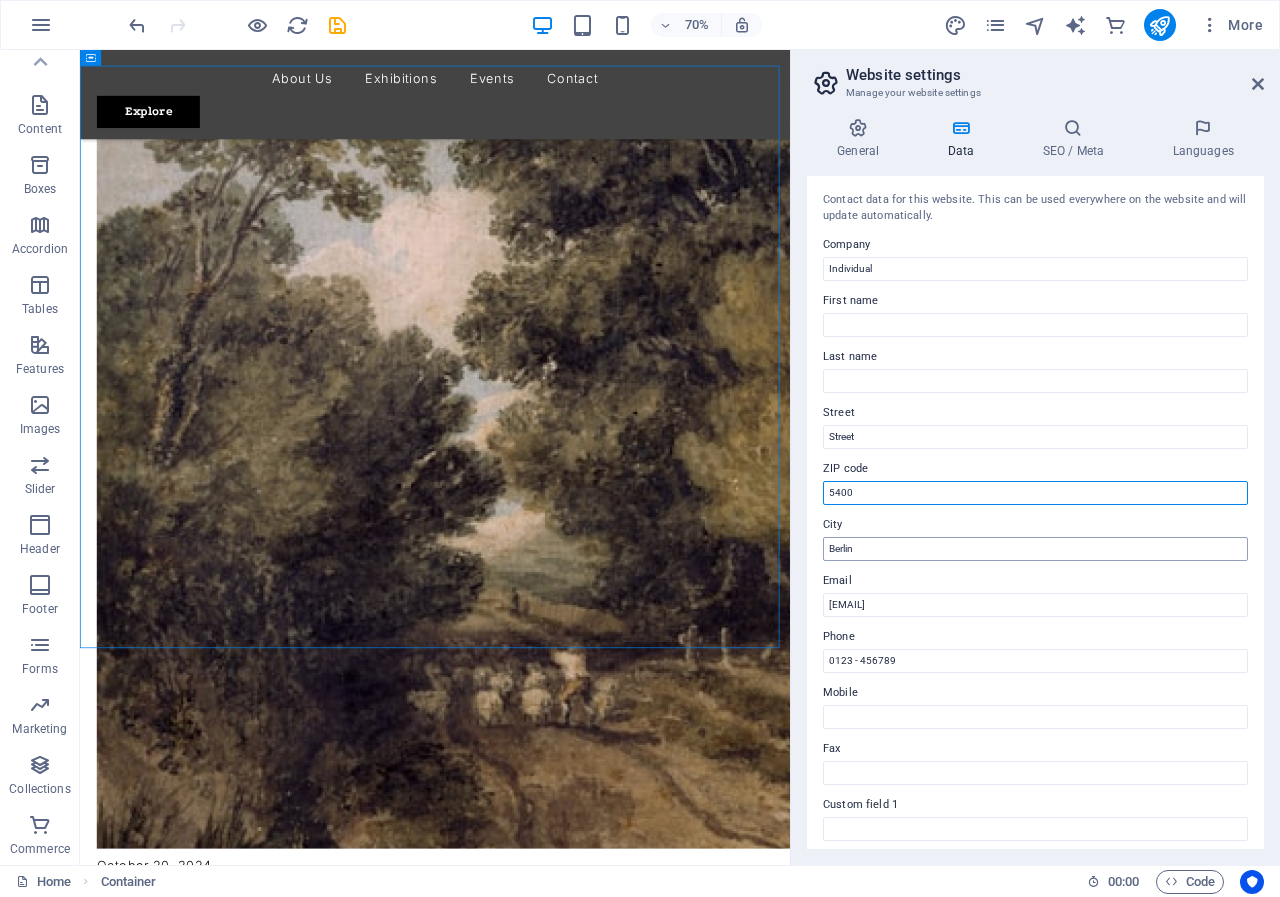 type on "5400" 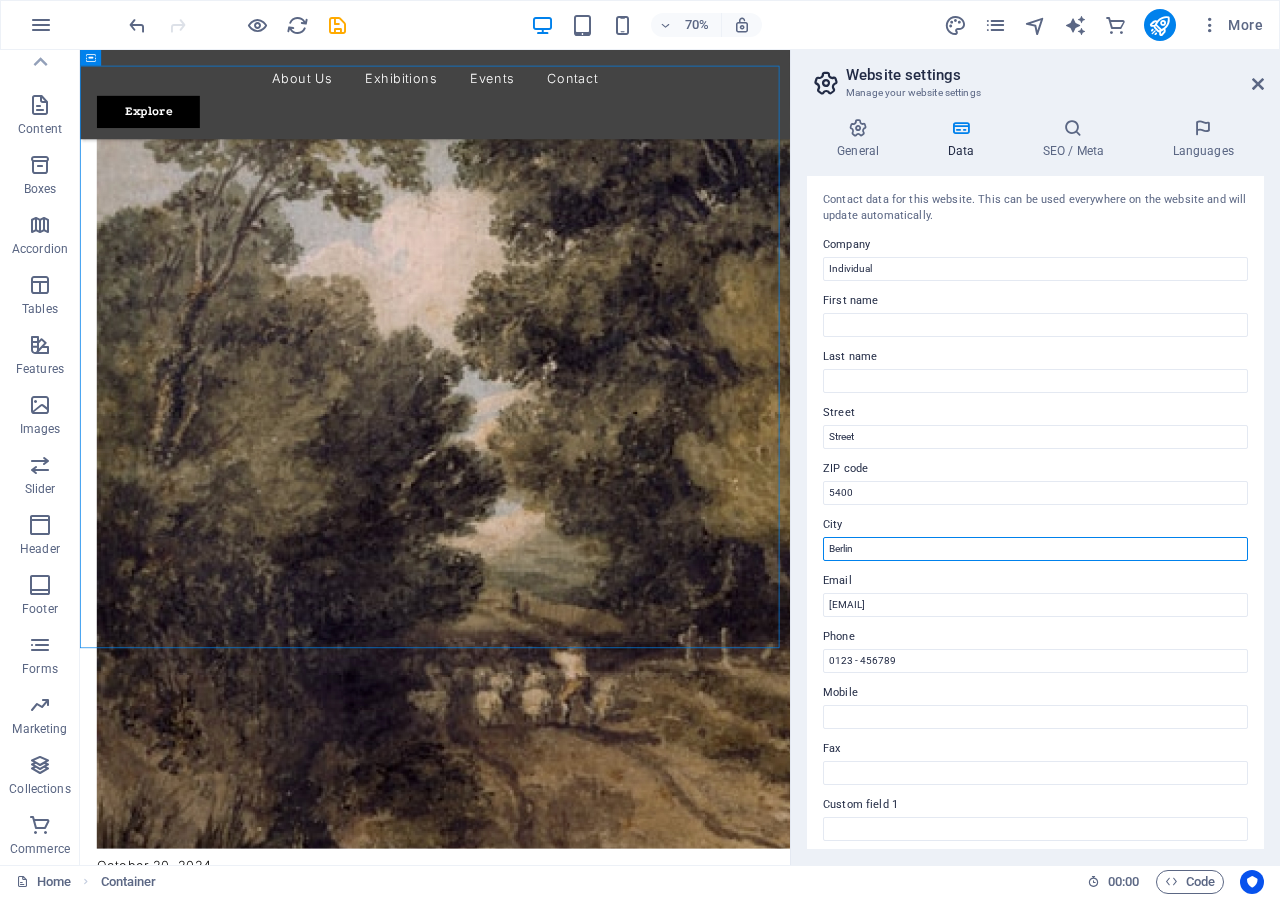 click on "Berlin" at bounding box center (1035, 549) 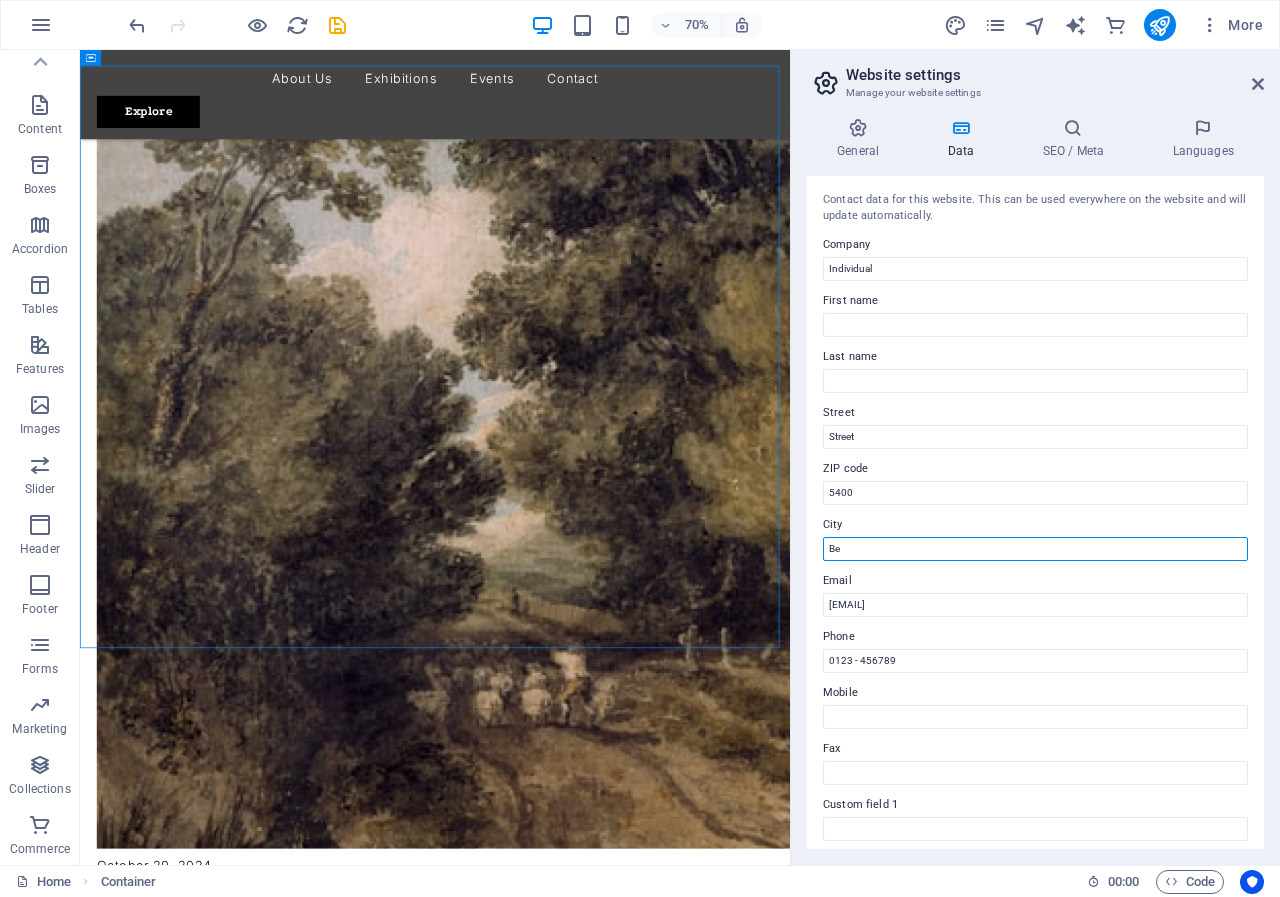 type on "B" 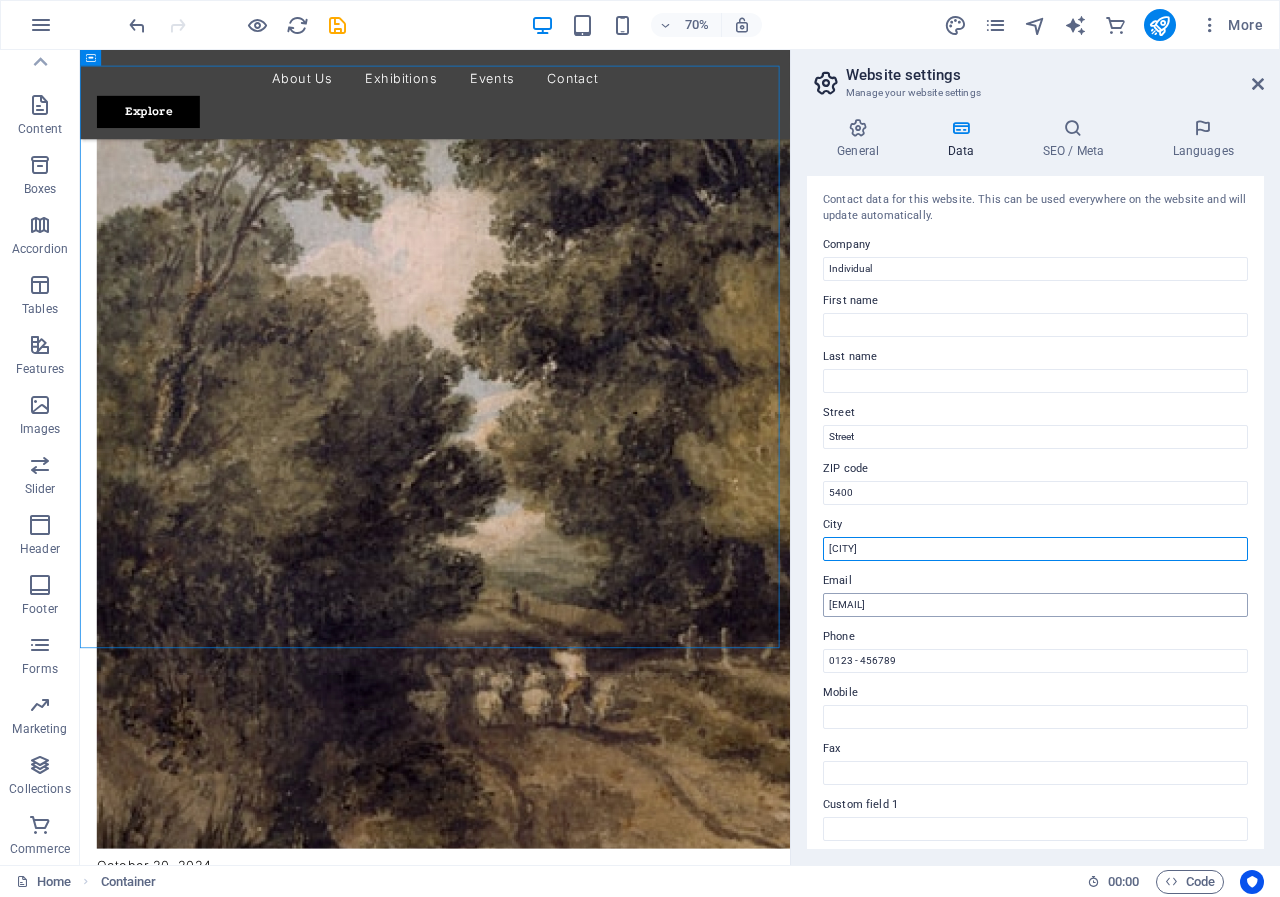 type on "[CITY]" 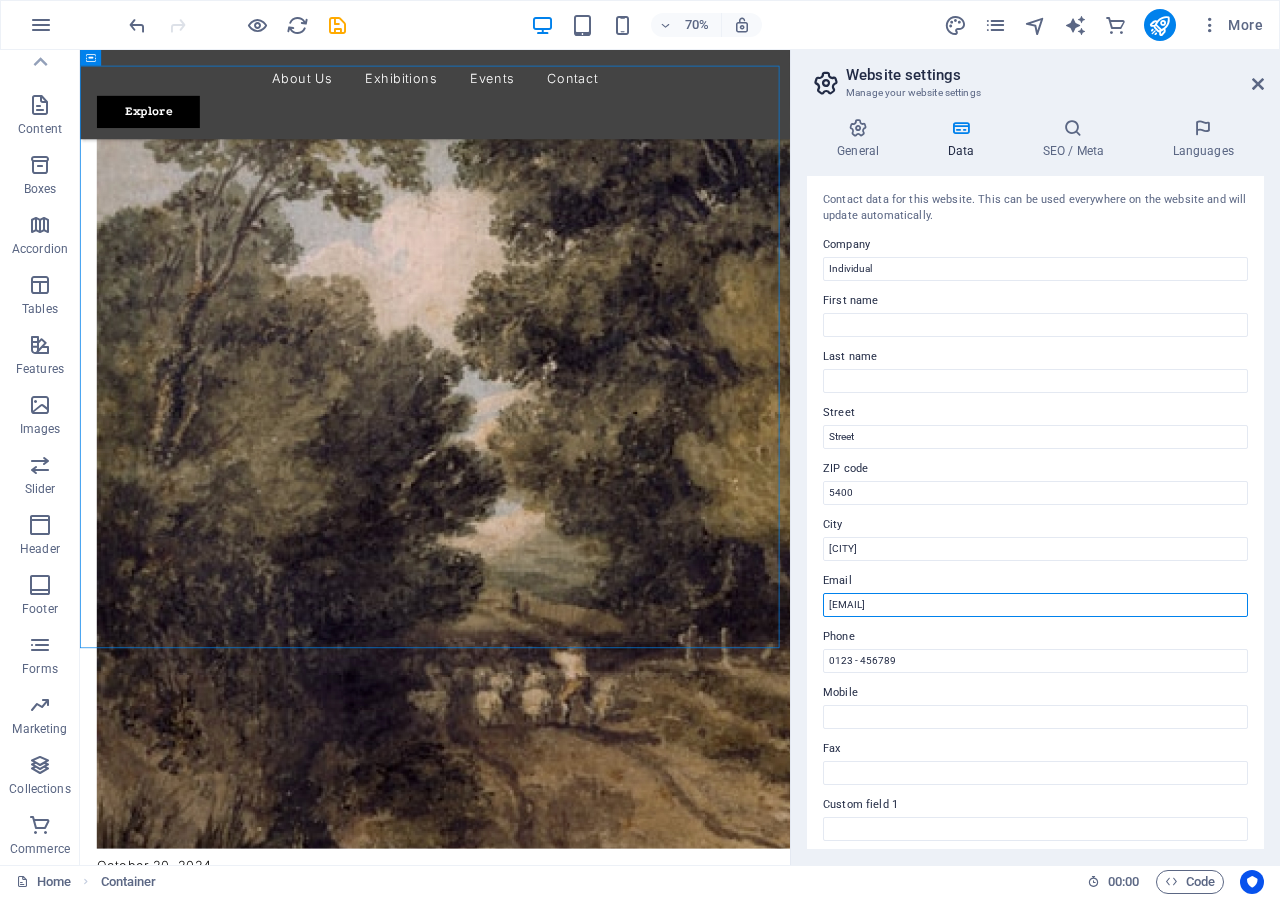 click on "[EMAIL]" at bounding box center (1035, 605) 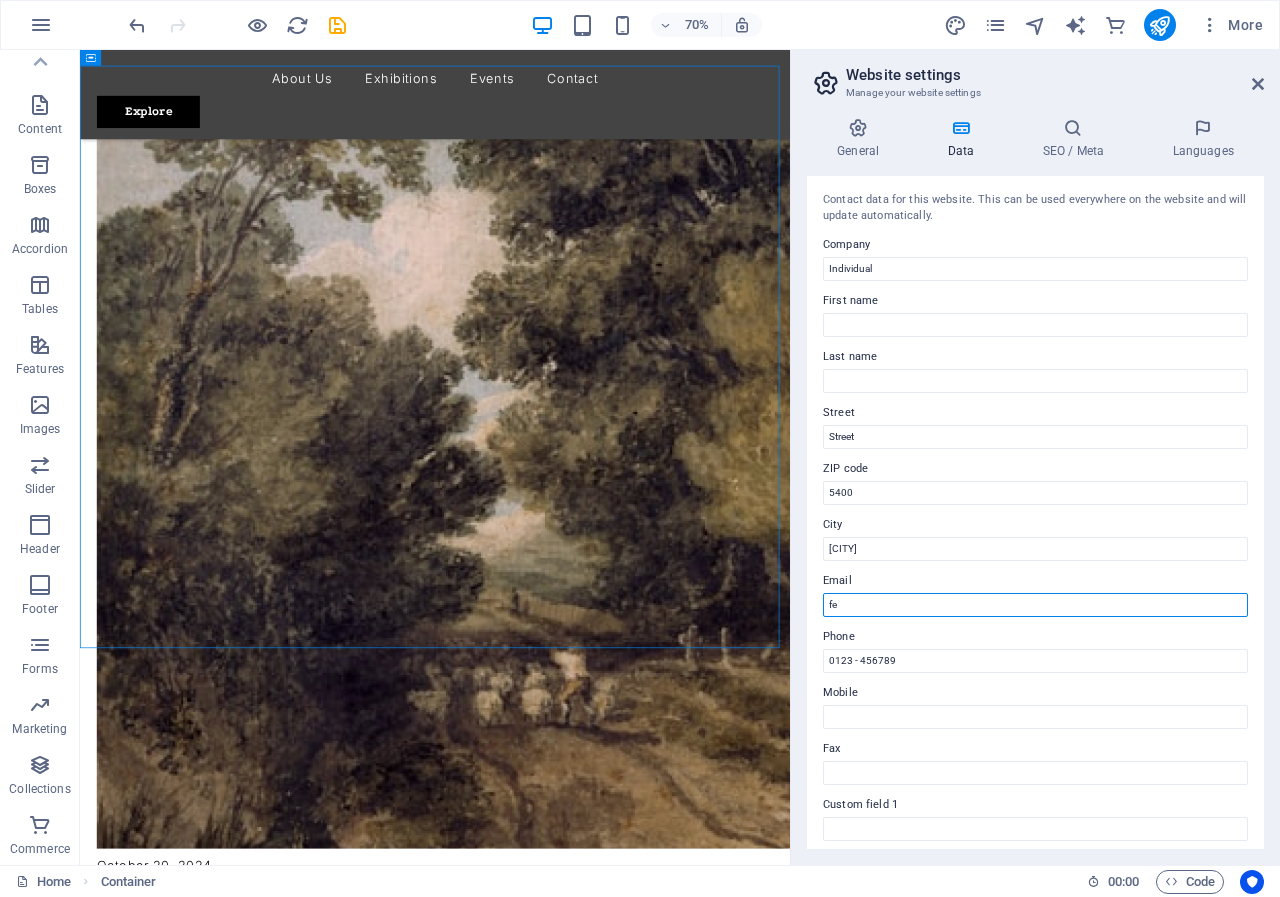 type on "f" 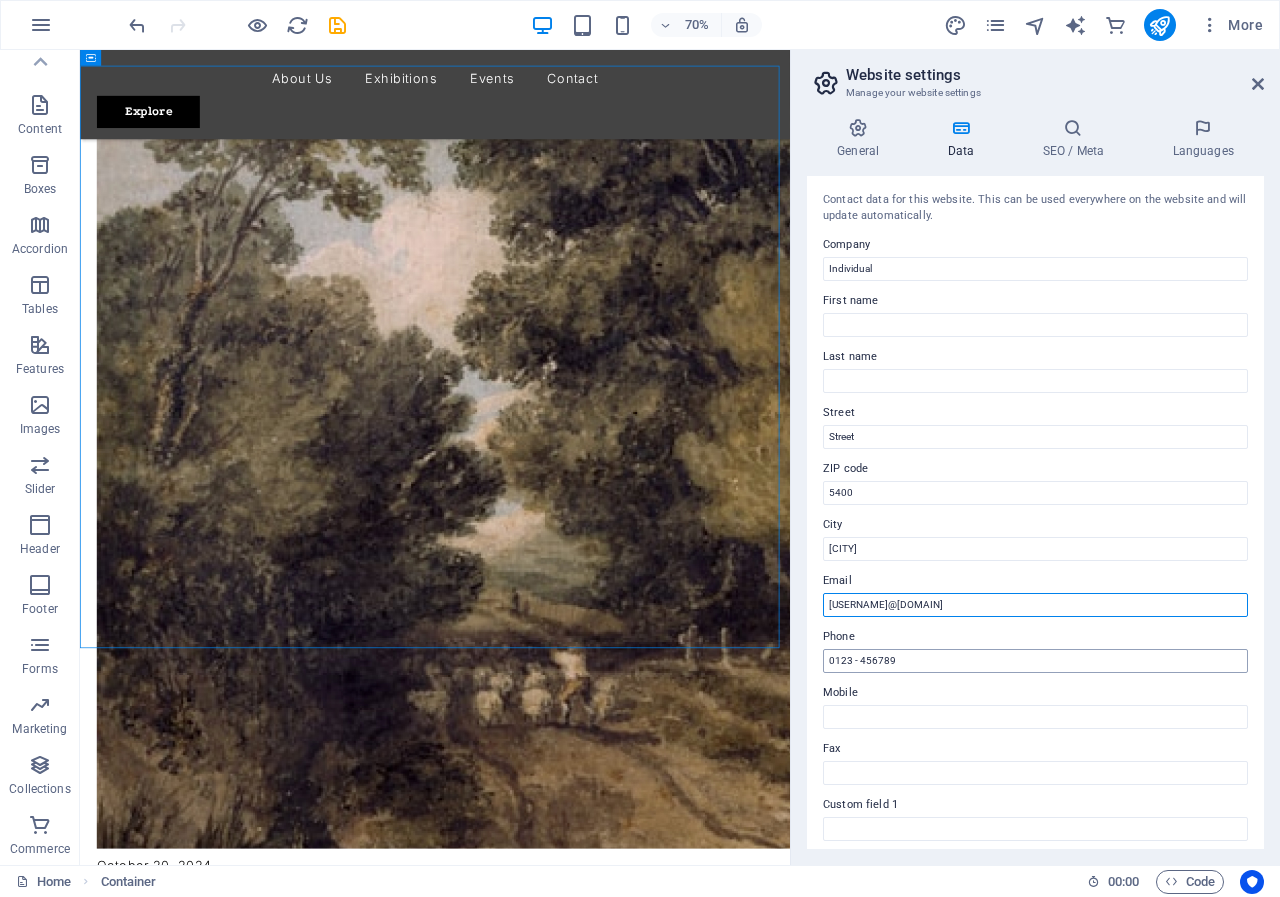 type on "[USERNAME]@[DOMAIN]" 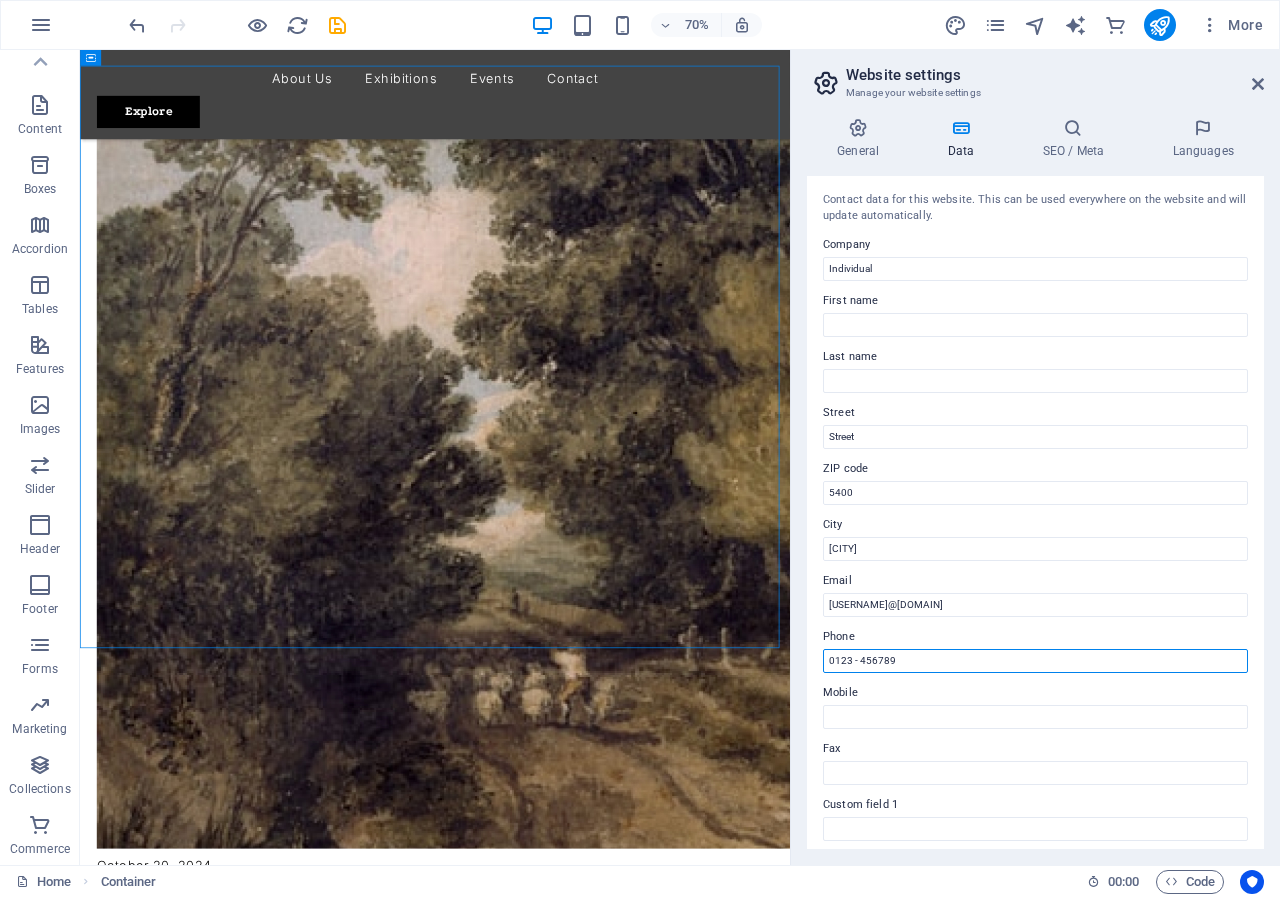 click on "0123 - 456789" at bounding box center (1035, 661) 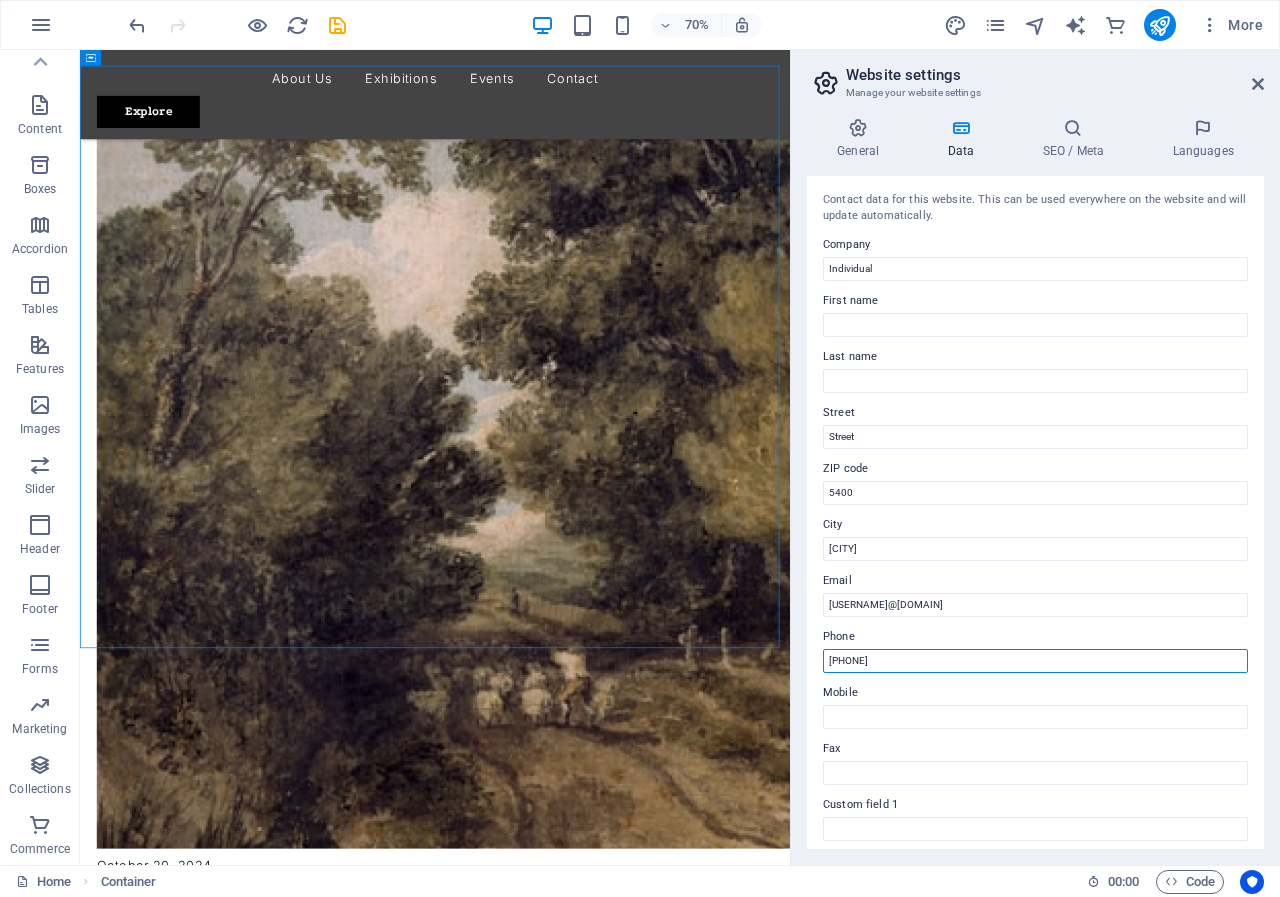 scroll, scrollTop: 200, scrollLeft: 0, axis: vertical 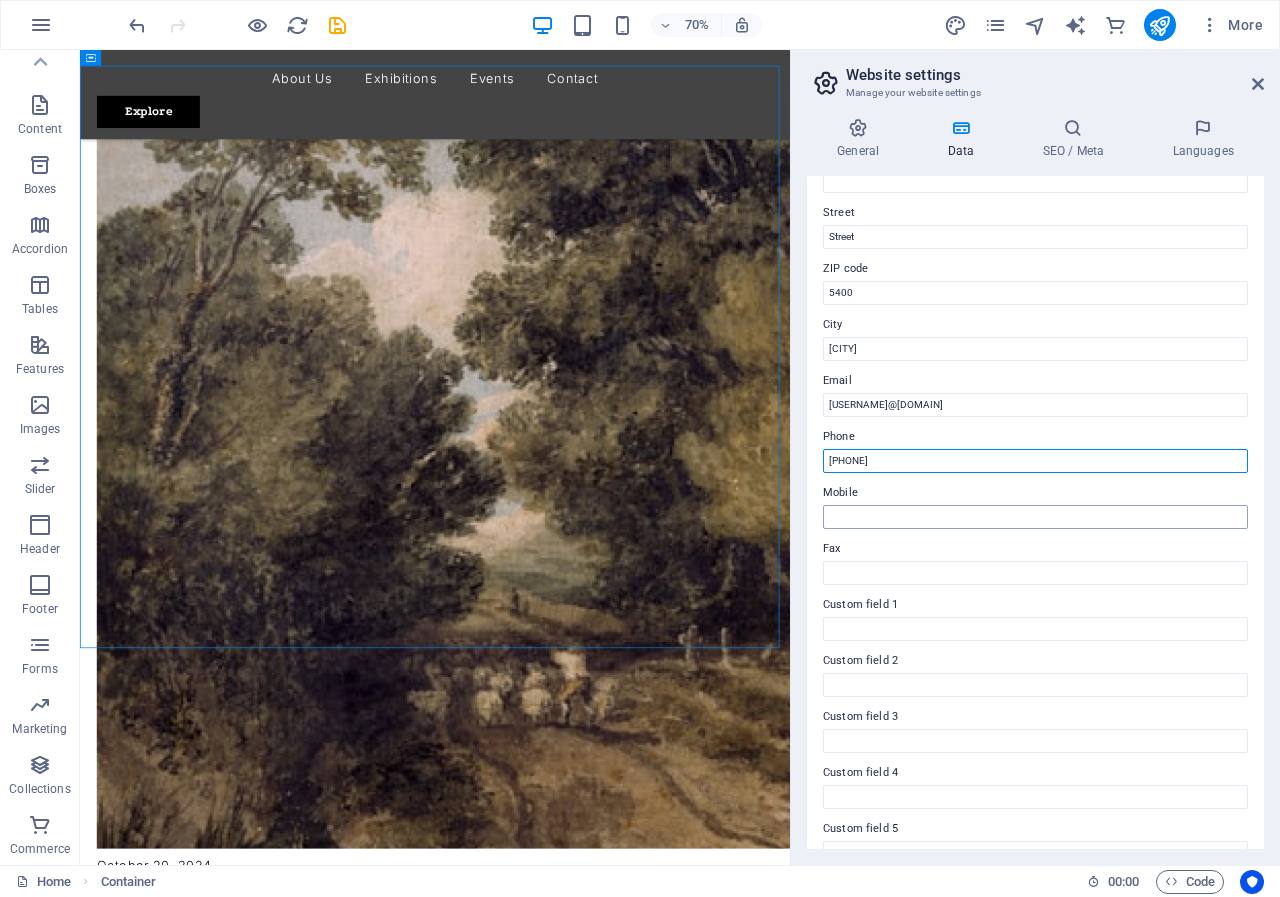 type on "[PHONE]" 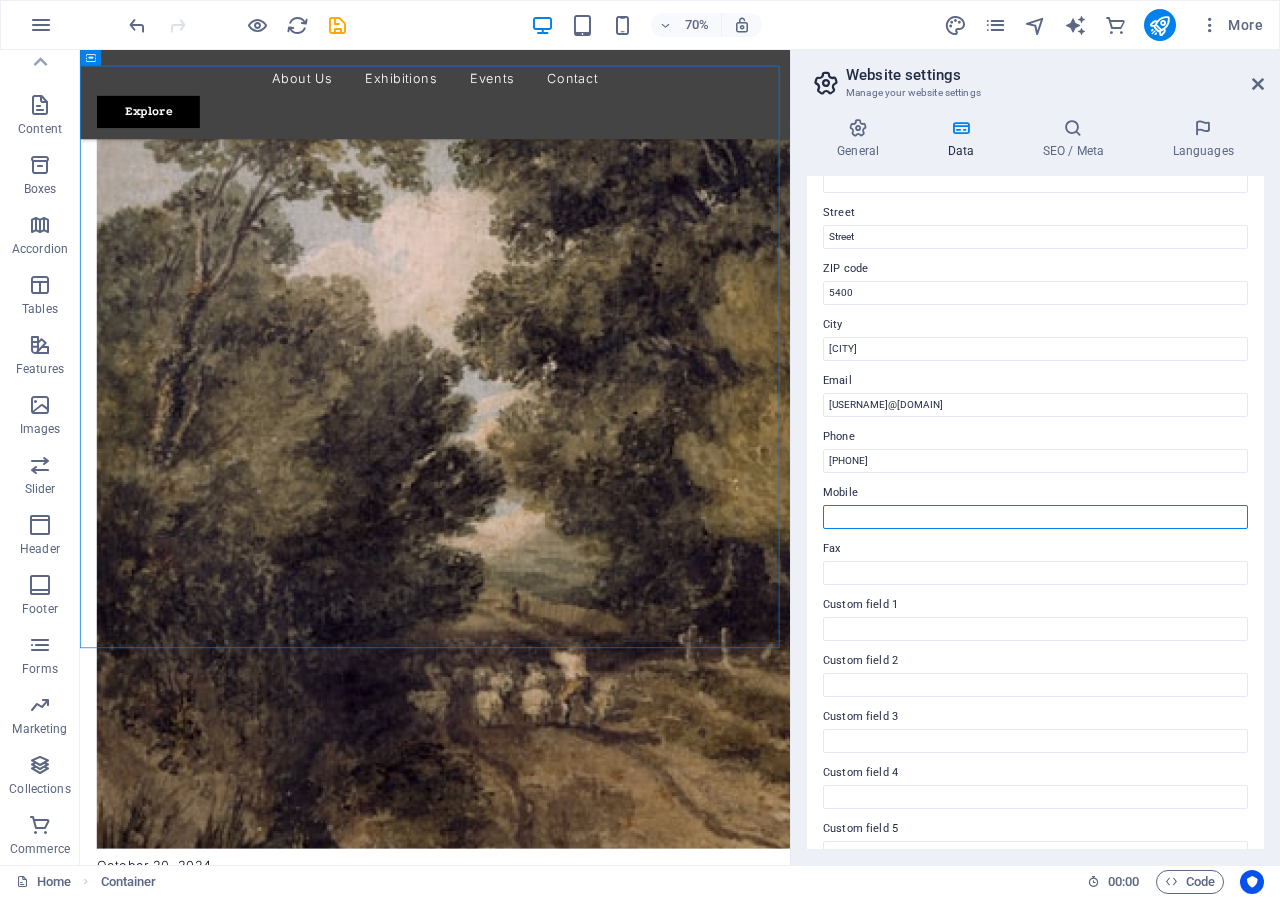 click on "Mobile" at bounding box center [1035, 517] 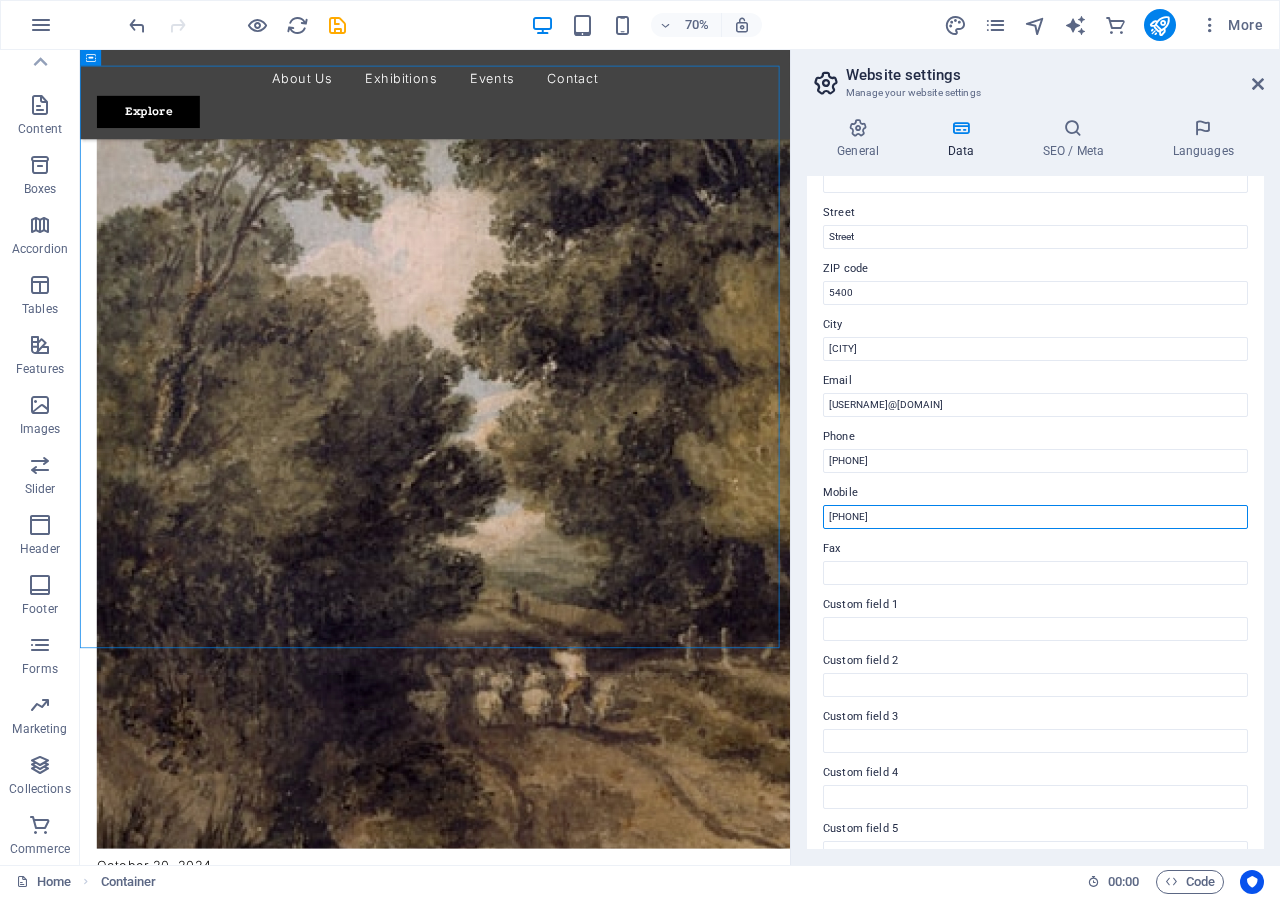 type on "[PHONE]" 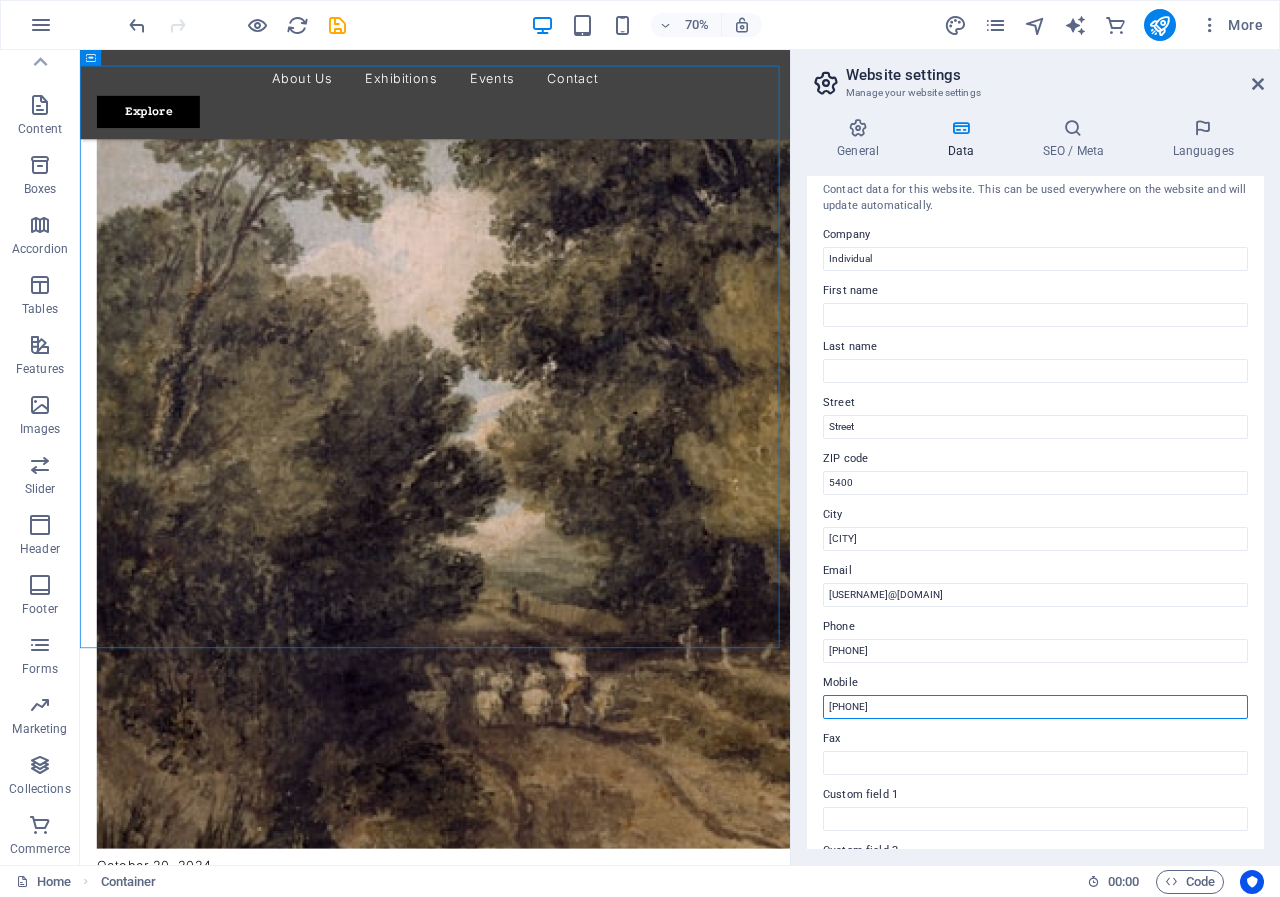 scroll, scrollTop: 0, scrollLeft: 0, axis: both 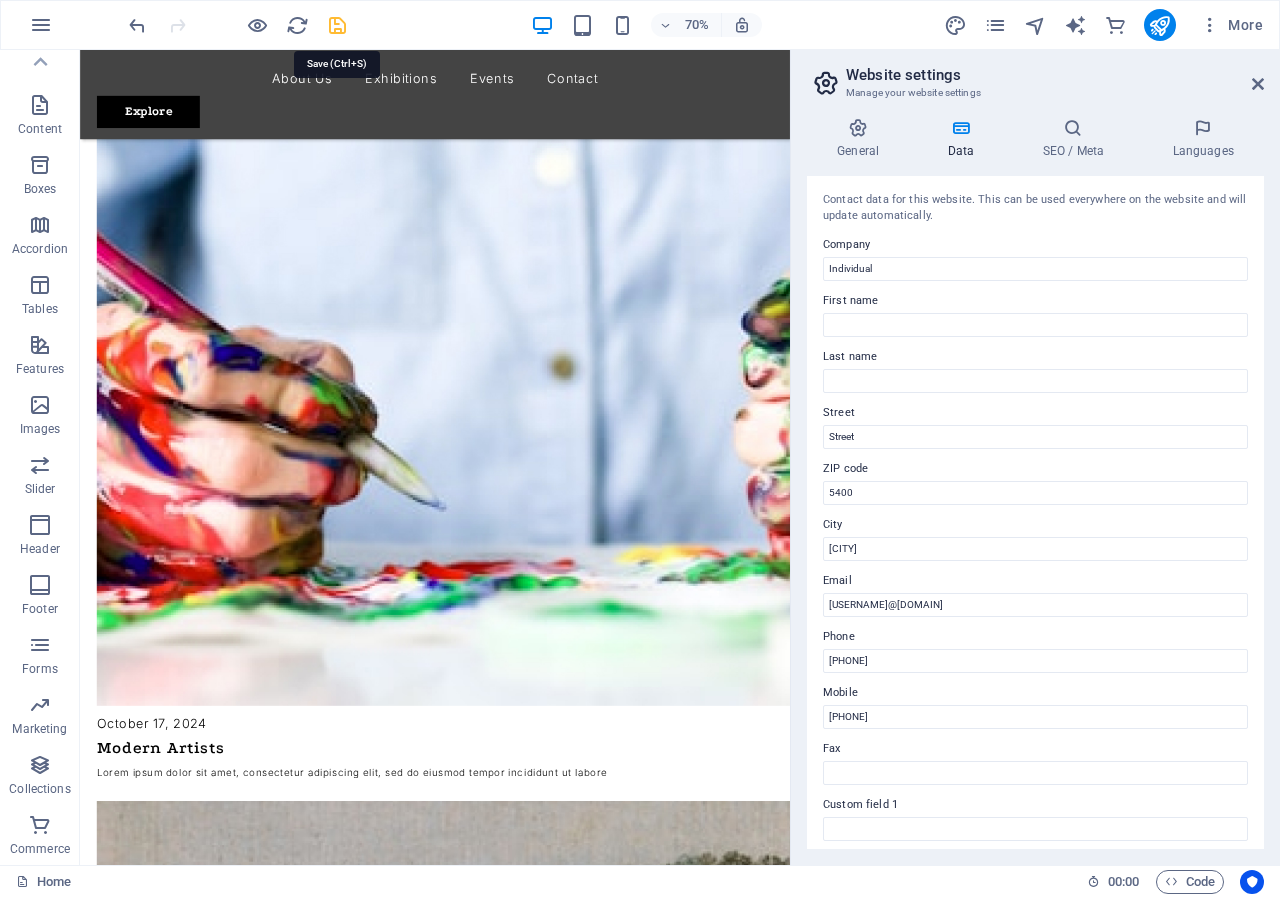 click at bounding box center (337, 25) 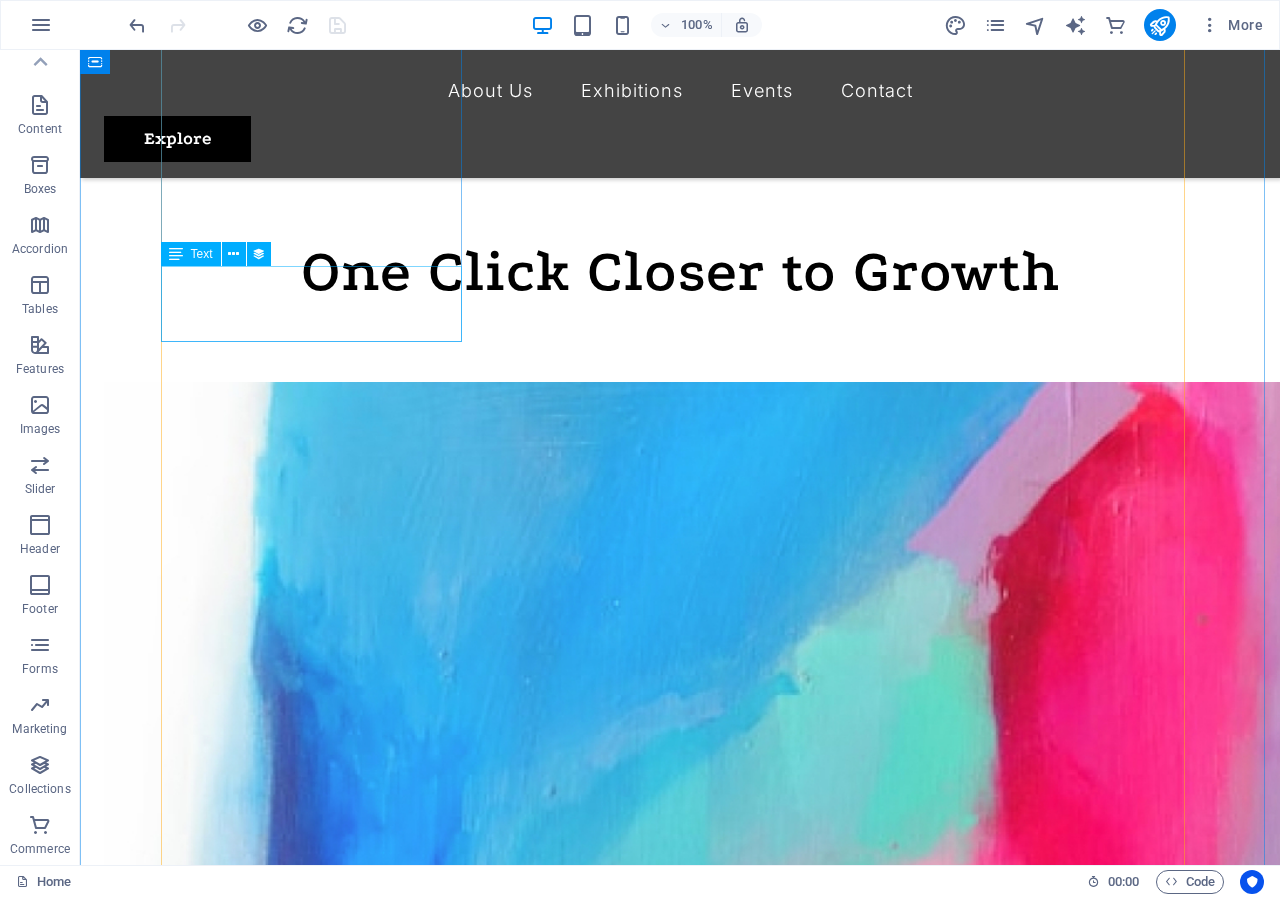 scroll, scrollTop: 700, scrollLeft: 0, axis: vertical 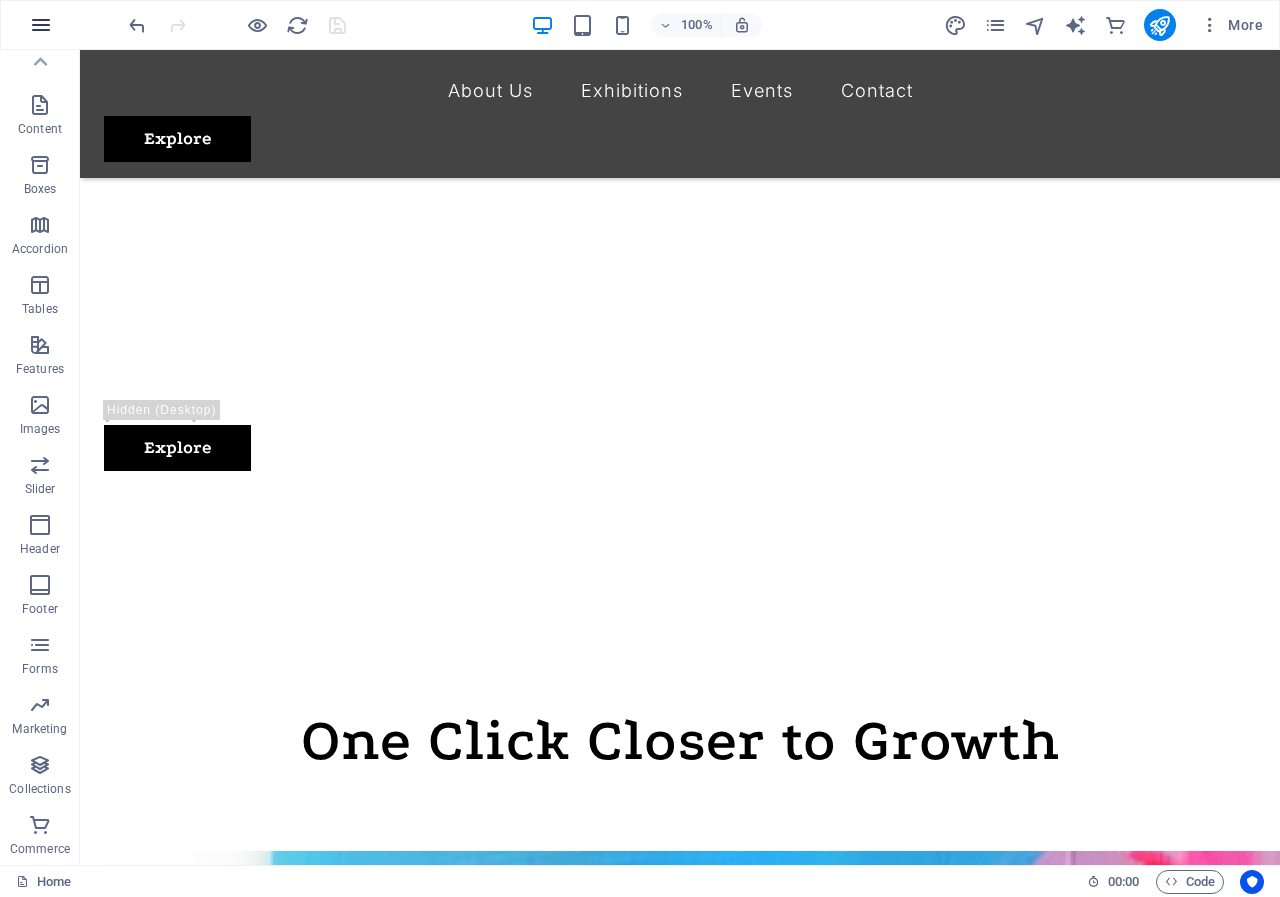 click at bounding box center [41, 25] 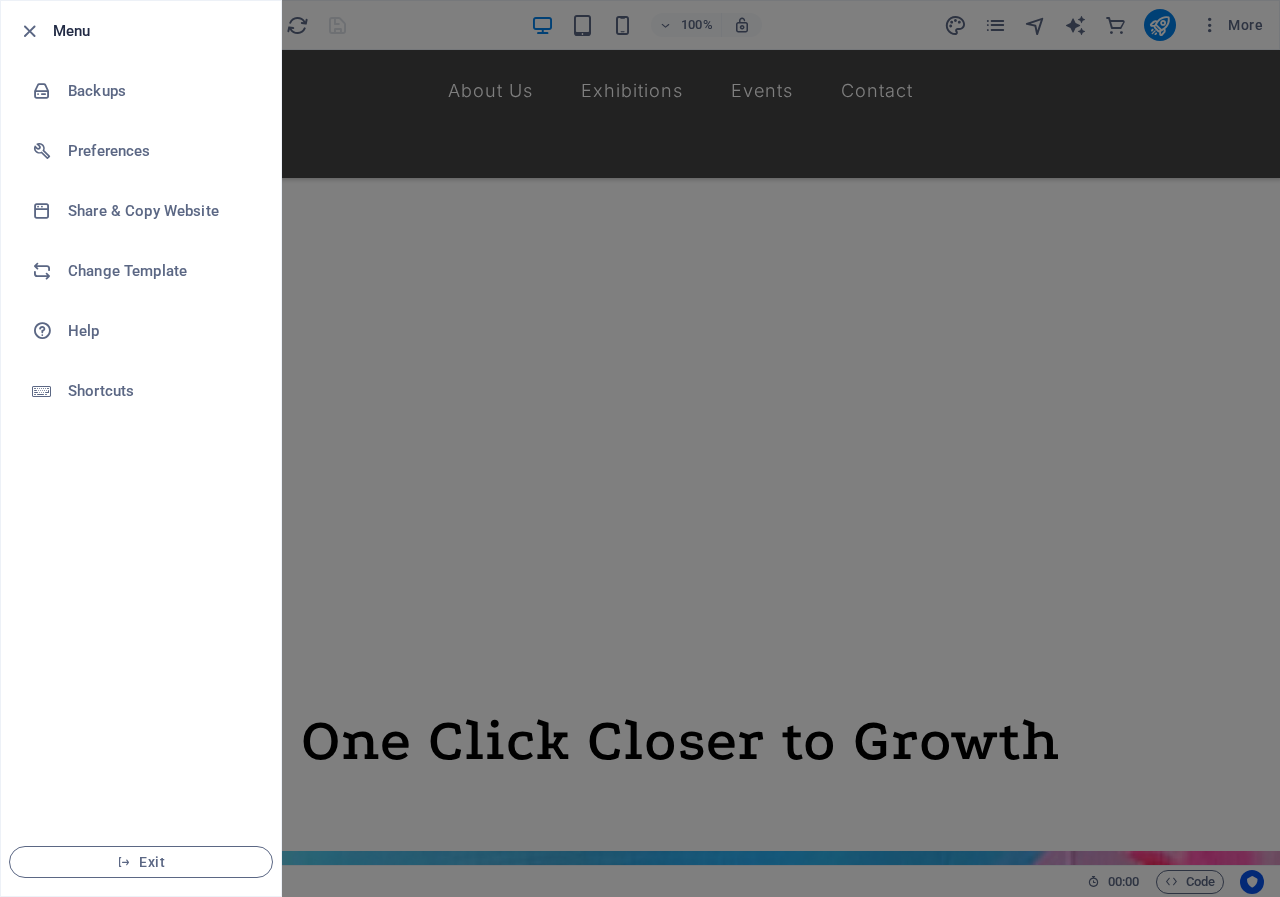 click at bounding box center (640, 448) 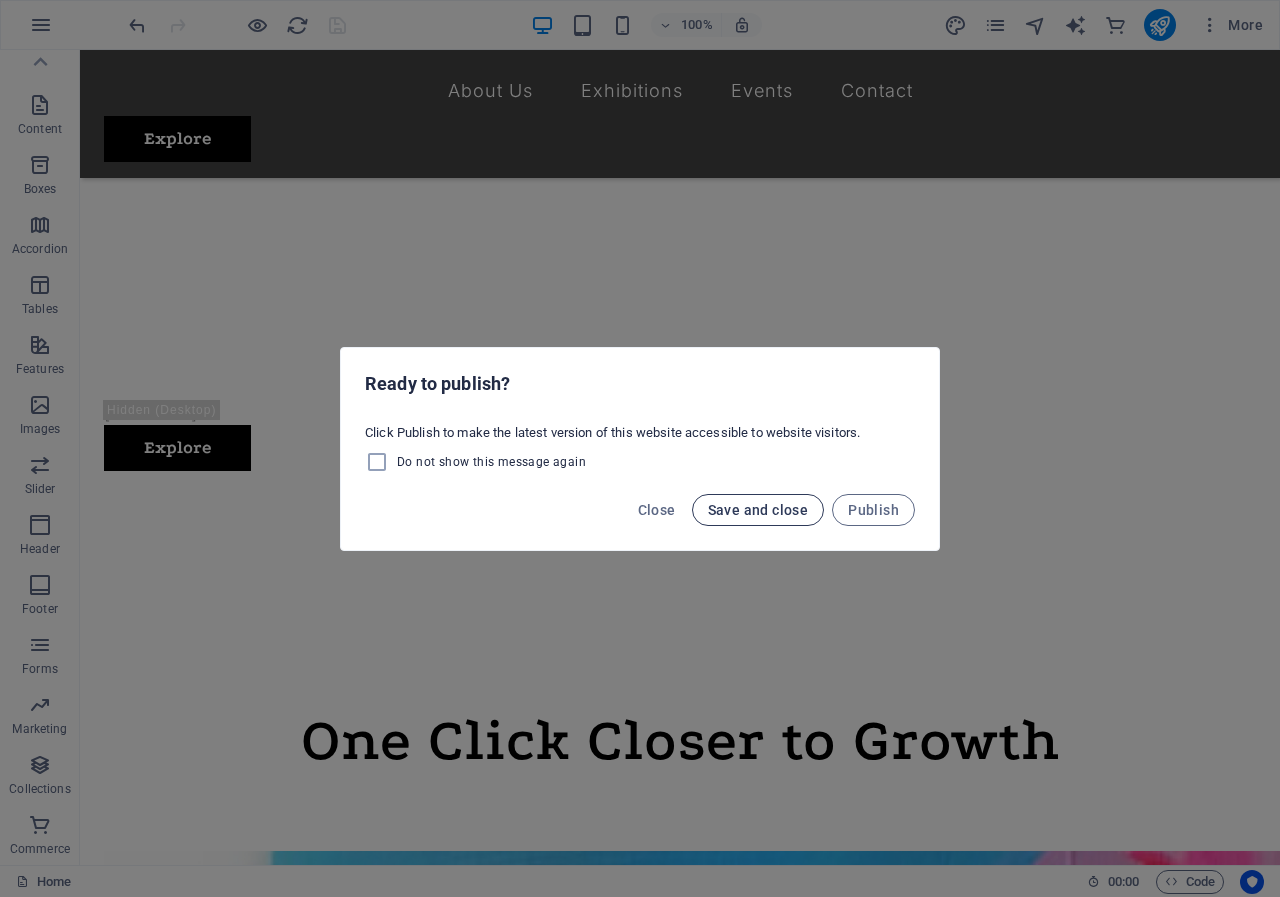 click on "Save and close" at bounding box center (758, 510) 